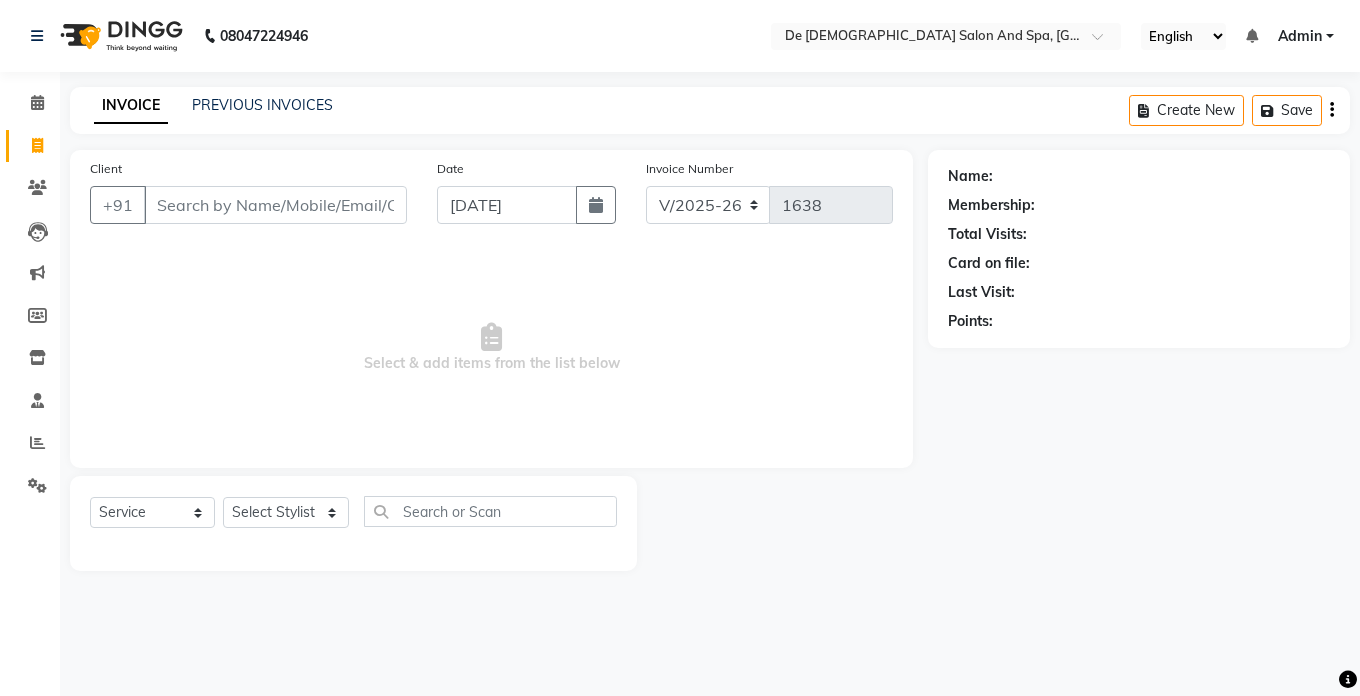 select on "6431" 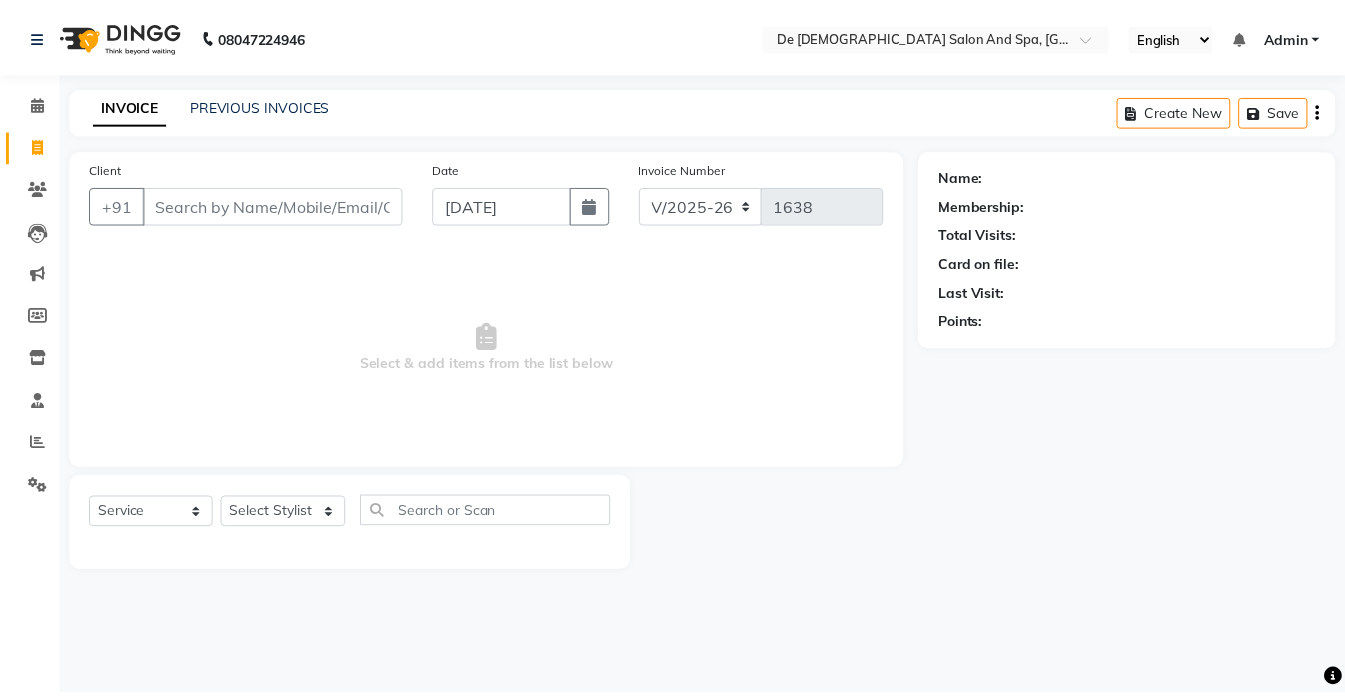 scroll, scrollTop: 0, scrollLeft: 0, axis: both 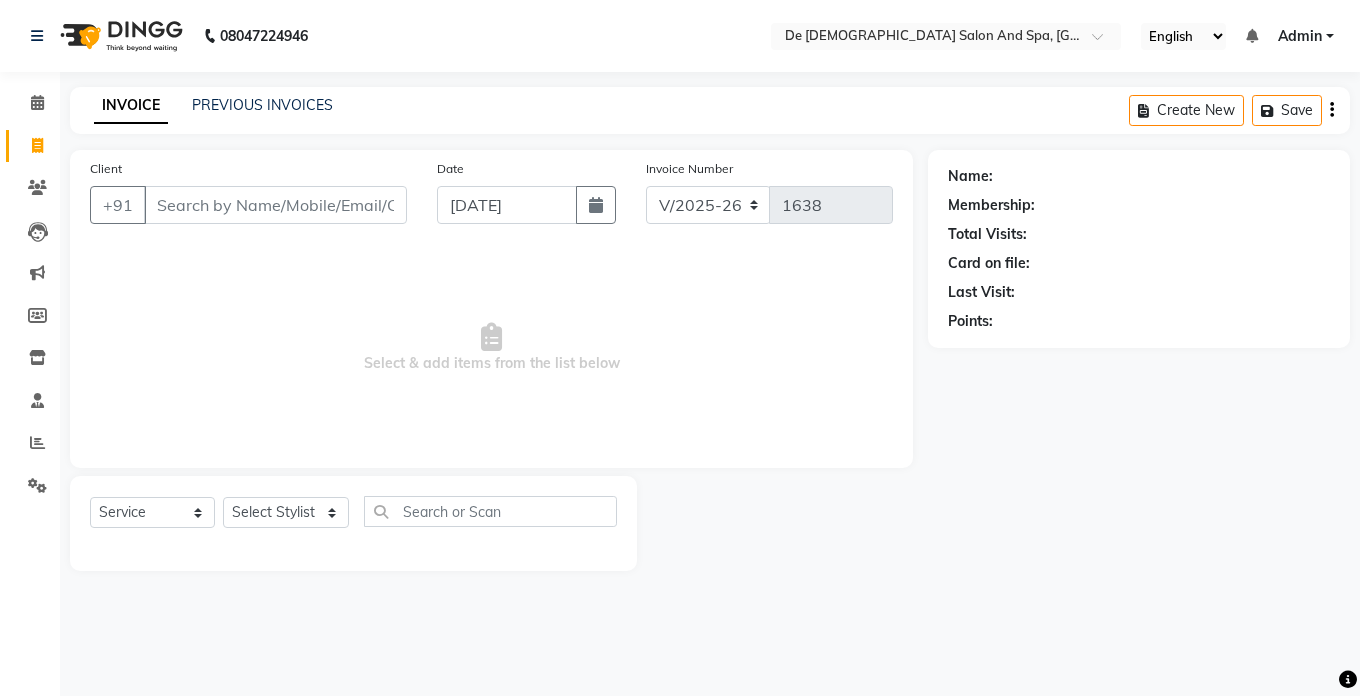 click on "08047224946 Select Location × De Dios Salon And Spa, Gandhi Nagar English ENGLISH Español العربية मराठी हिंदी ગુજરાતી தமிழ் 中文 Notifications nothing to show Admin Manage Profile Change Password Sign out  Version:3.15.4" 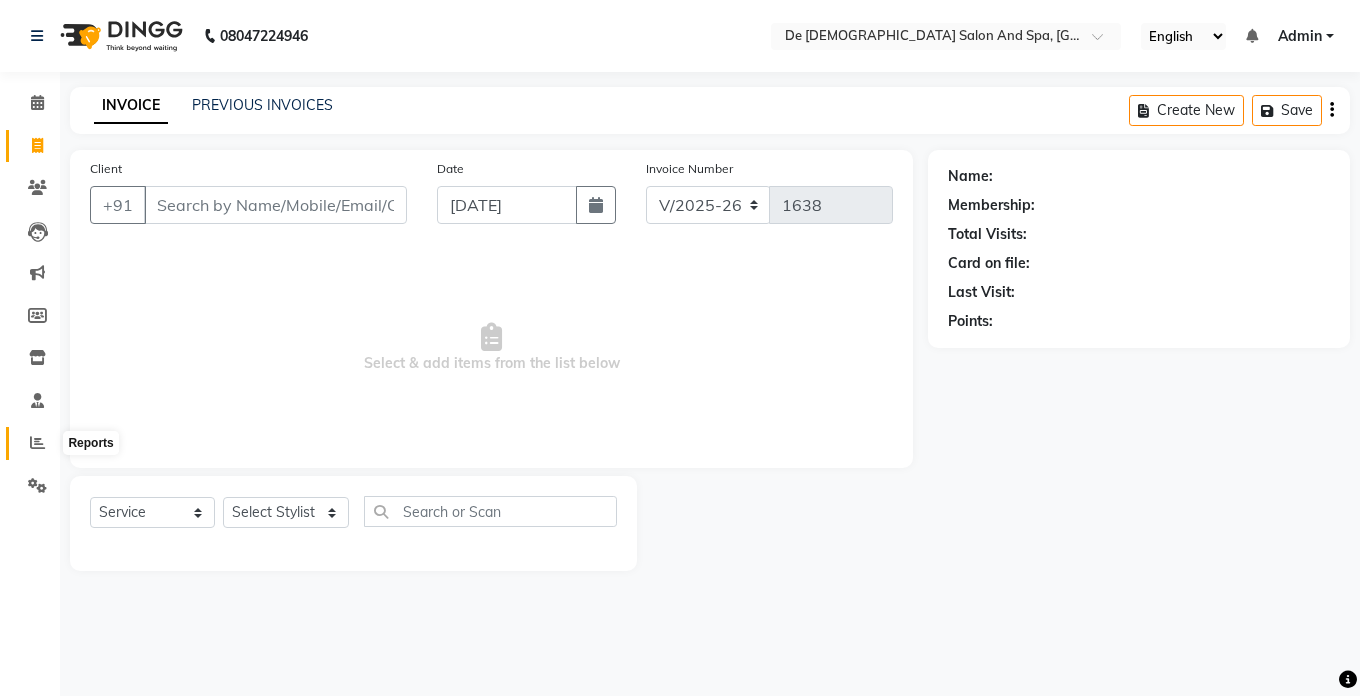 click 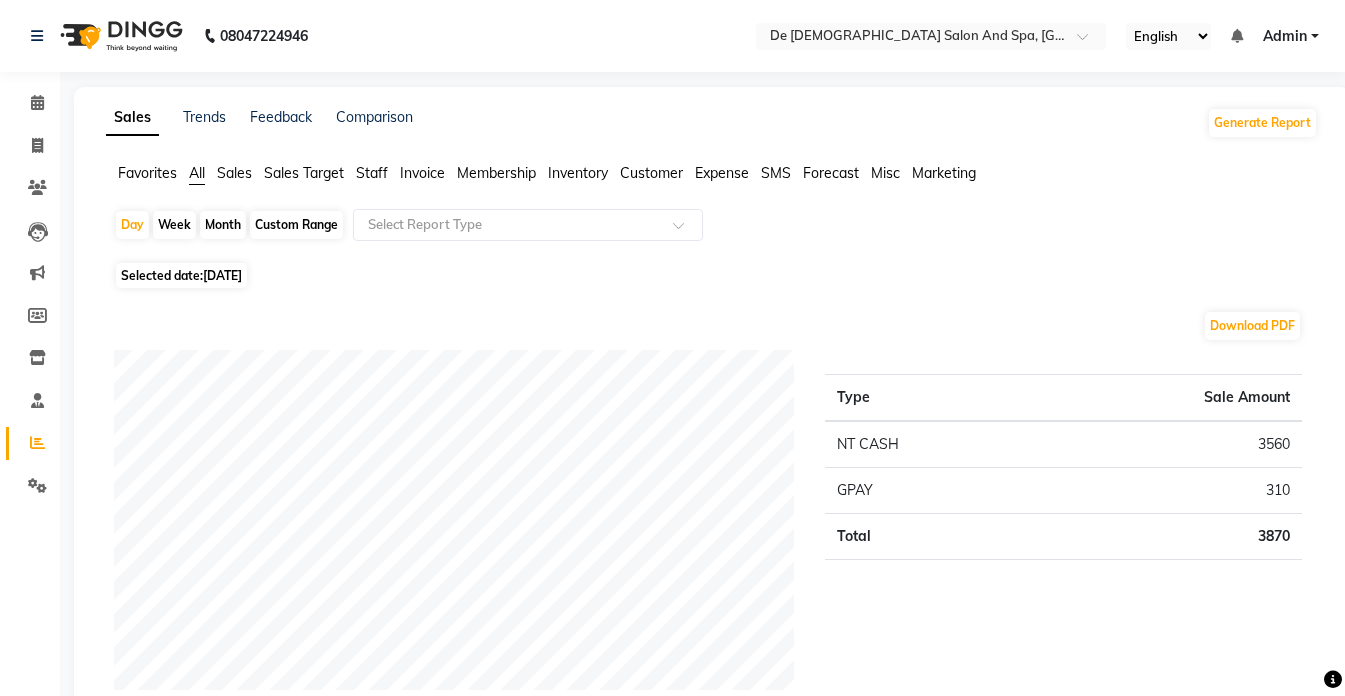 click on "Staff" 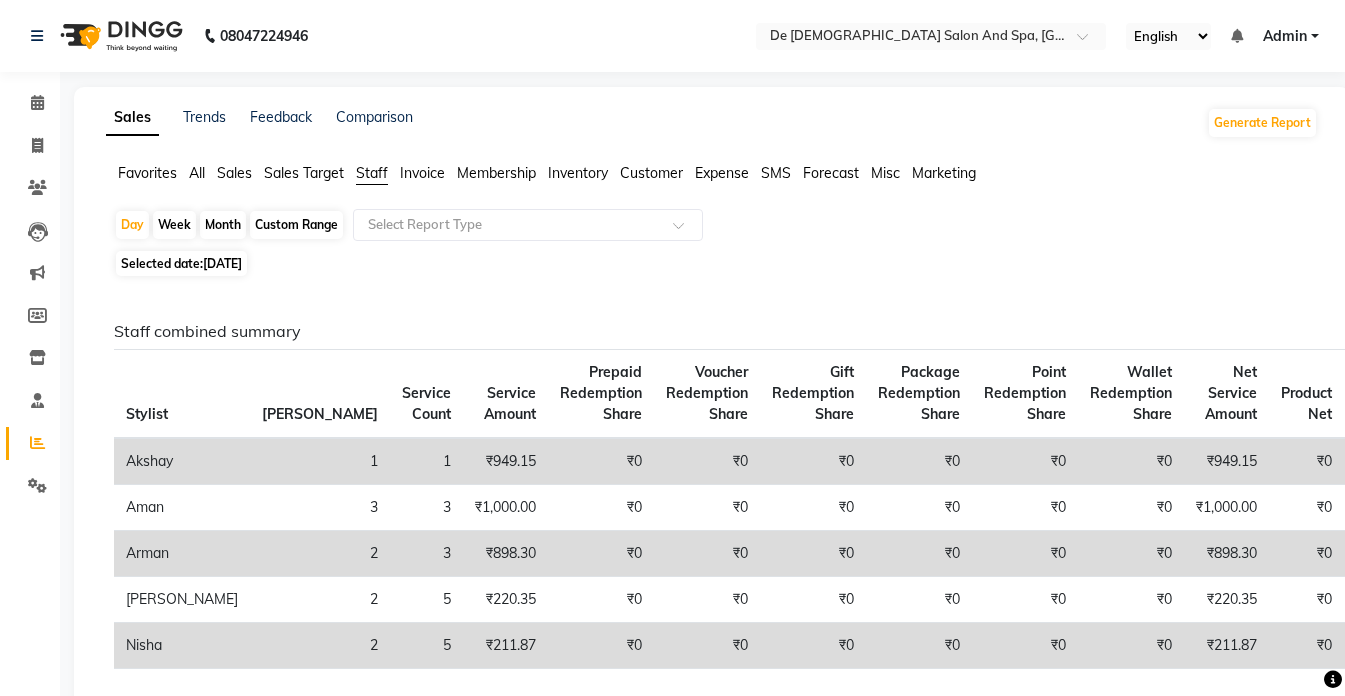 click on "Selected date:  10-07-2025" 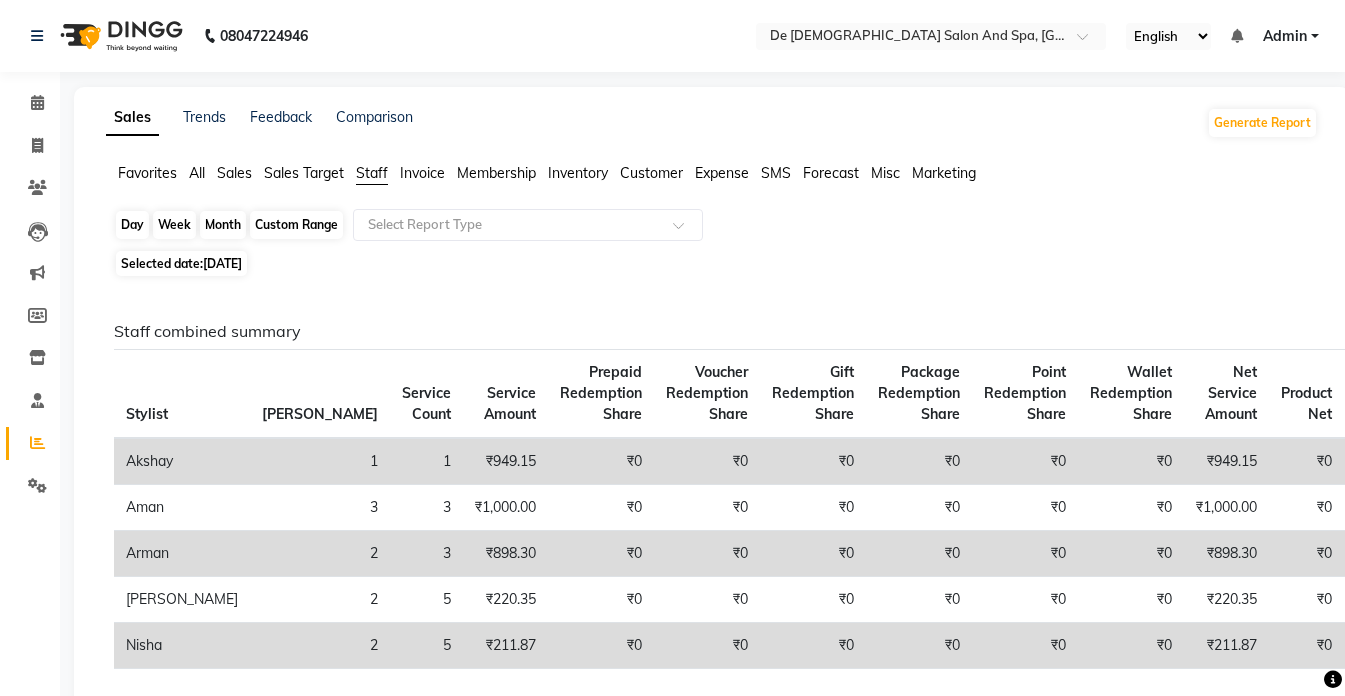 click on "Day" 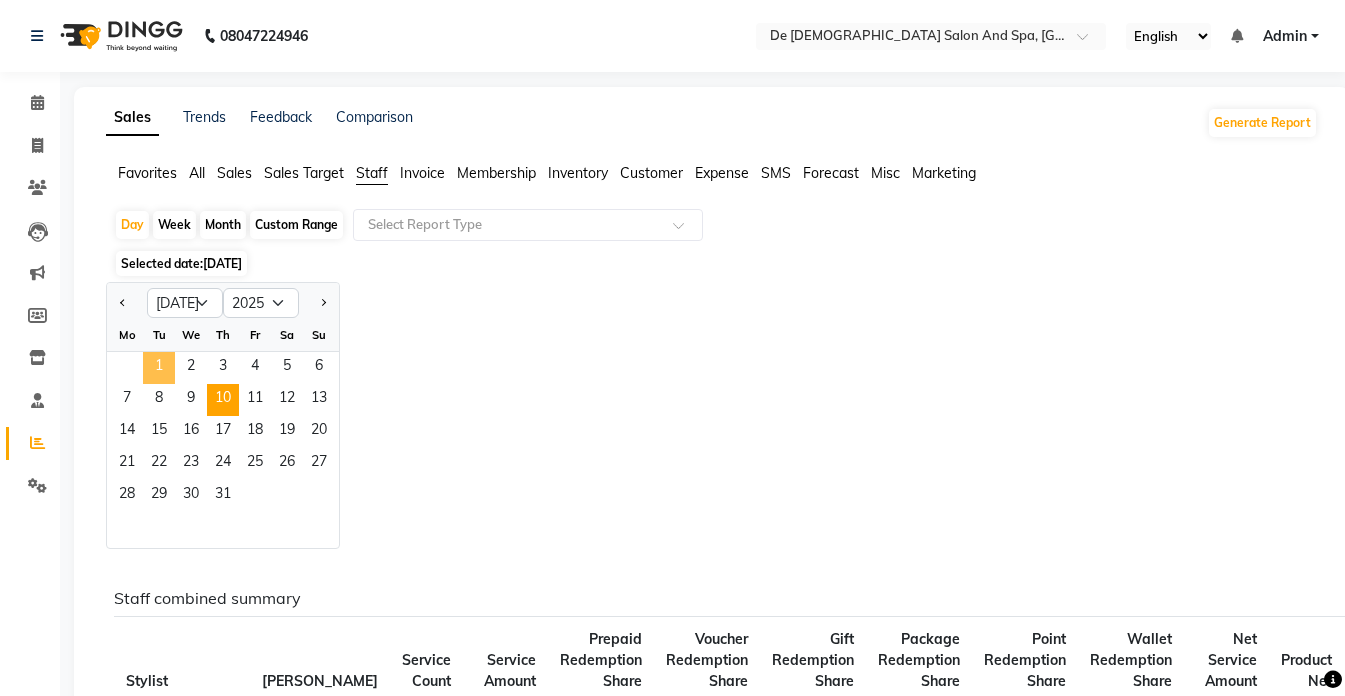 click on "1" 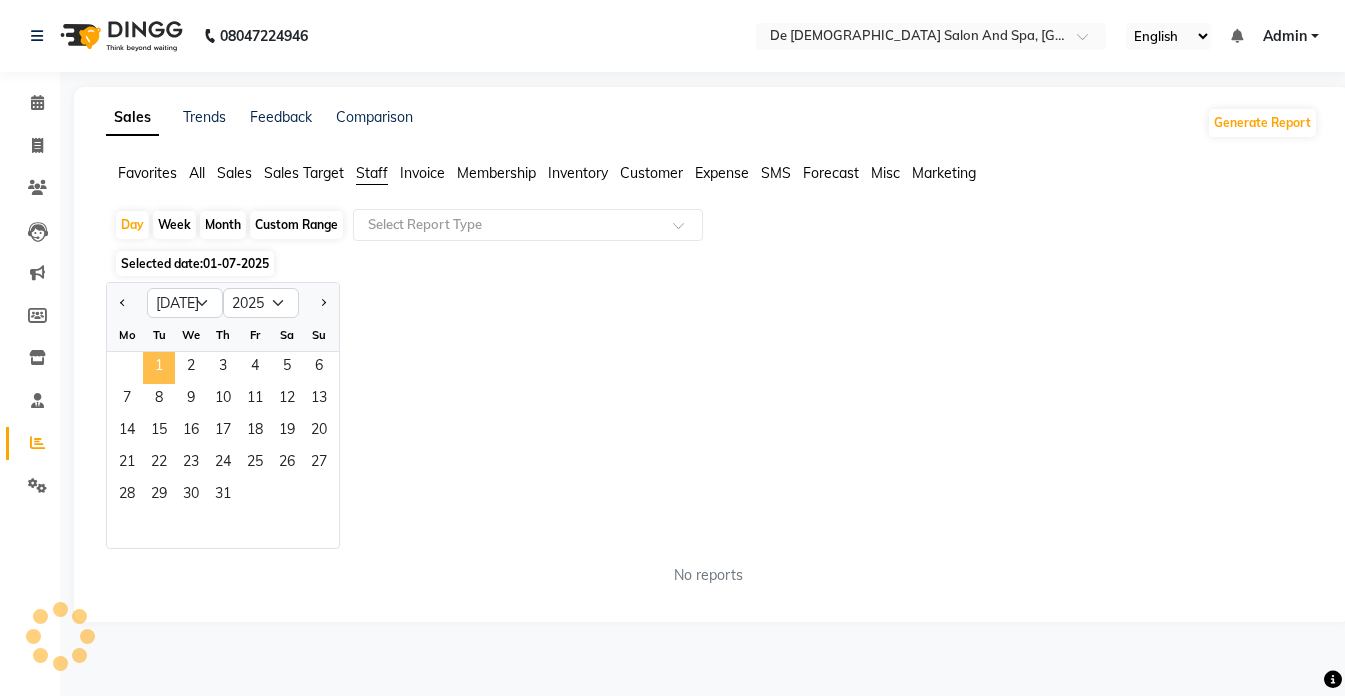 click on "1" 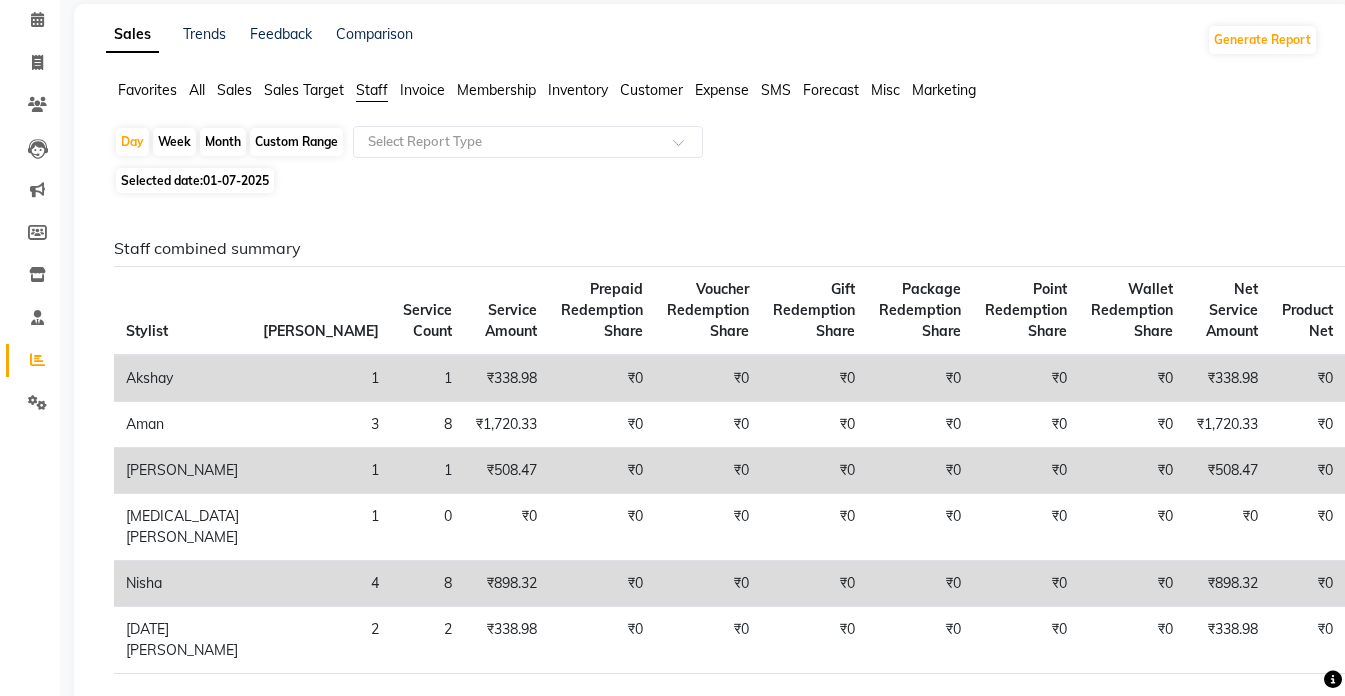 scroll, scrollTop: 0, scrollLeft: 0, axis: both 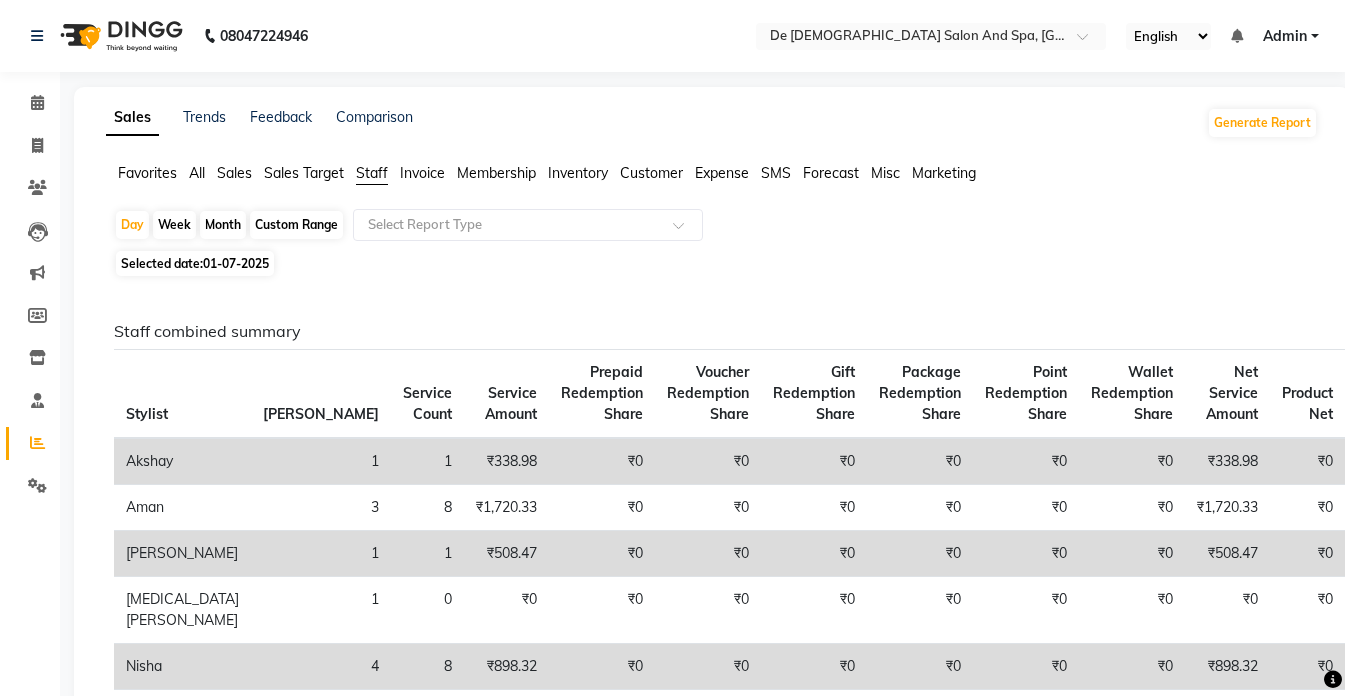click on "Month" 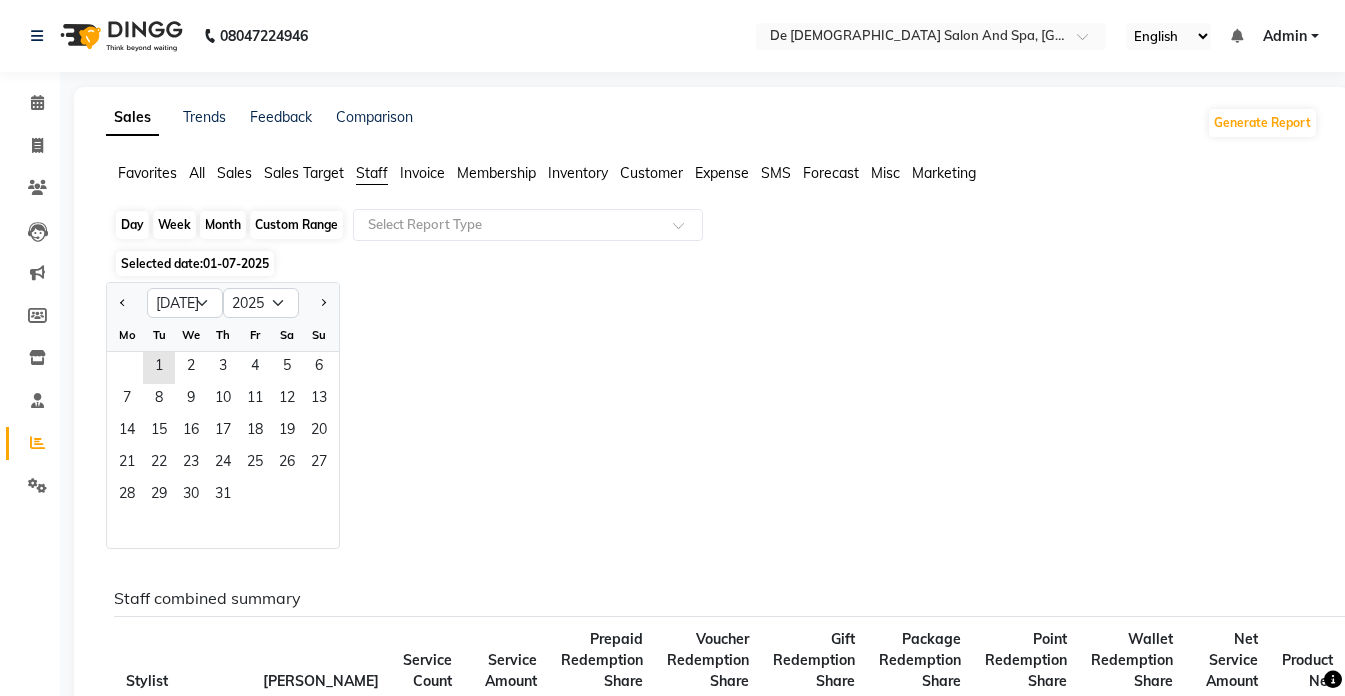 click on "Month" 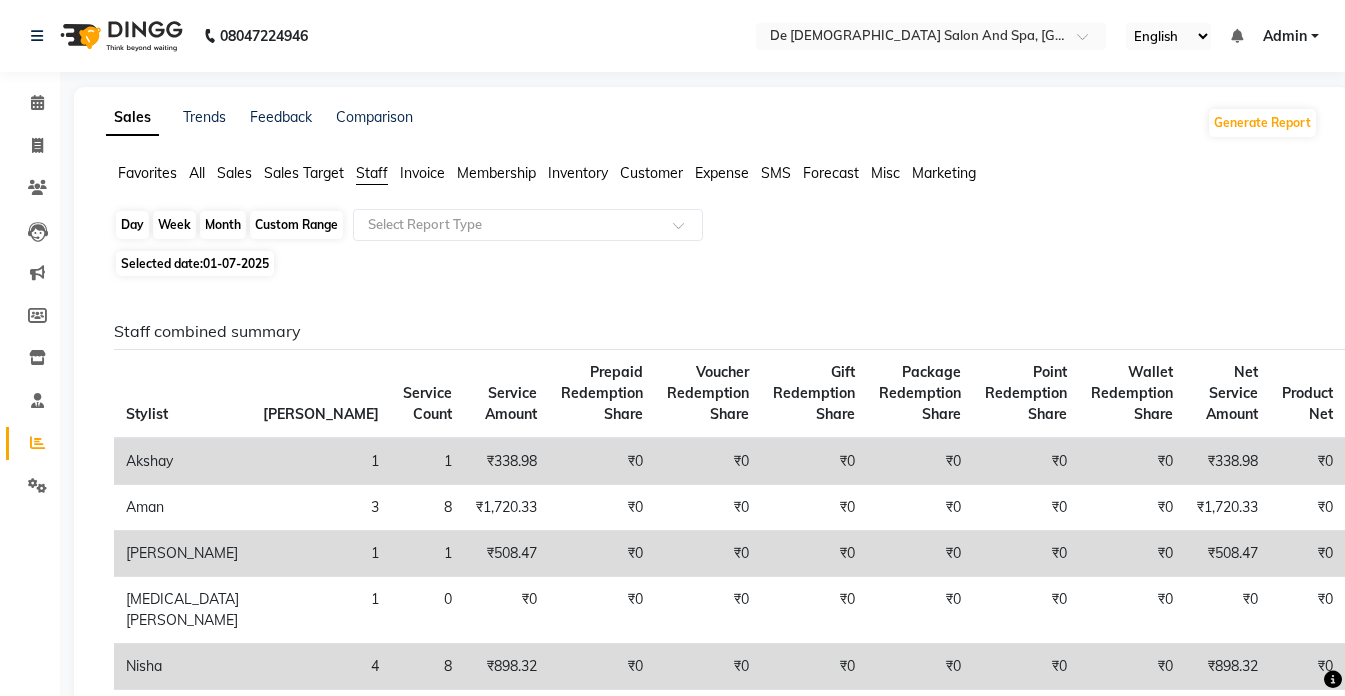 click on "Month" 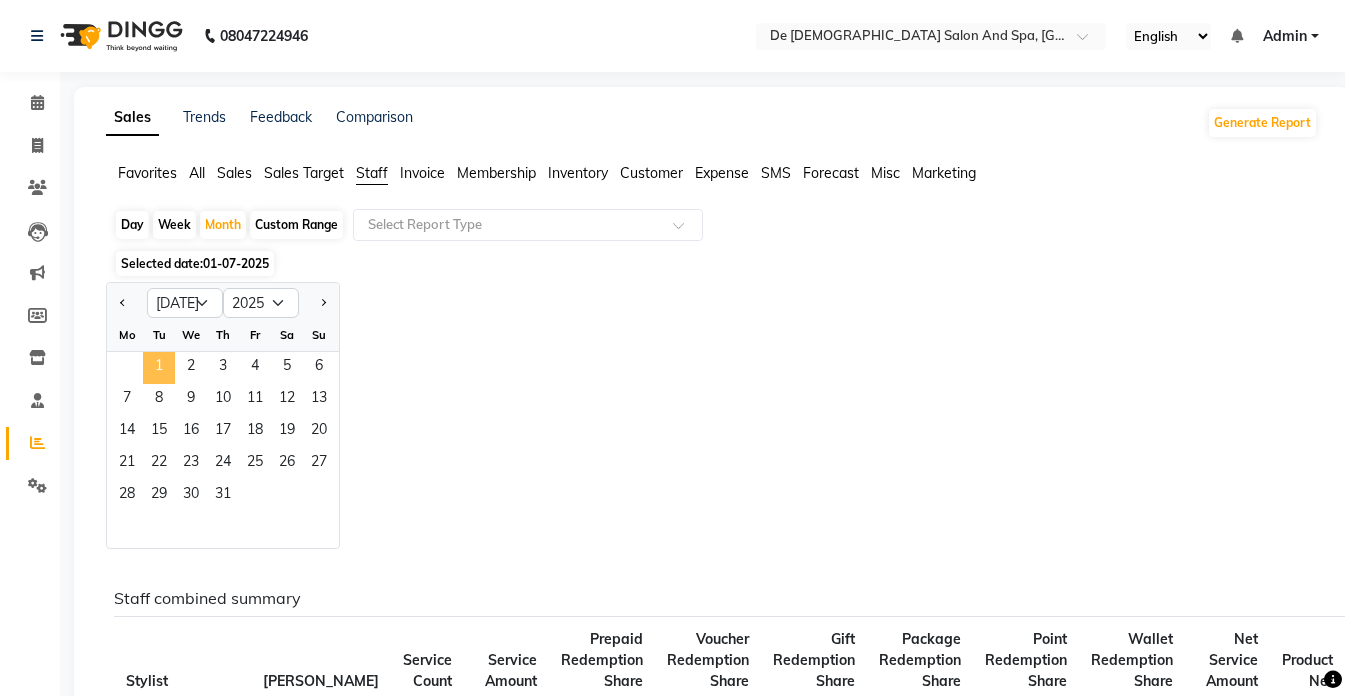 click on "1" 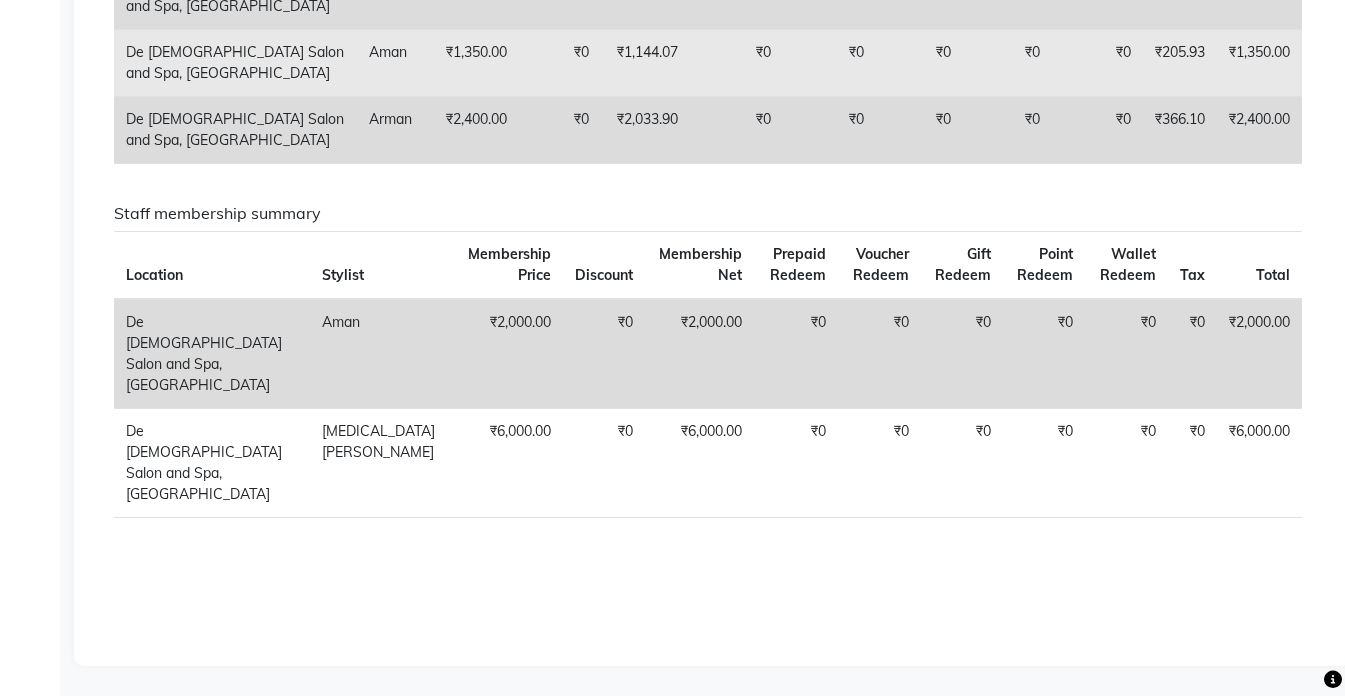 scroll, scrollTop: 2312, scrollLeft: 0, axis: vertical 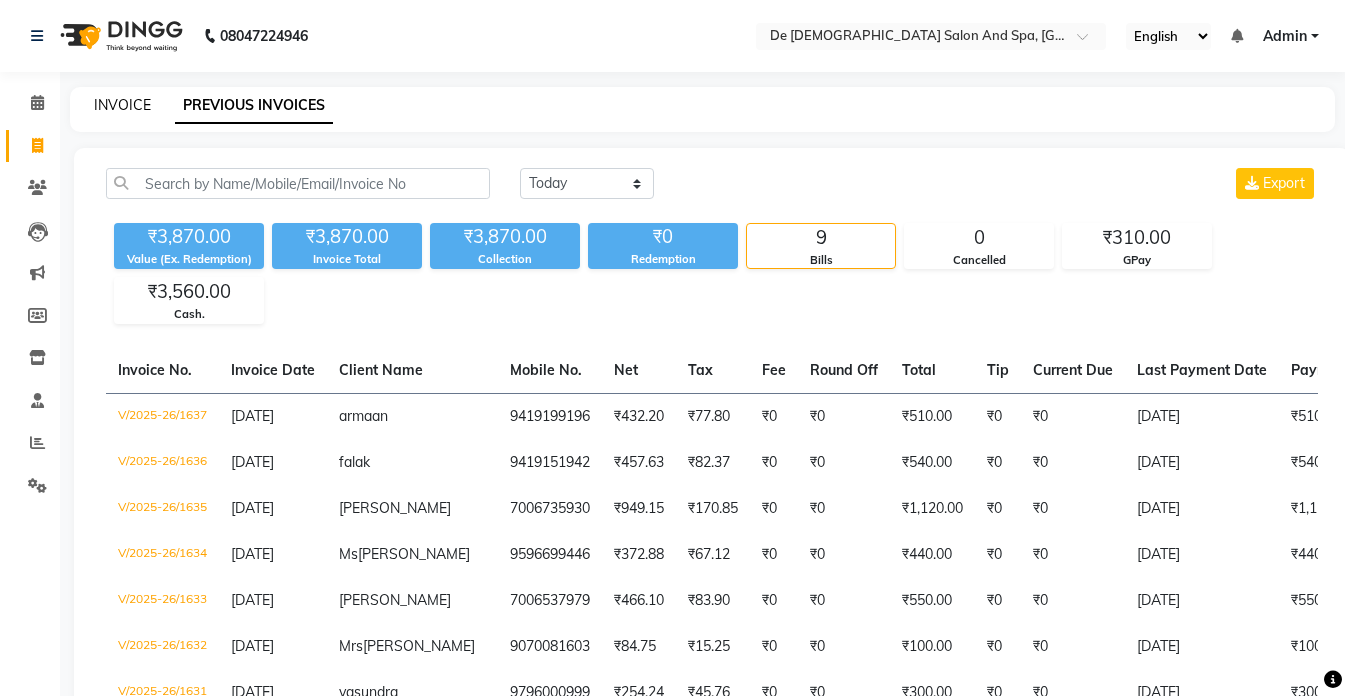 click on "INVOICE" 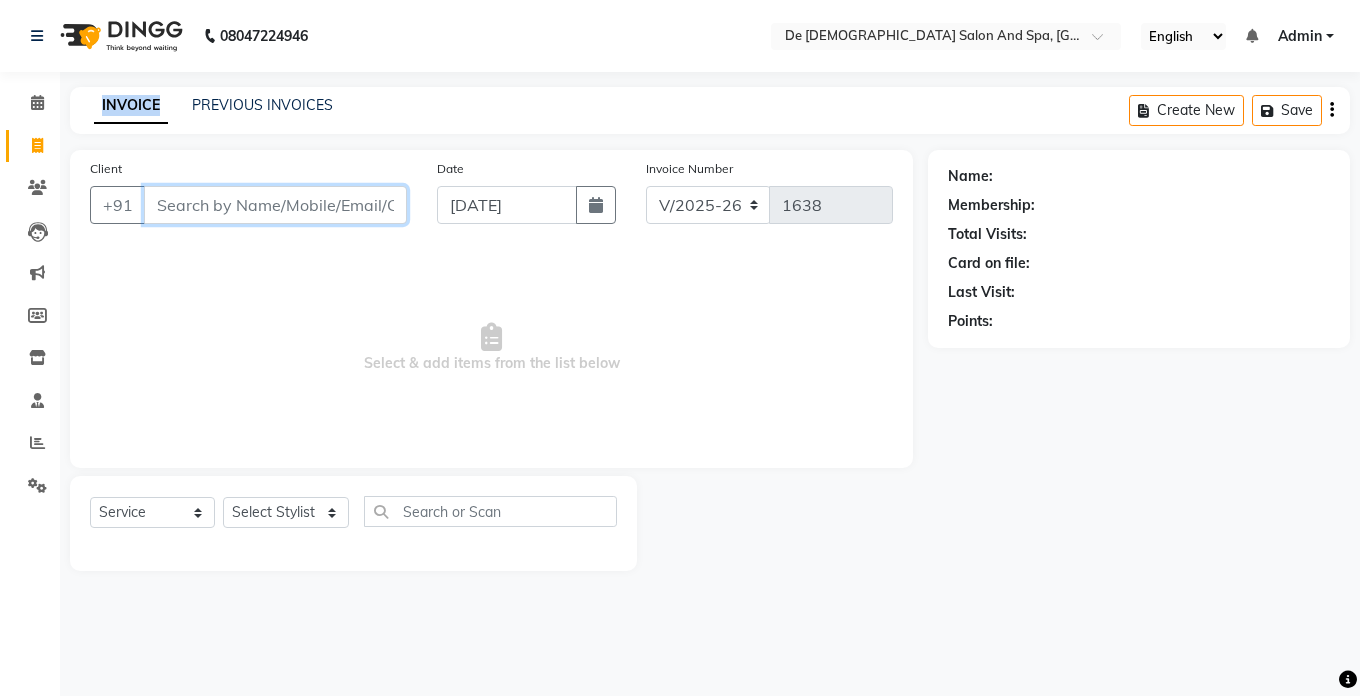 drag, startPoint x: 97, startPoint y: 111, endPoint x: 193, endPoint y: 198, distance: 129.55693 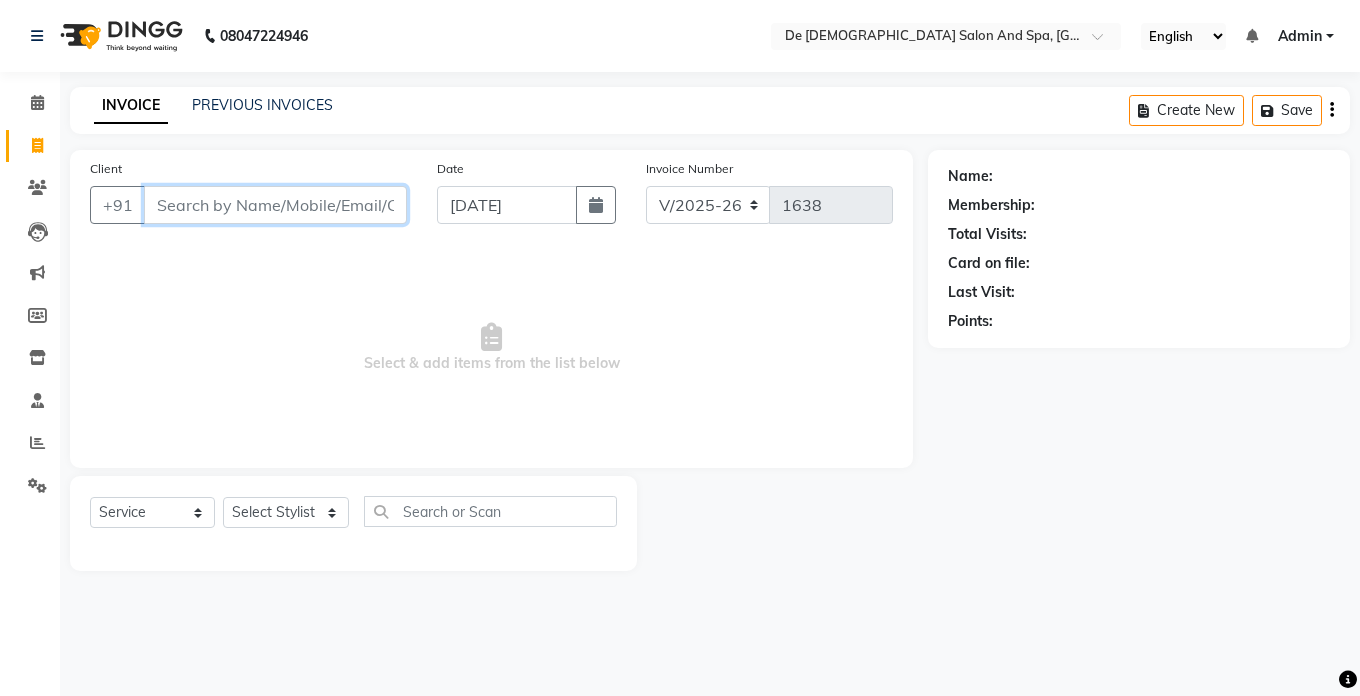 click on "Client" at bounding box center (275, 205) 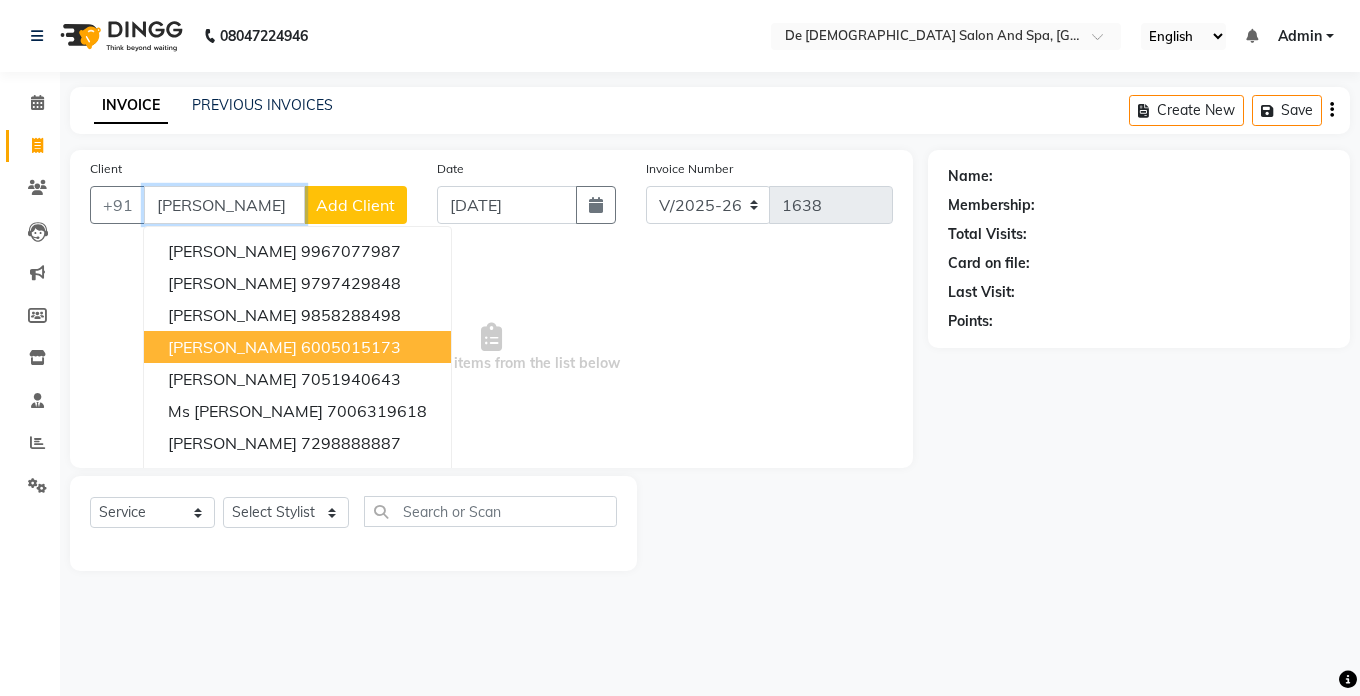 click on "6005015173" at bounding box center (351, 347) 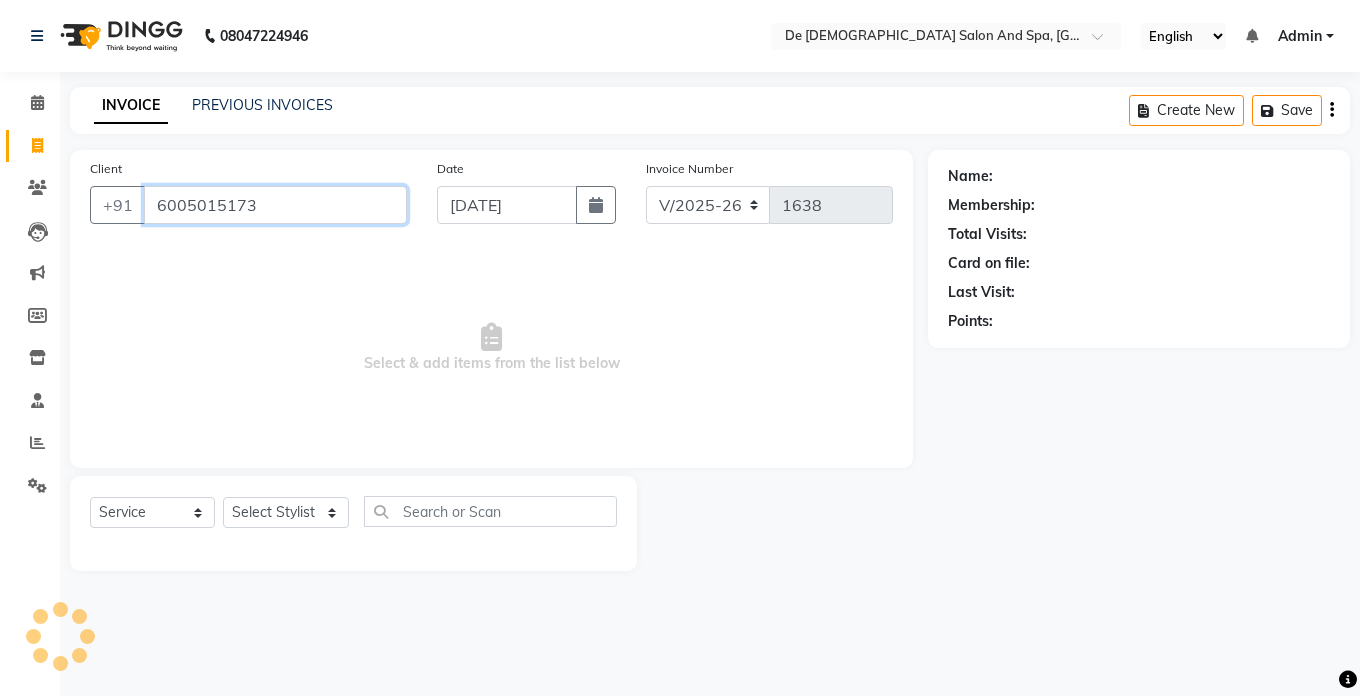 type on "6005015173" 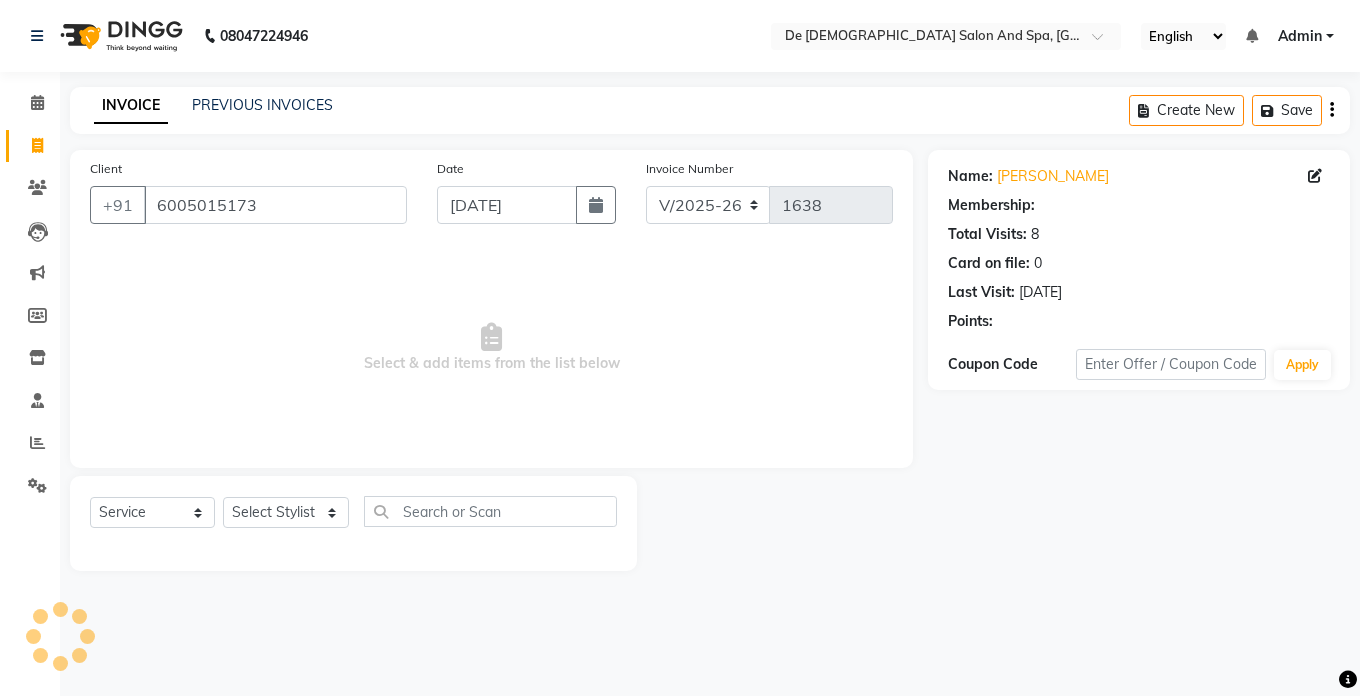 select on "1: Object" 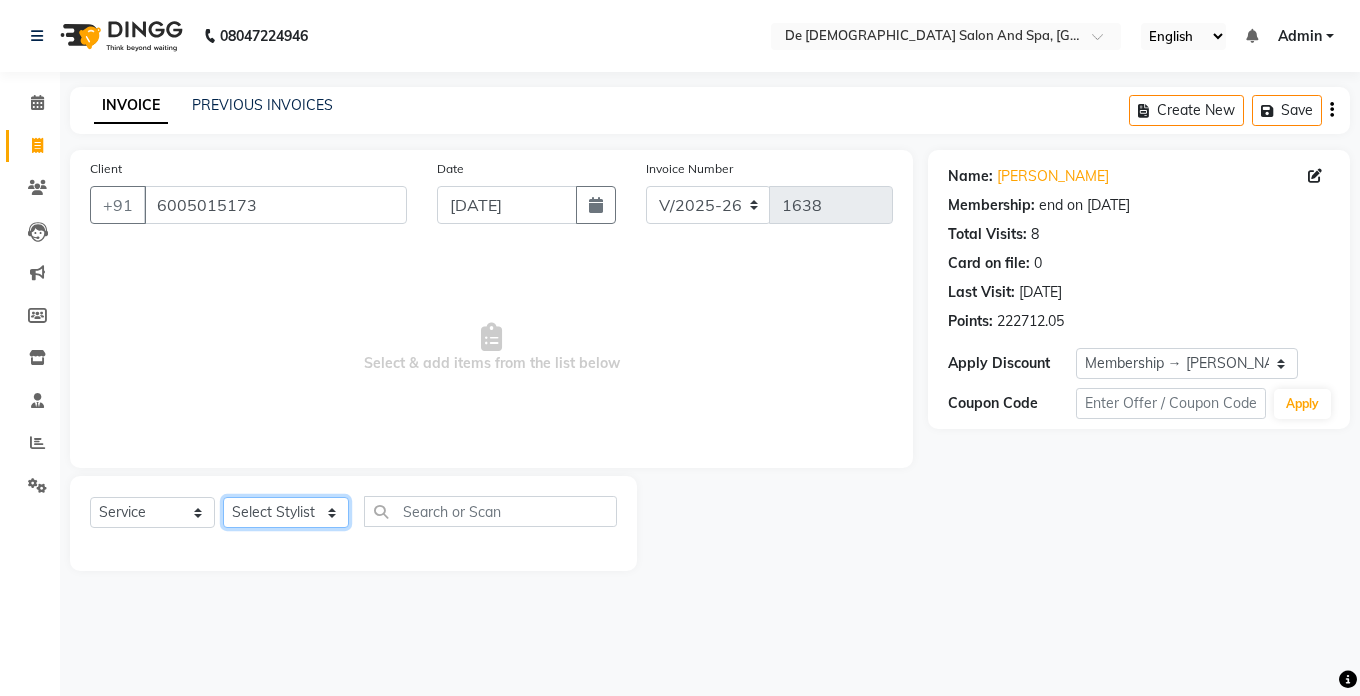 click on "Select Stylist akshay aman Arman Ashwani gunraj megha  nikita thappa nisha parveen shafali vishu kumar" 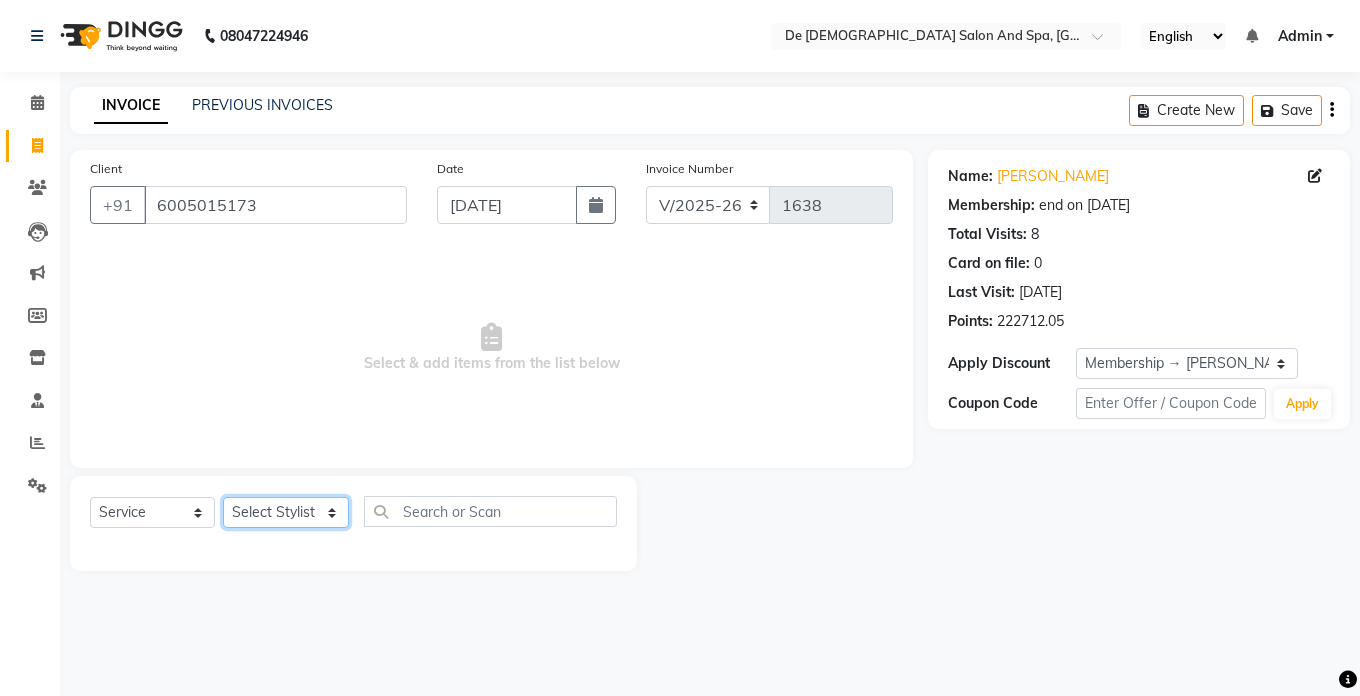 select on "49369" 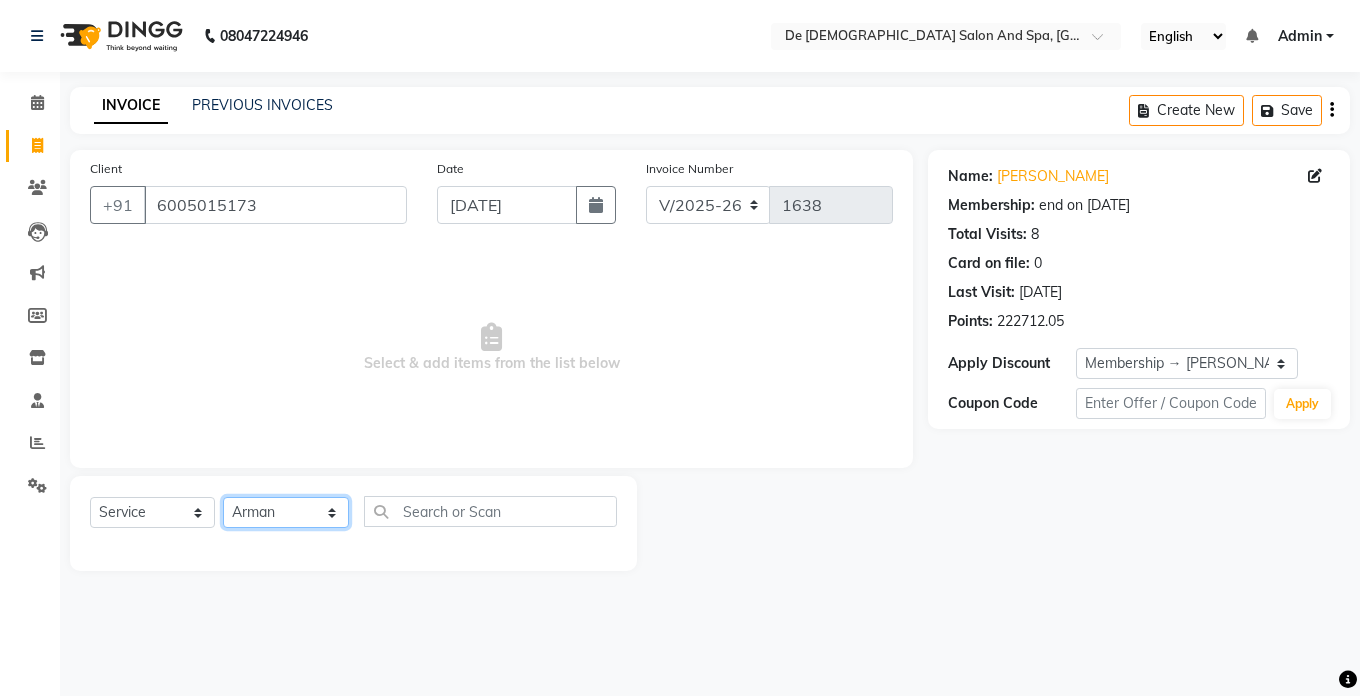 click on "Select Stylist akshay aman Arman Ashwani gunraj megha  nikita thappa nisha parveen shafali vishu kumar" 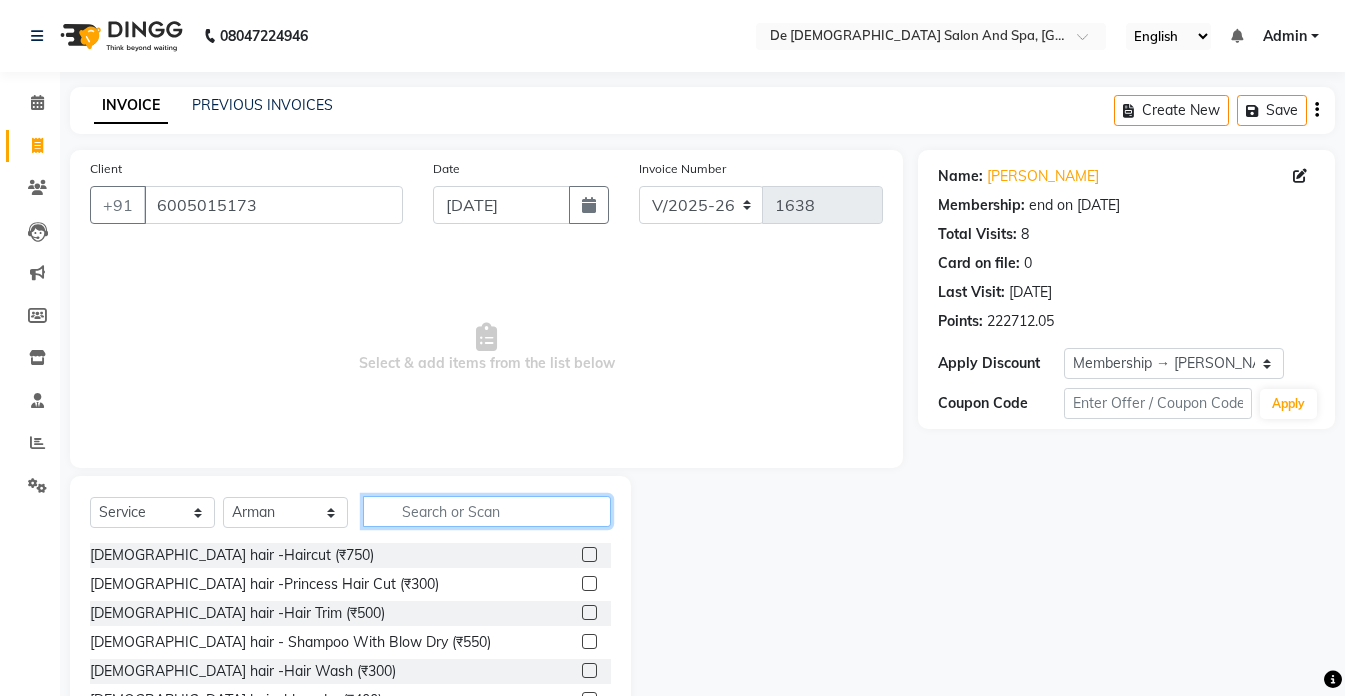 click 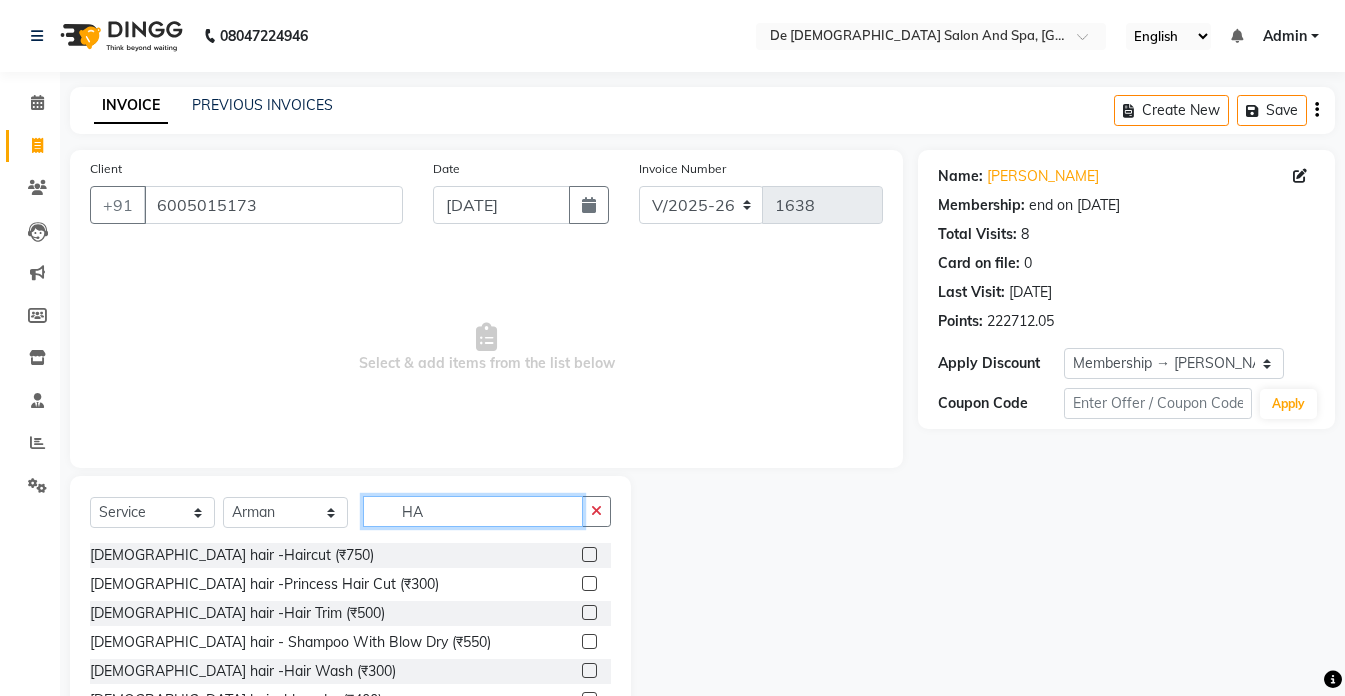 type on "H" 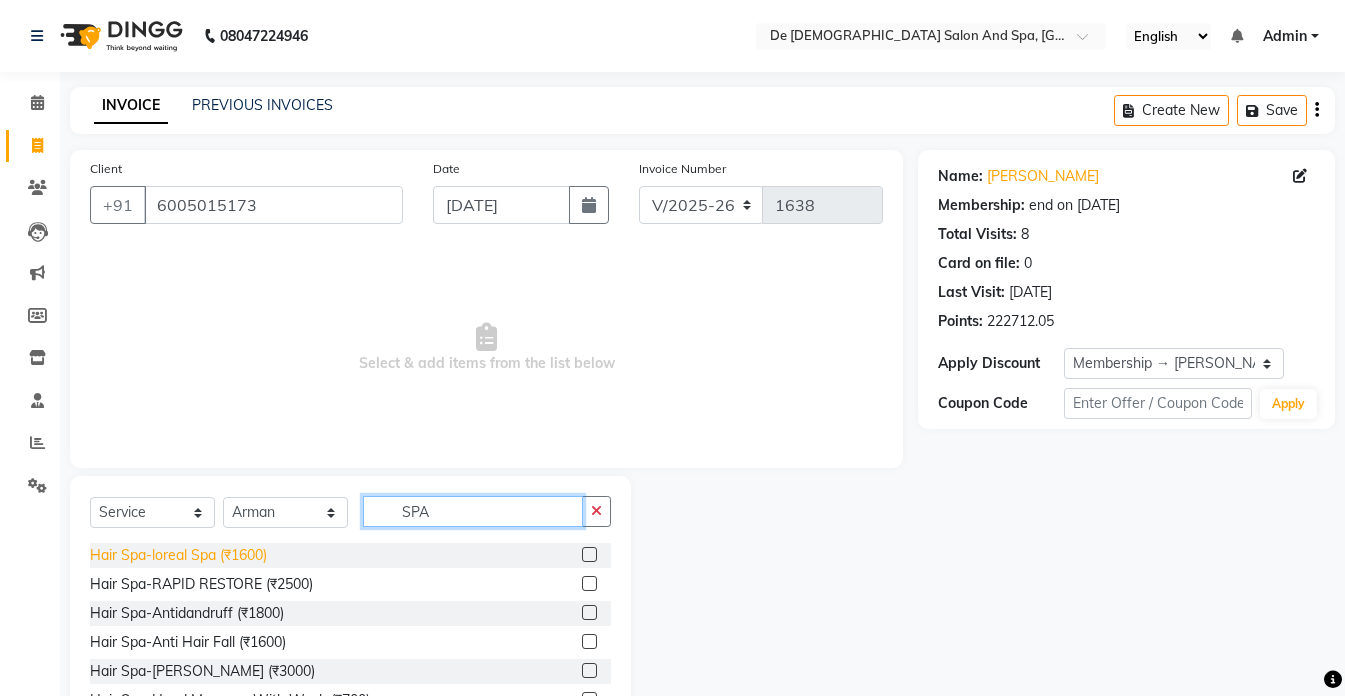 type on "SPA" 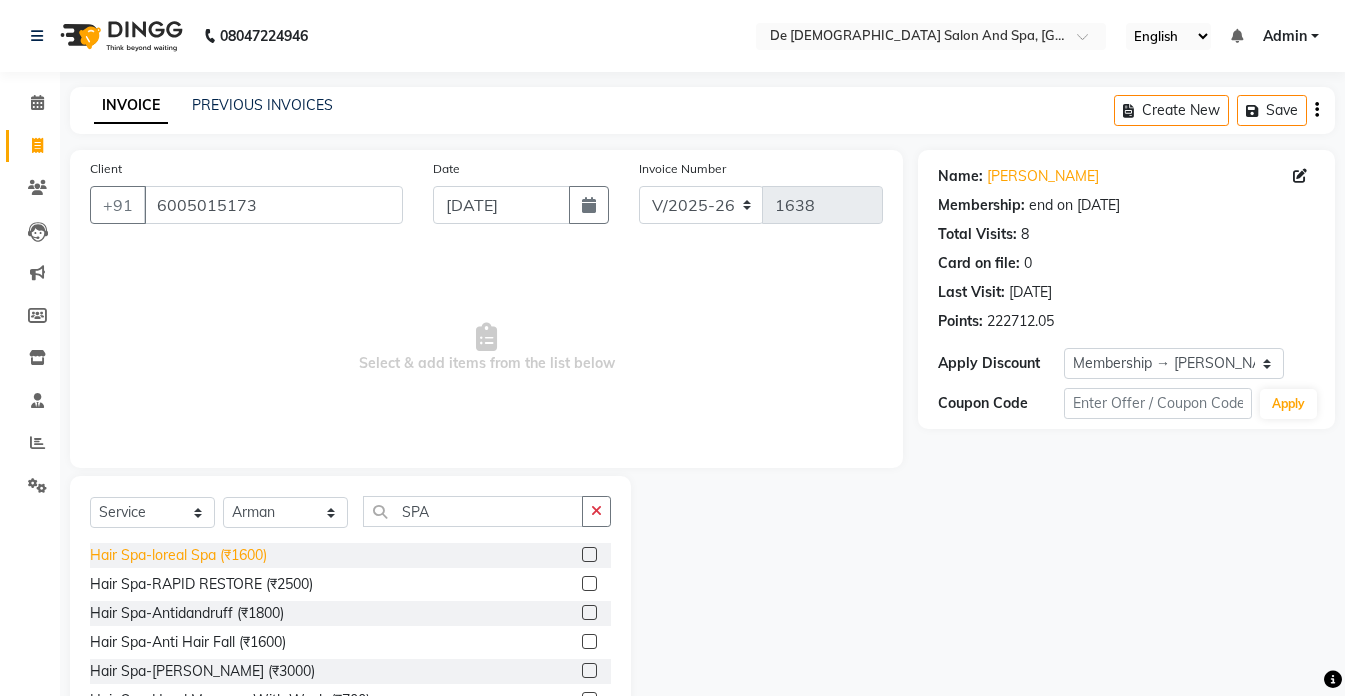 click on "Hair Spa-loreal Spa (₹1600)" 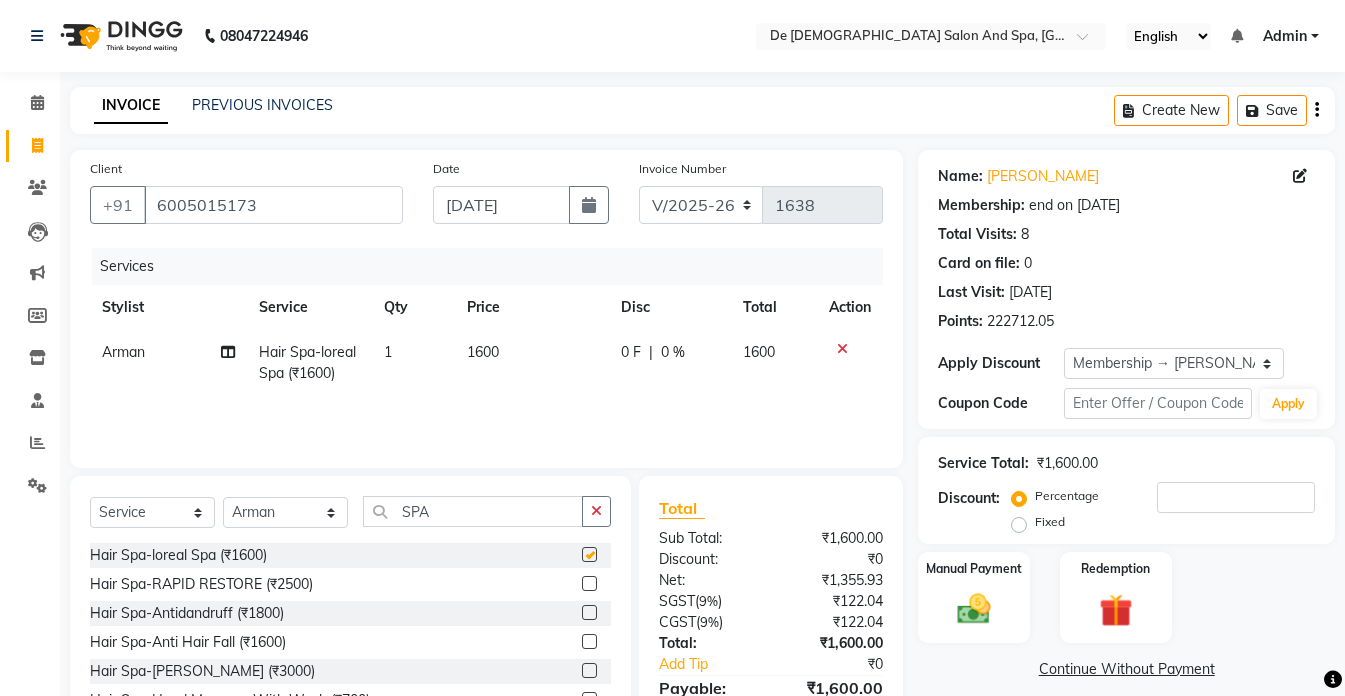 checkbox on "false" 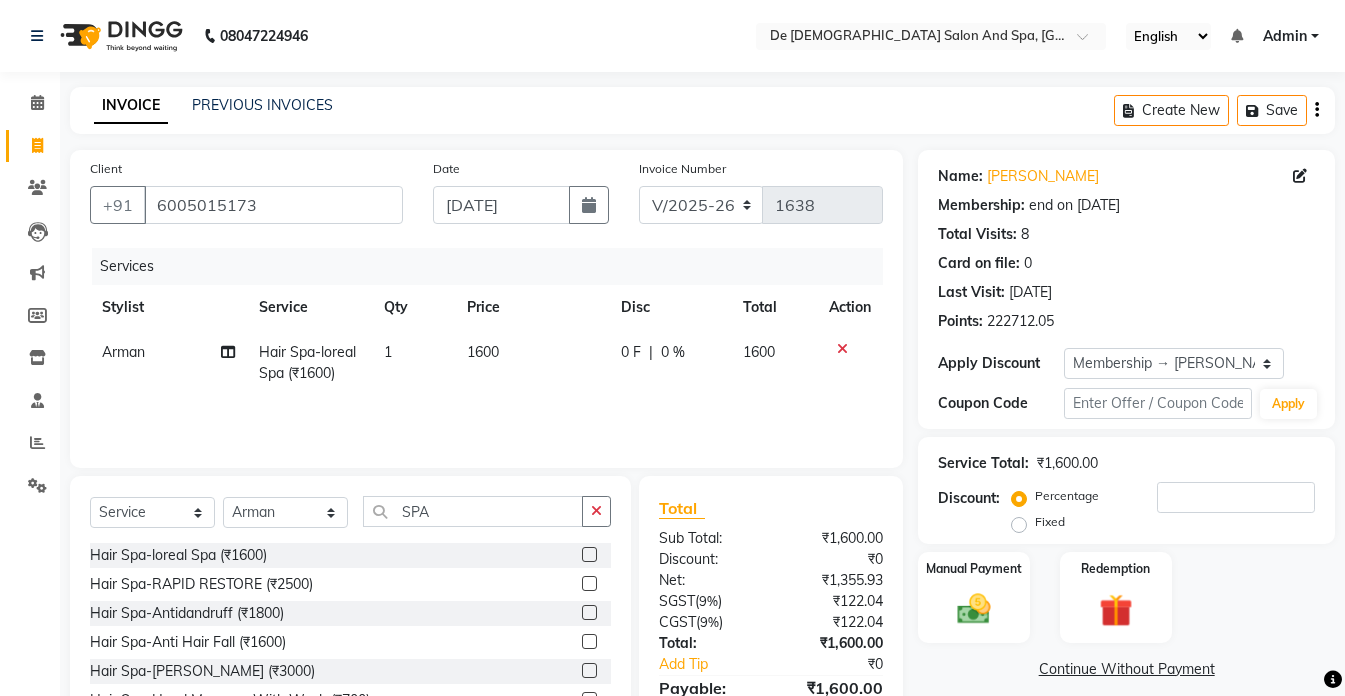 click on "0 %" 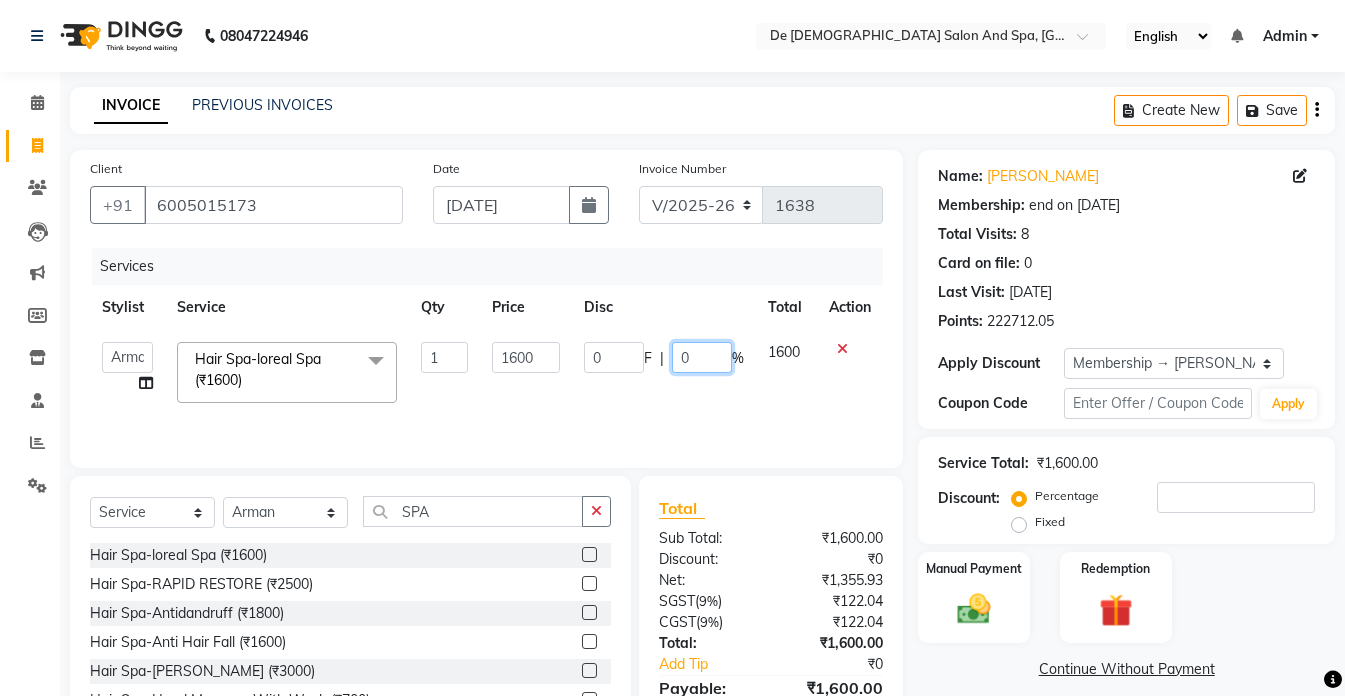 click on "0" 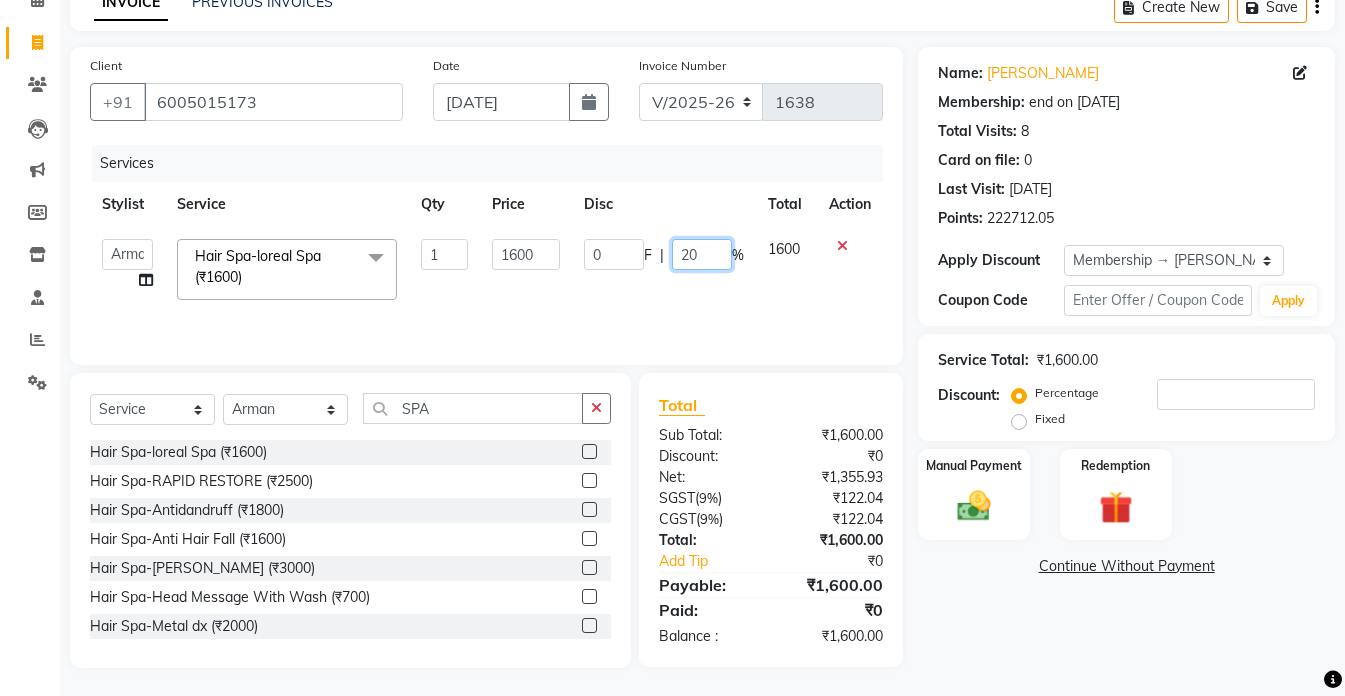 scroll, scrollTop: 105, scrollLeft: 0, axis: vertical 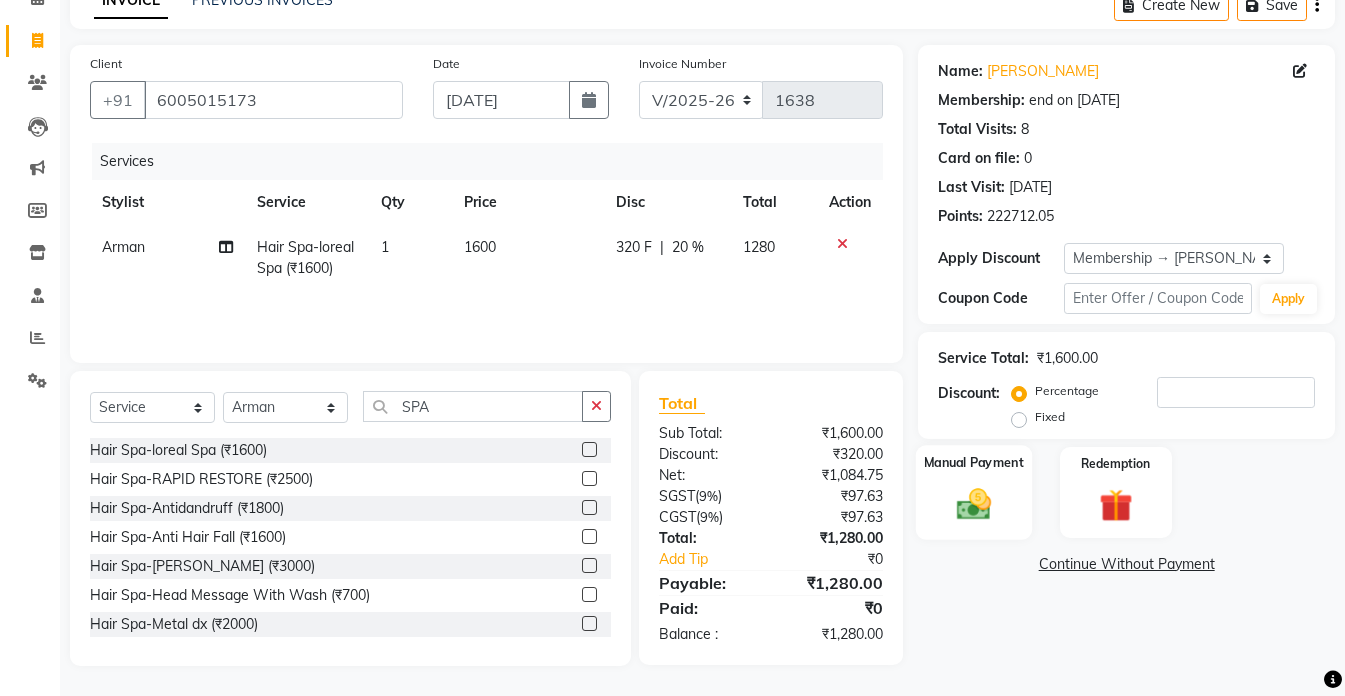 click 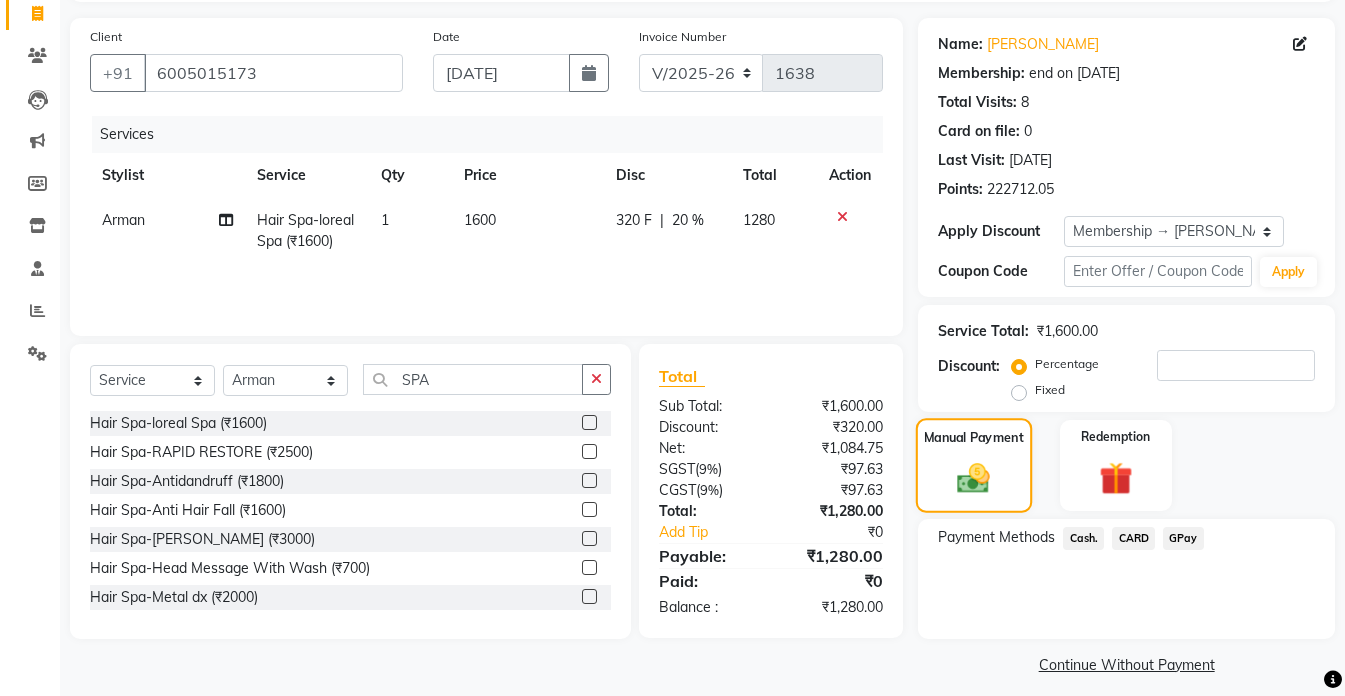 scroll, scrollTop: 146, scrollLeft: 0, axis: vertical 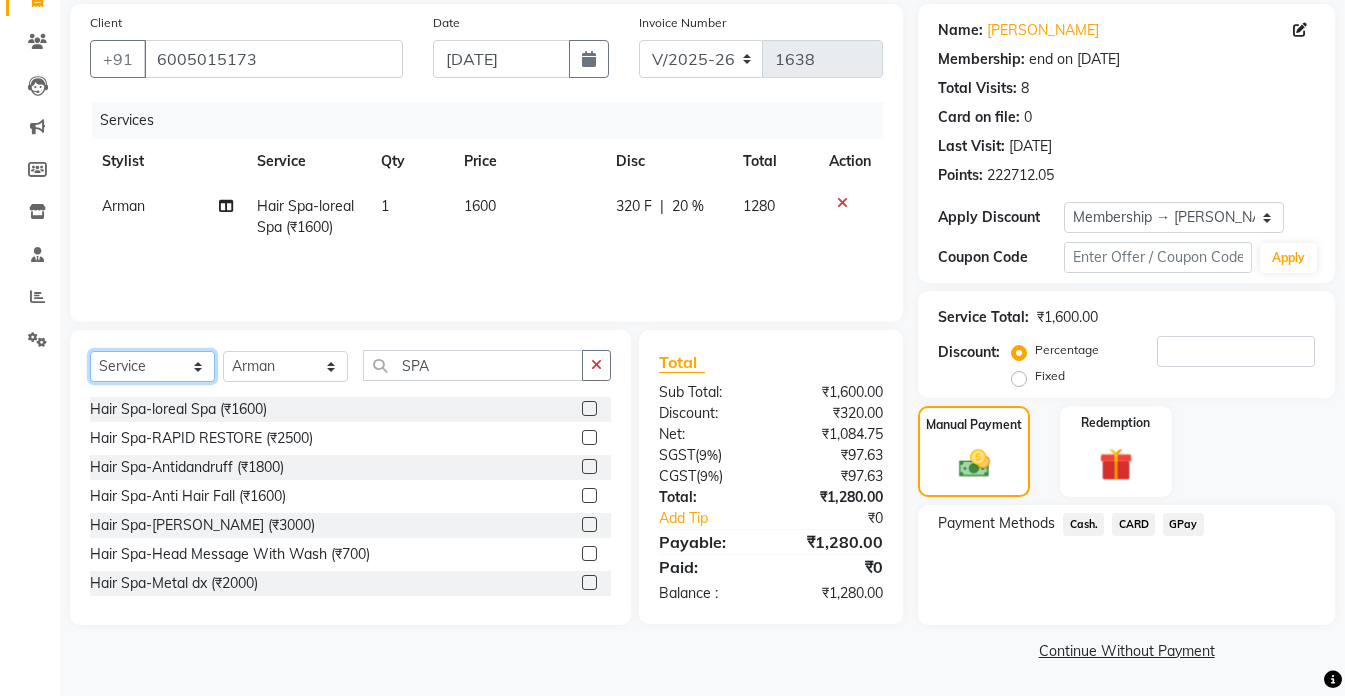 click on "Select  Service  Product  Membership  Package Voucher Prepaid Gift Card" 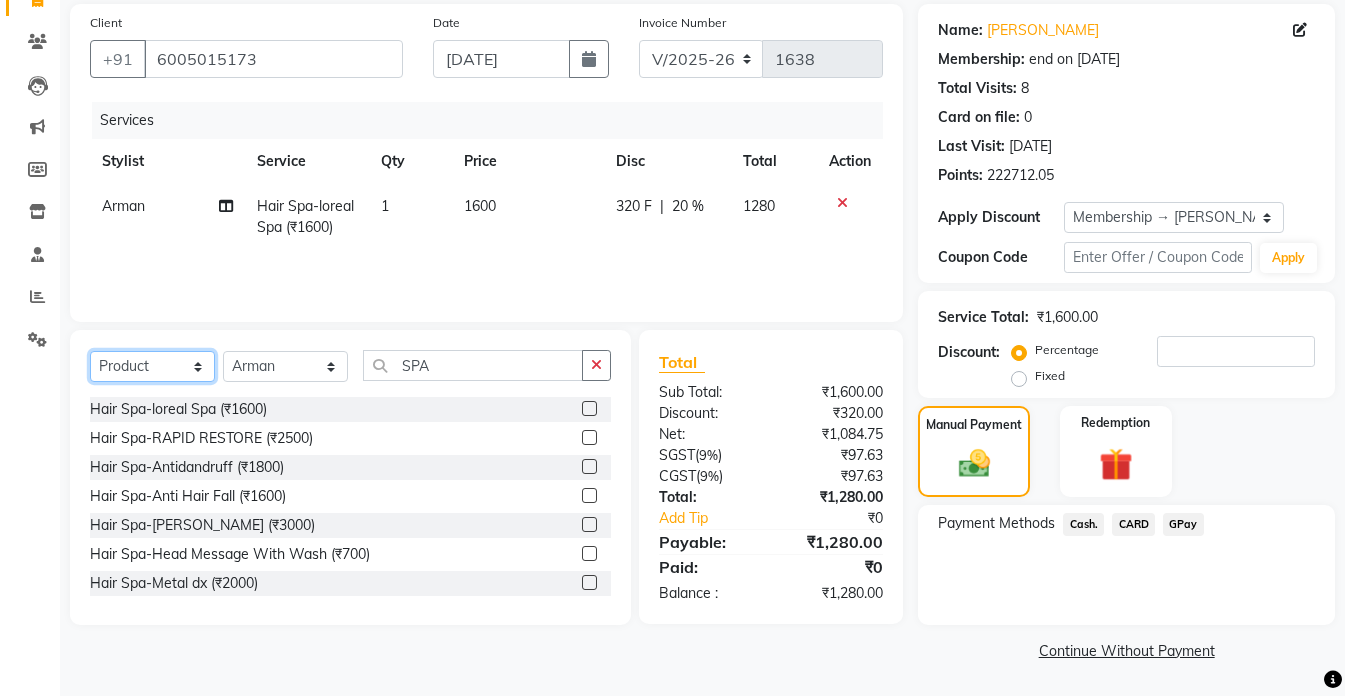 click on "Select  Service  Product  Membership  Package Voucher Prepaid Gift Card" 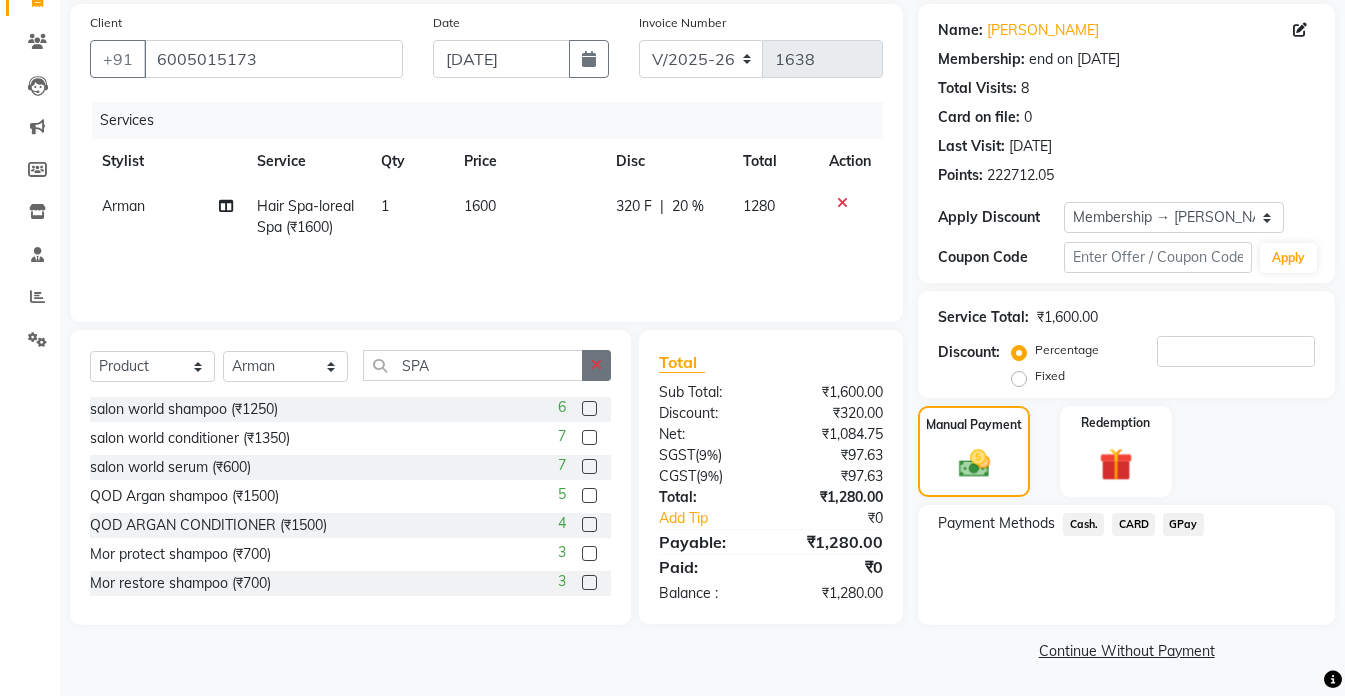 click 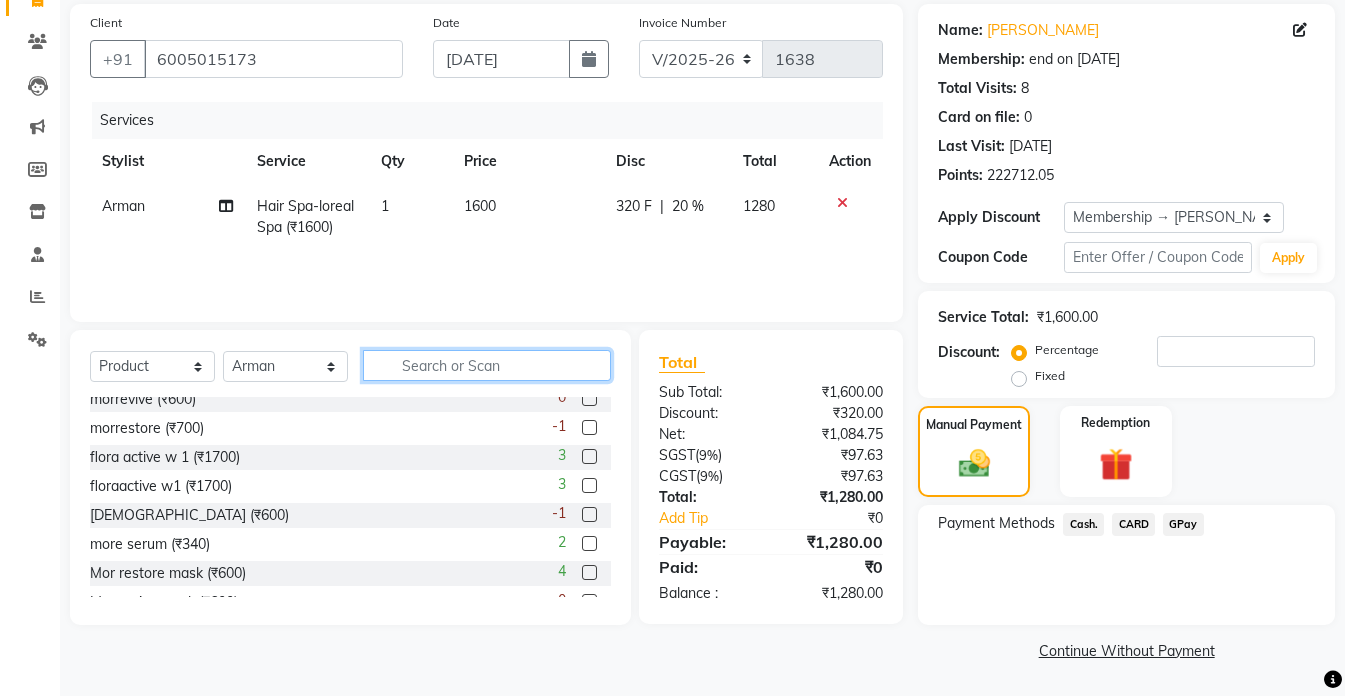 scroll, scrollTop: 200, scrollLeft: 0, axis: vertical 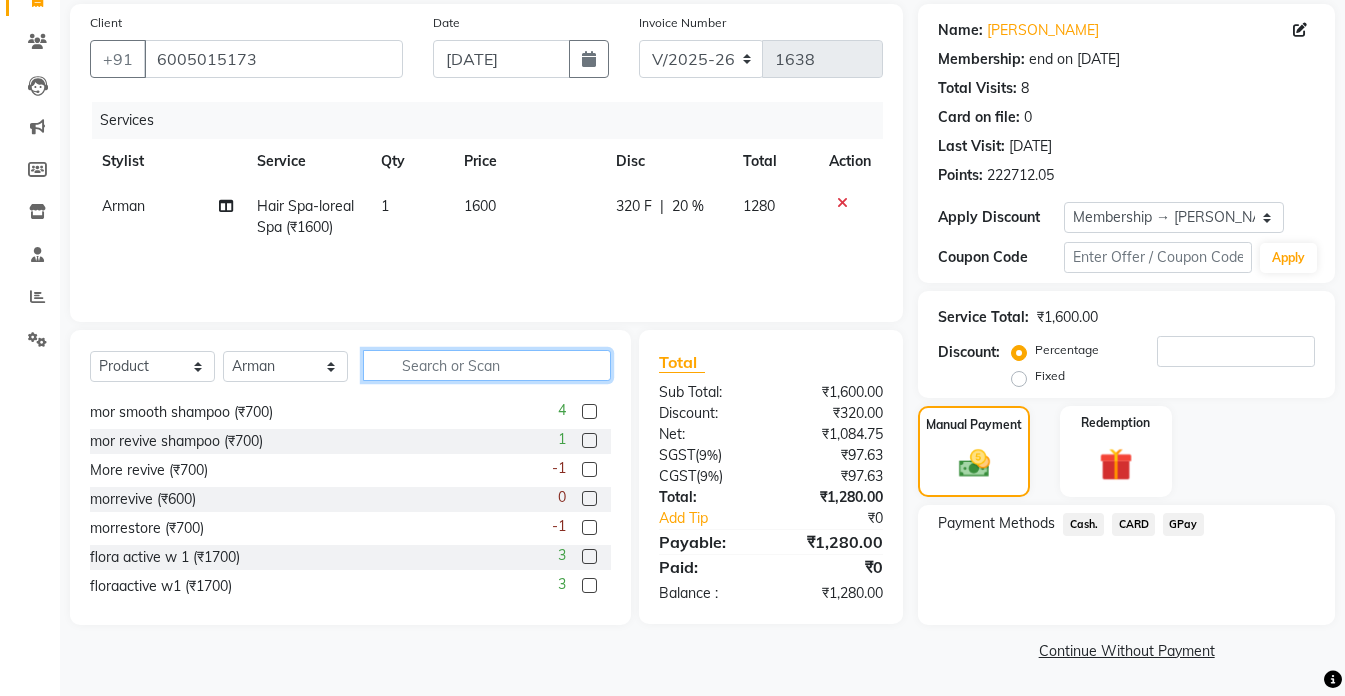 click 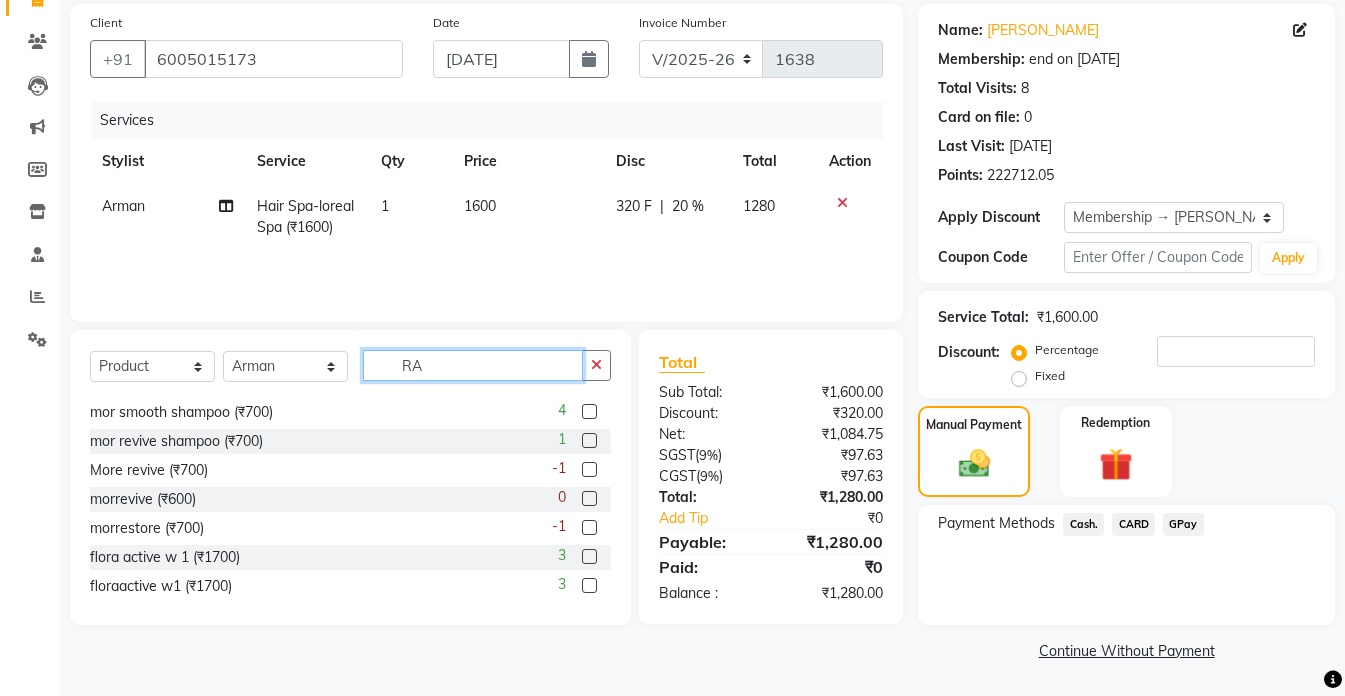 scroll, scrollTop: 0, scrollLeft: 0, axis: both 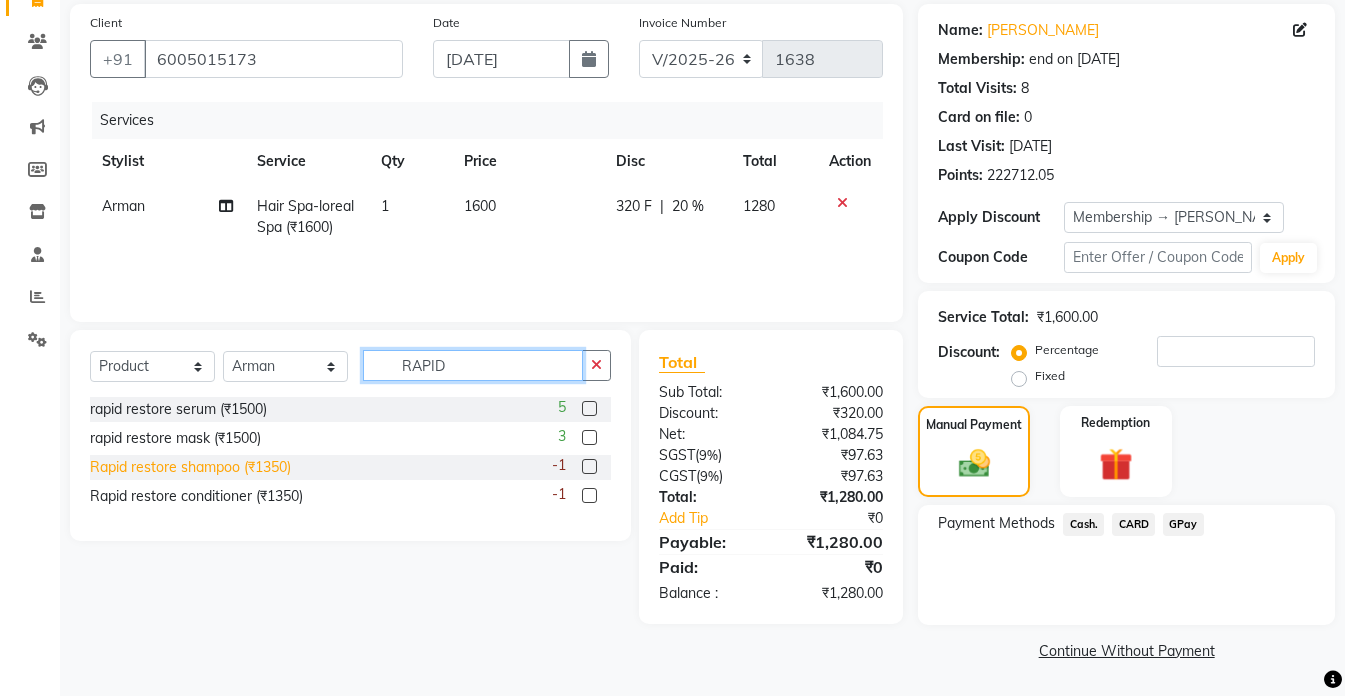 type on "RAPID" 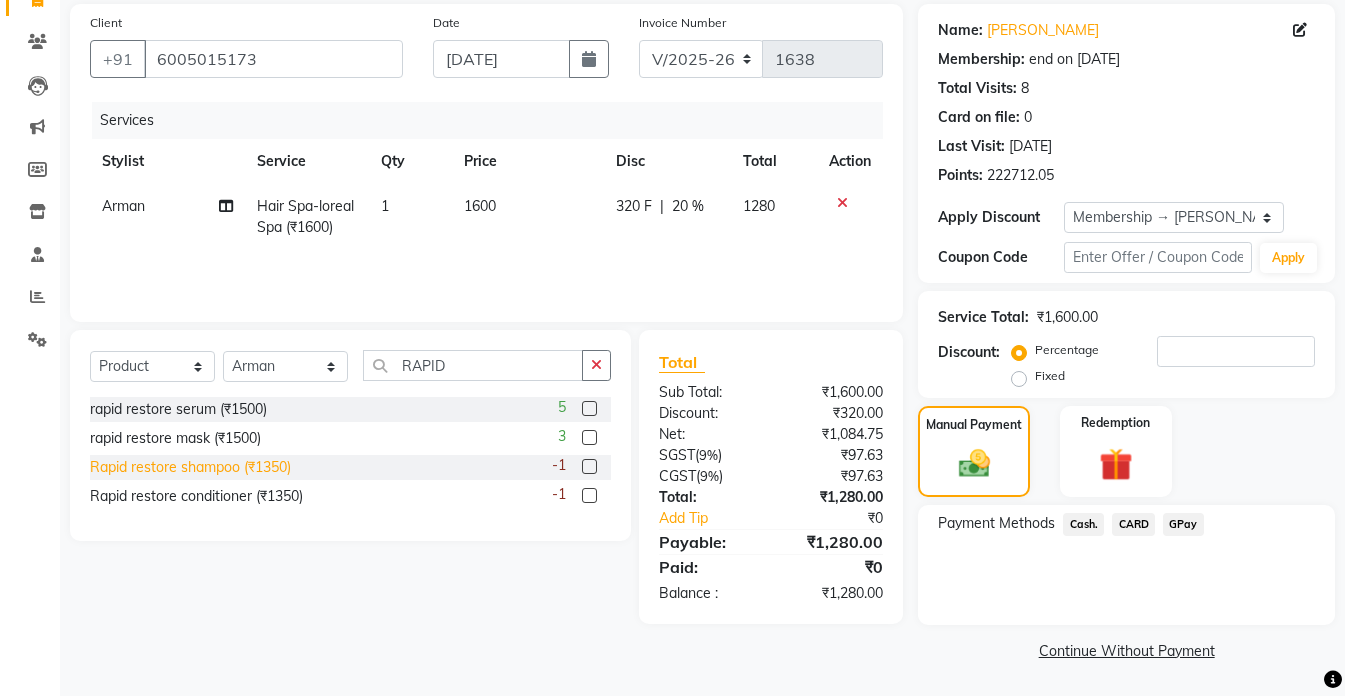 click on "Rapid restore shampoo (₹1350)" 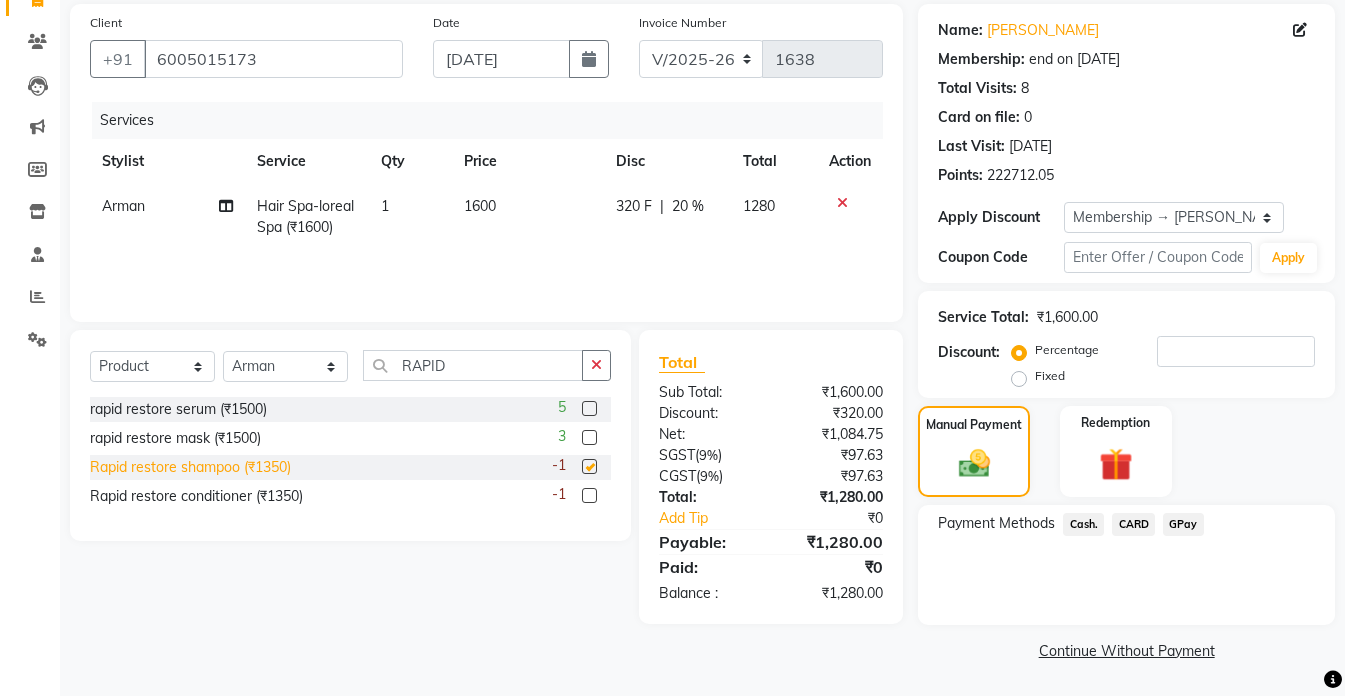 checkbox on "false" 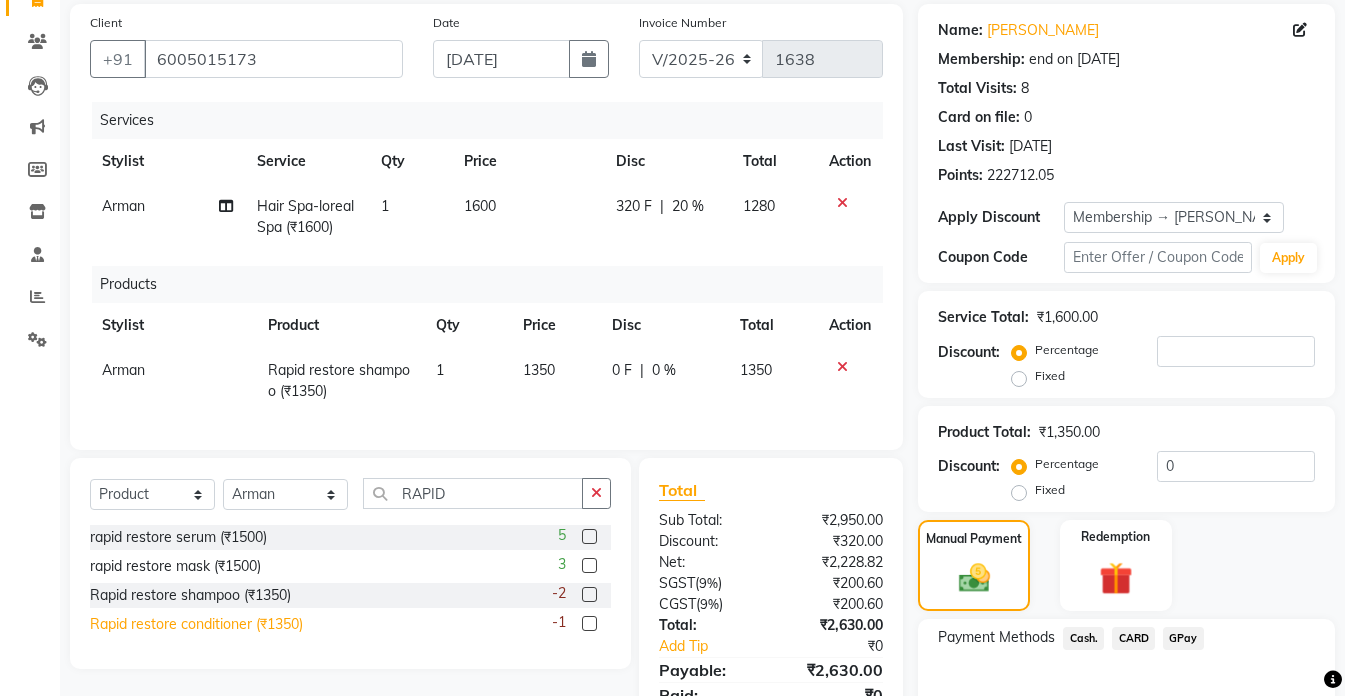 click on "Rapid restore conditioner (₹1350)" 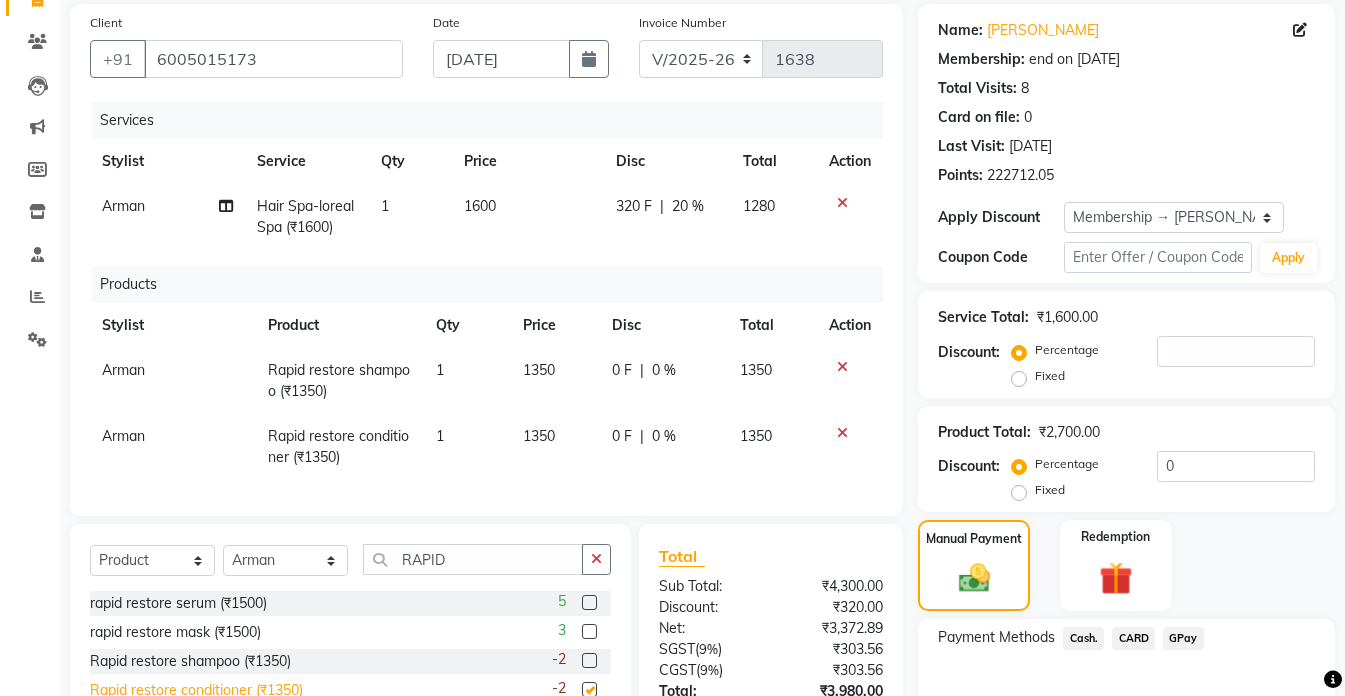 checkbox on "false" 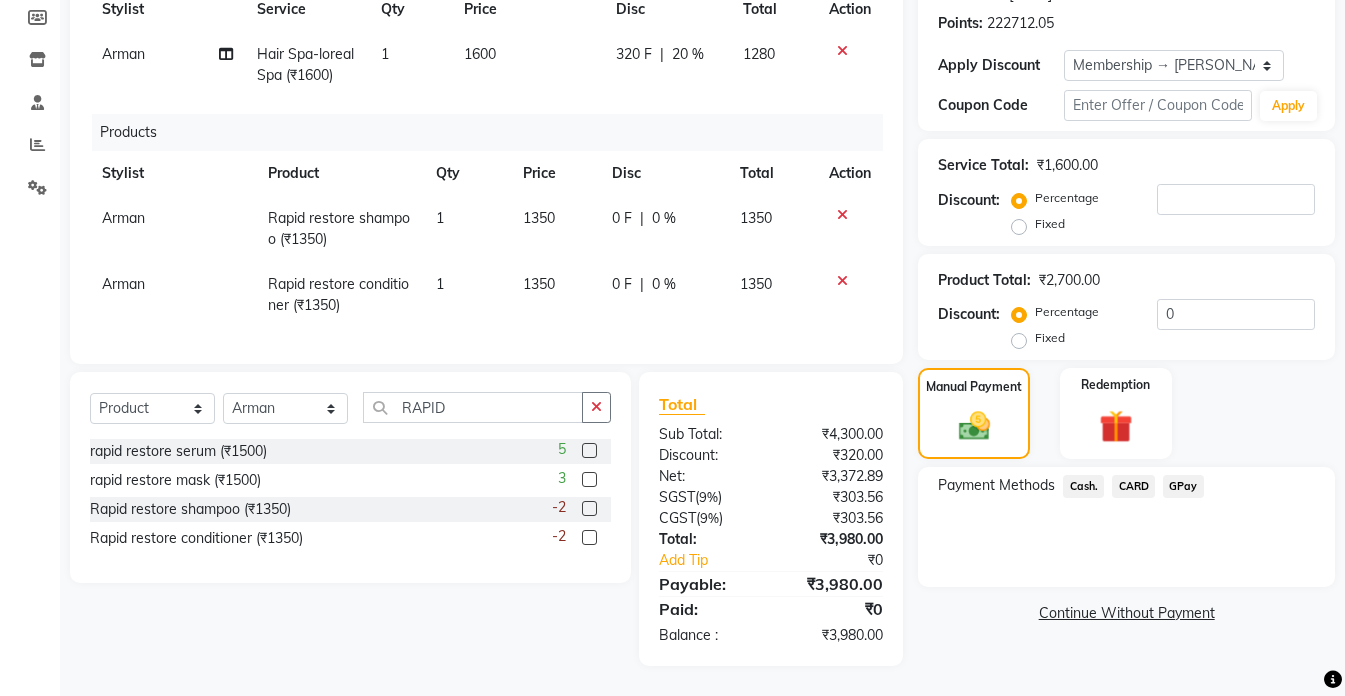 scroll, scrollTop: 313, scrollLeft: 0, axis: vertical 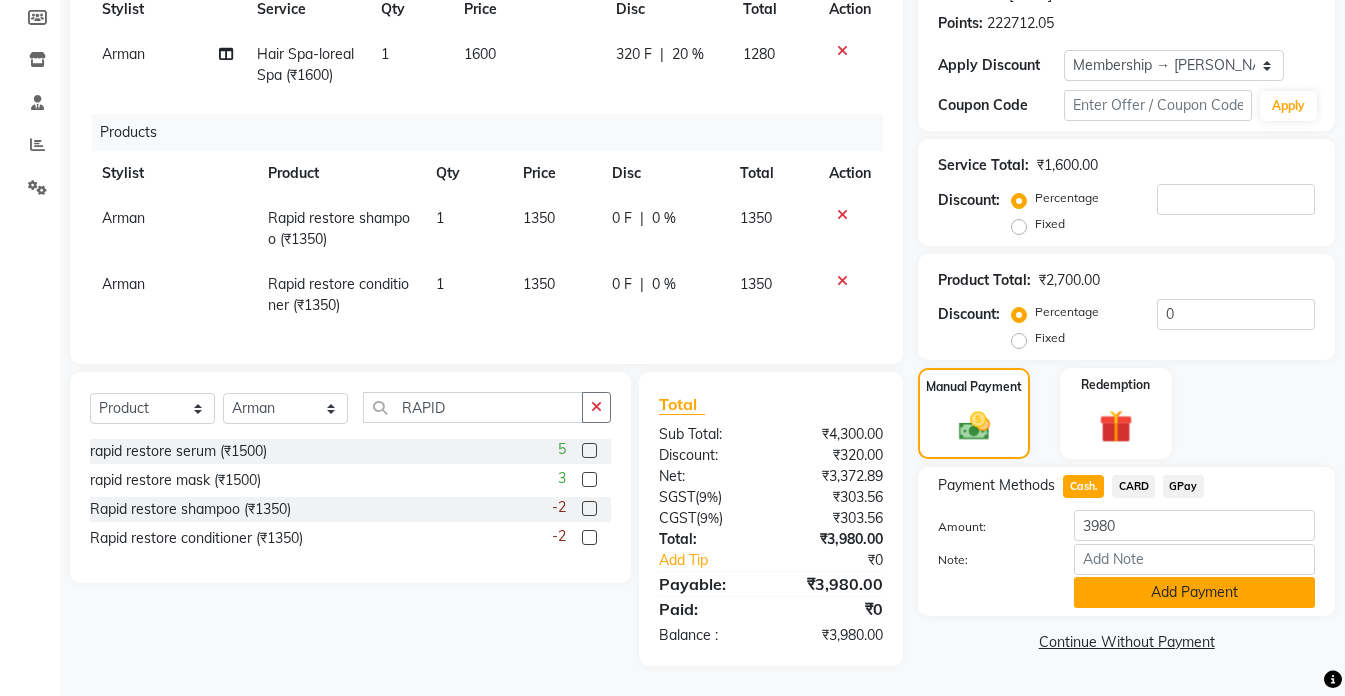 click on "Add Payment" 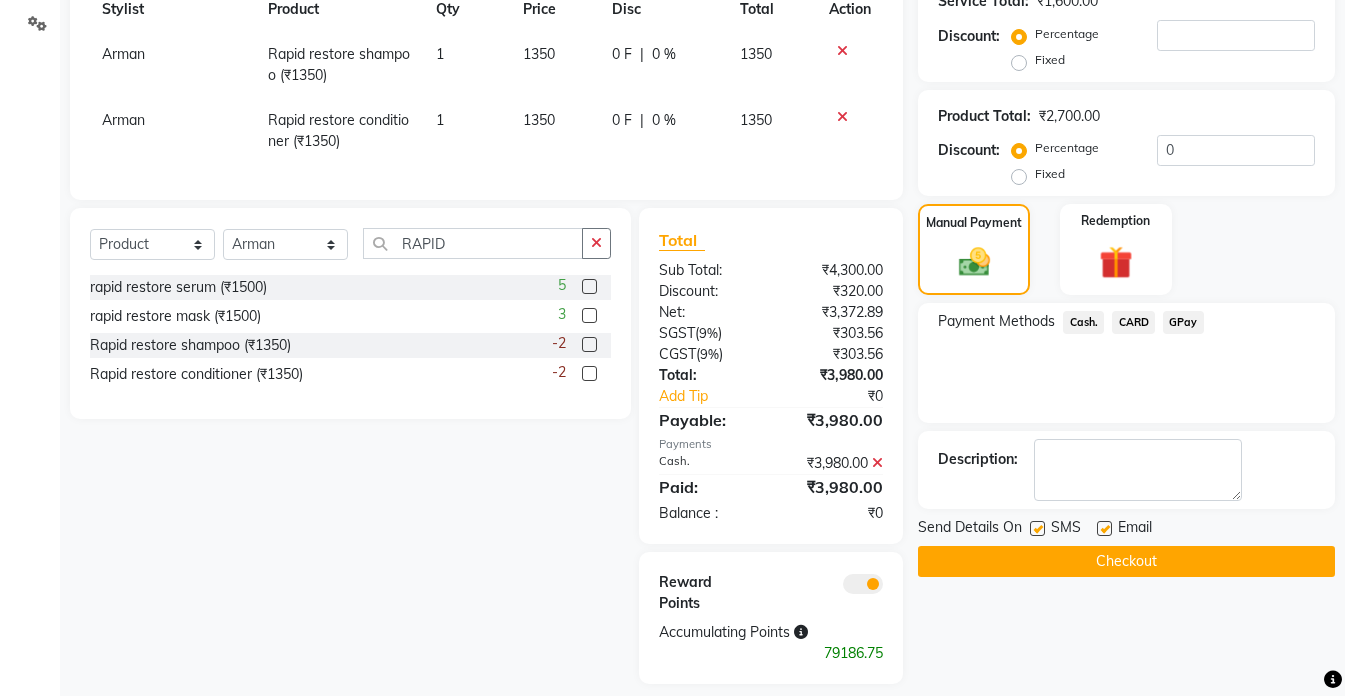 scroll, scrollTop: 495, scrollLeft: 0, axis: vertical 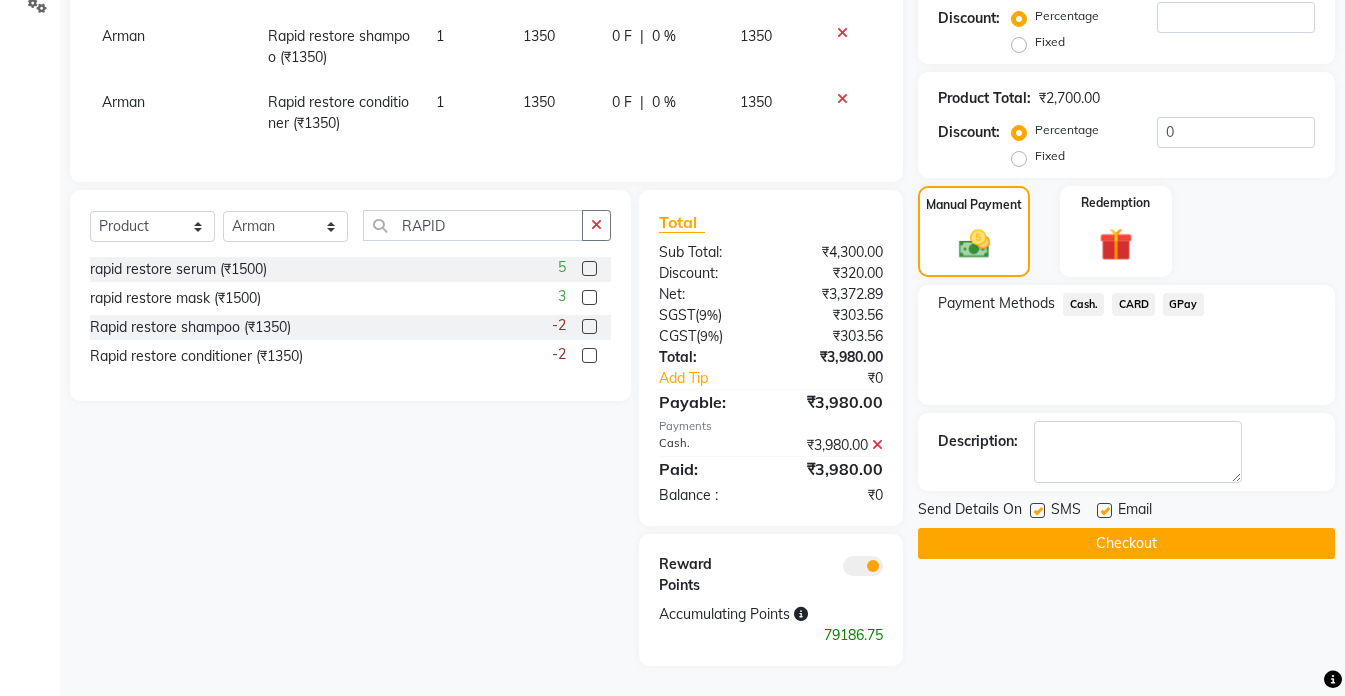 click on "Checkout" 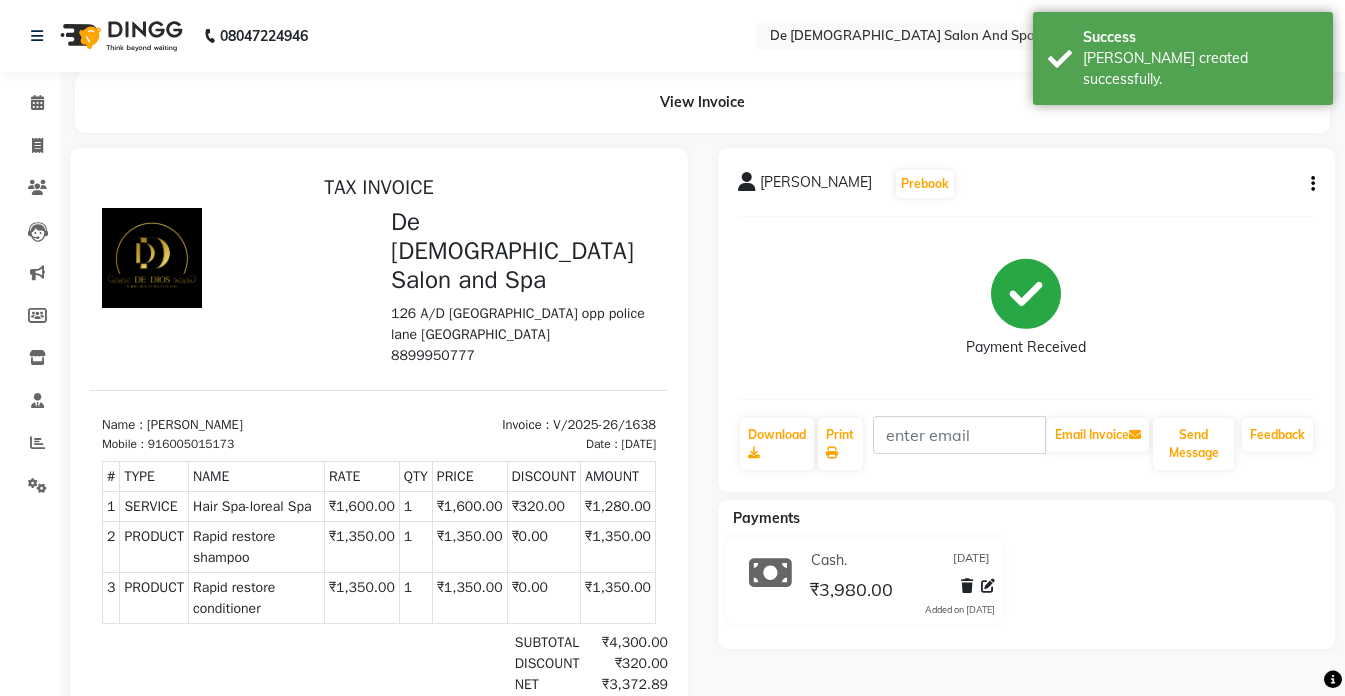 scroll, scrollTop: 0, scrollLeft: 0, axis: both 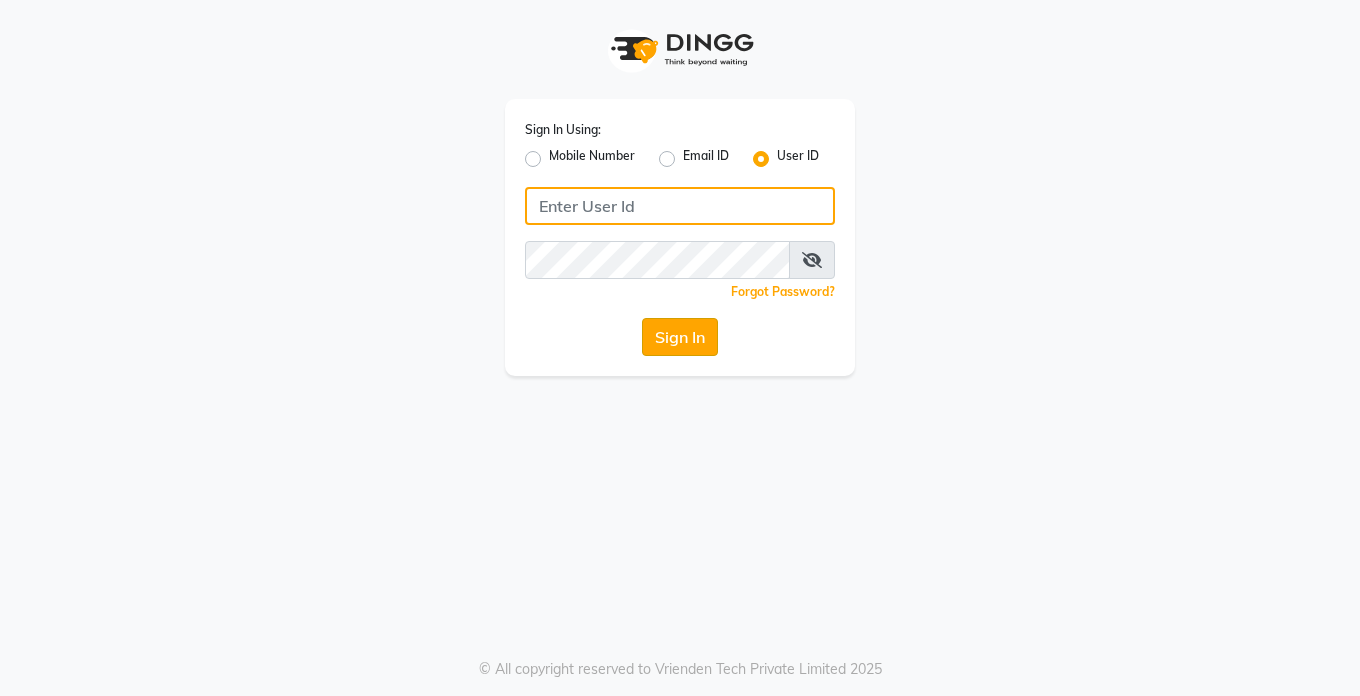 type on "Dedios123" 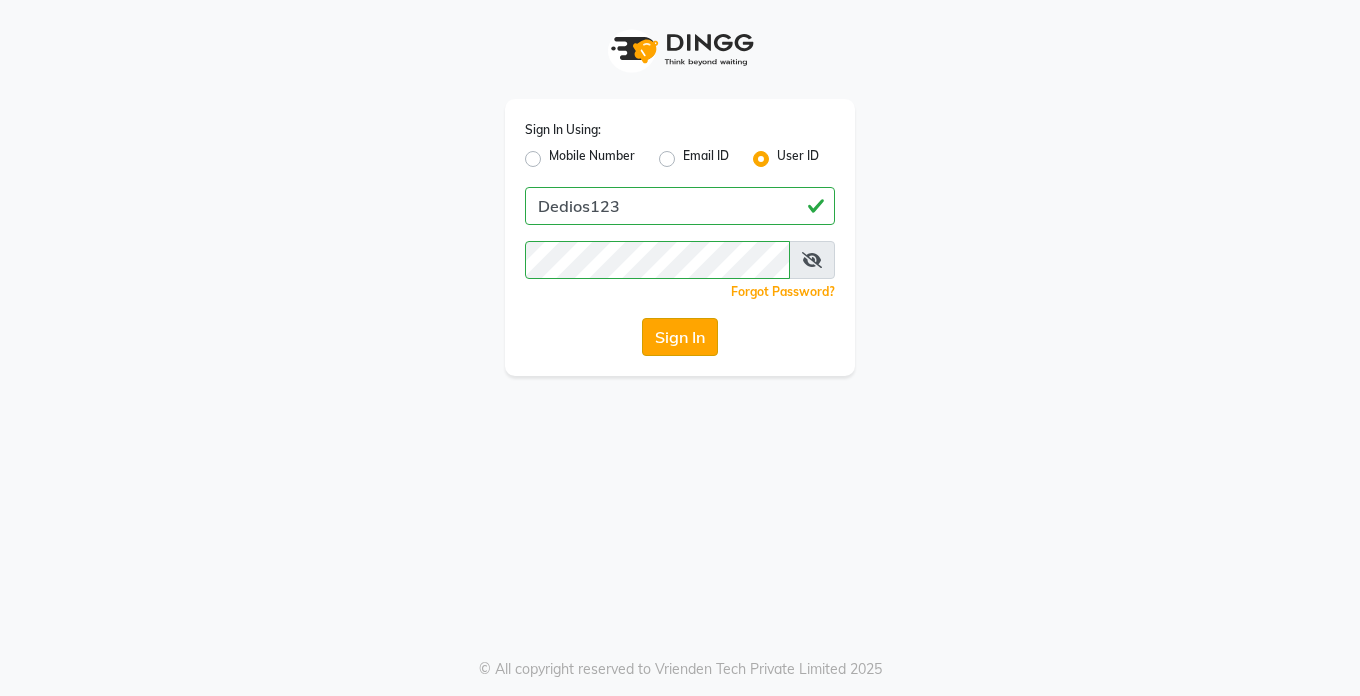 click on "Sign In" 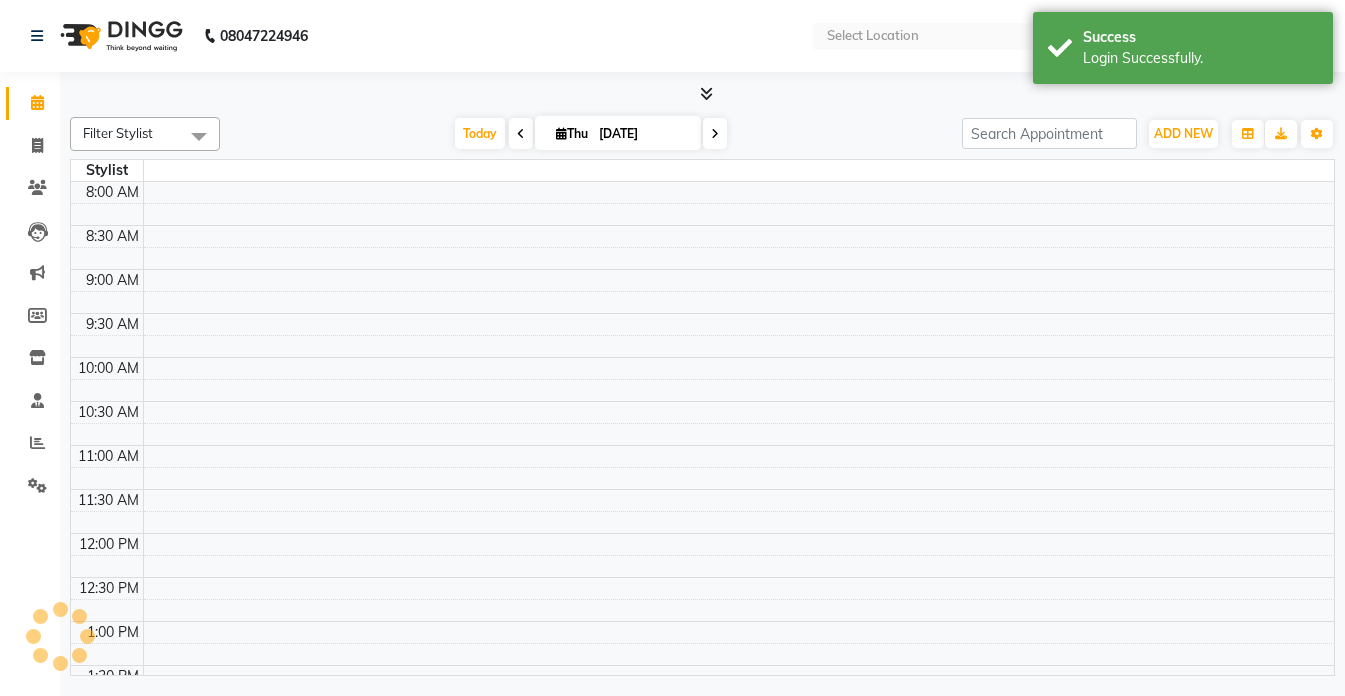select on "en" 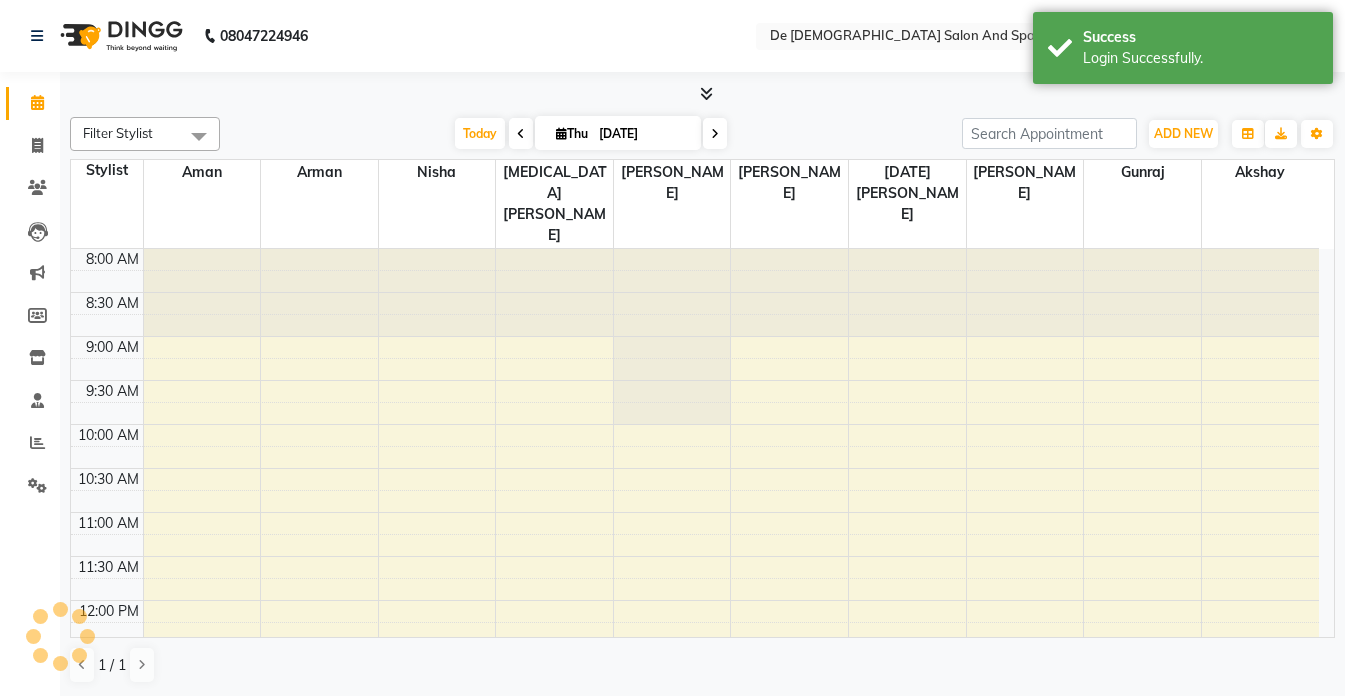scroll, scrollTop: 0, scrollLeft: 0, axis: both 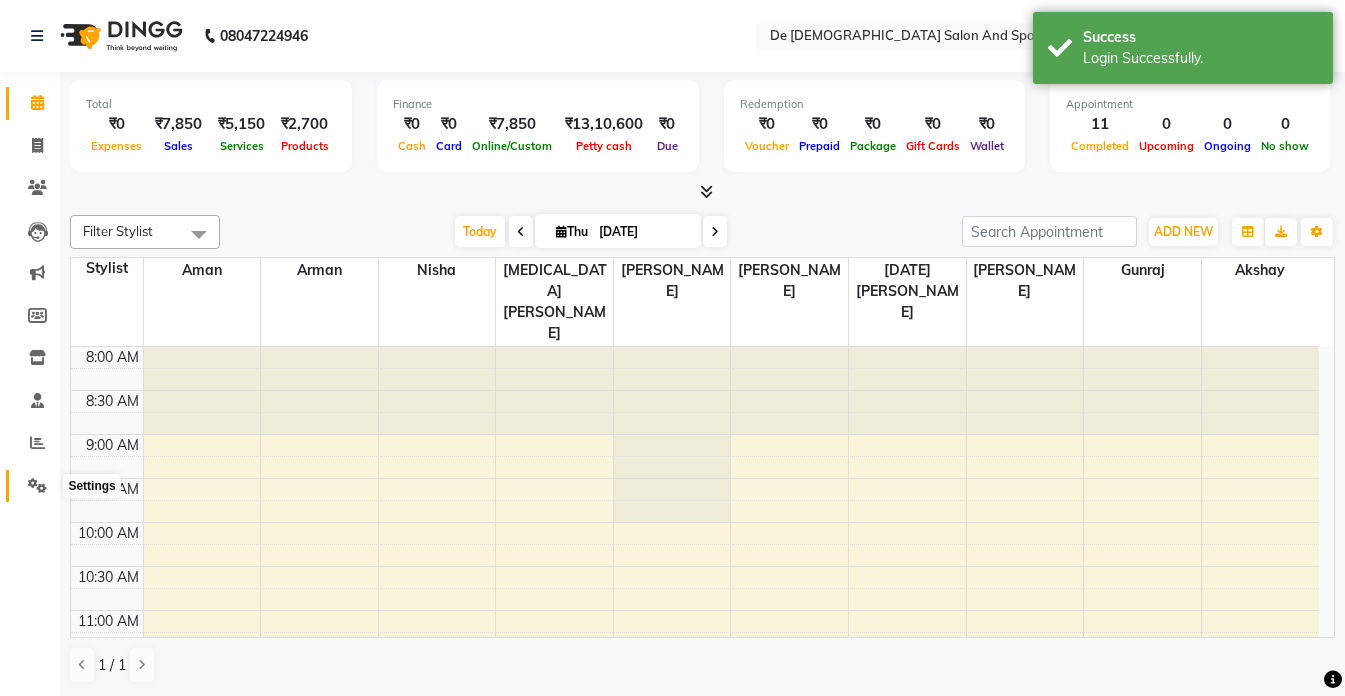 click 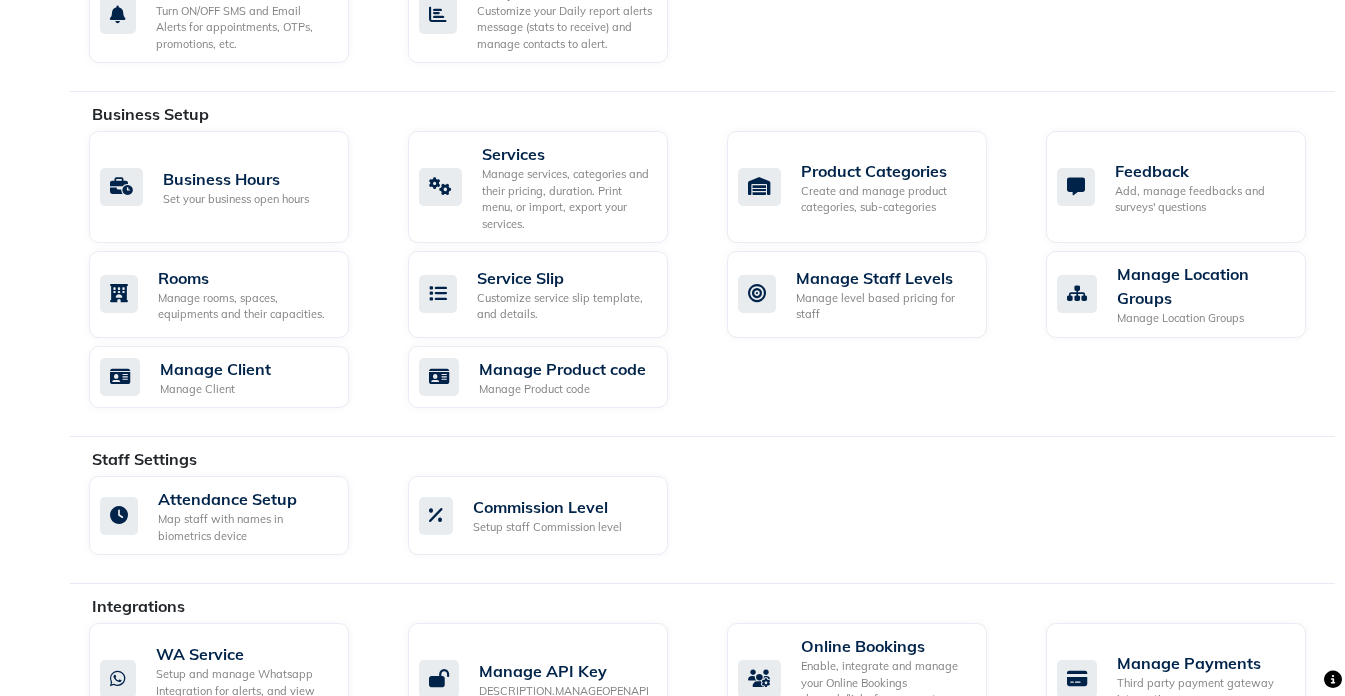 scroll, scrollTop: 700, scrollLeft: 0, axis: vertical 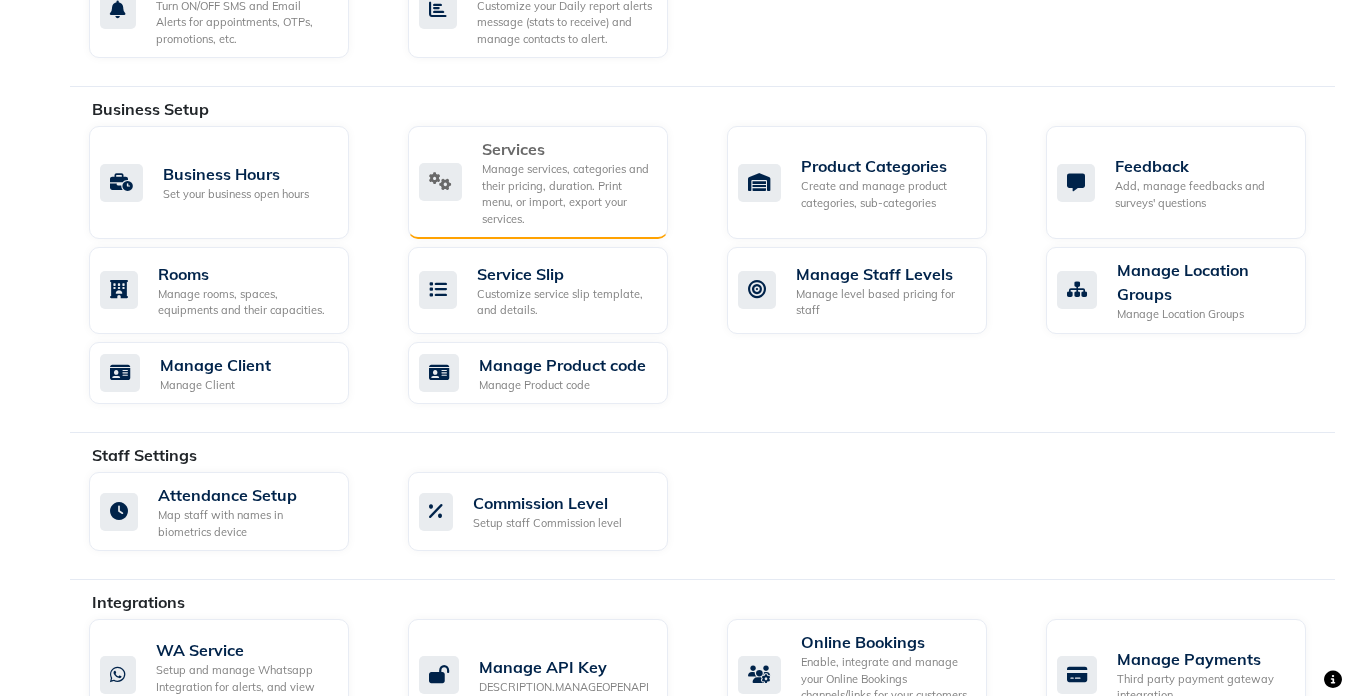 click on "Manage services, categories and their pricing, duration. Print menu, or import, export your services." 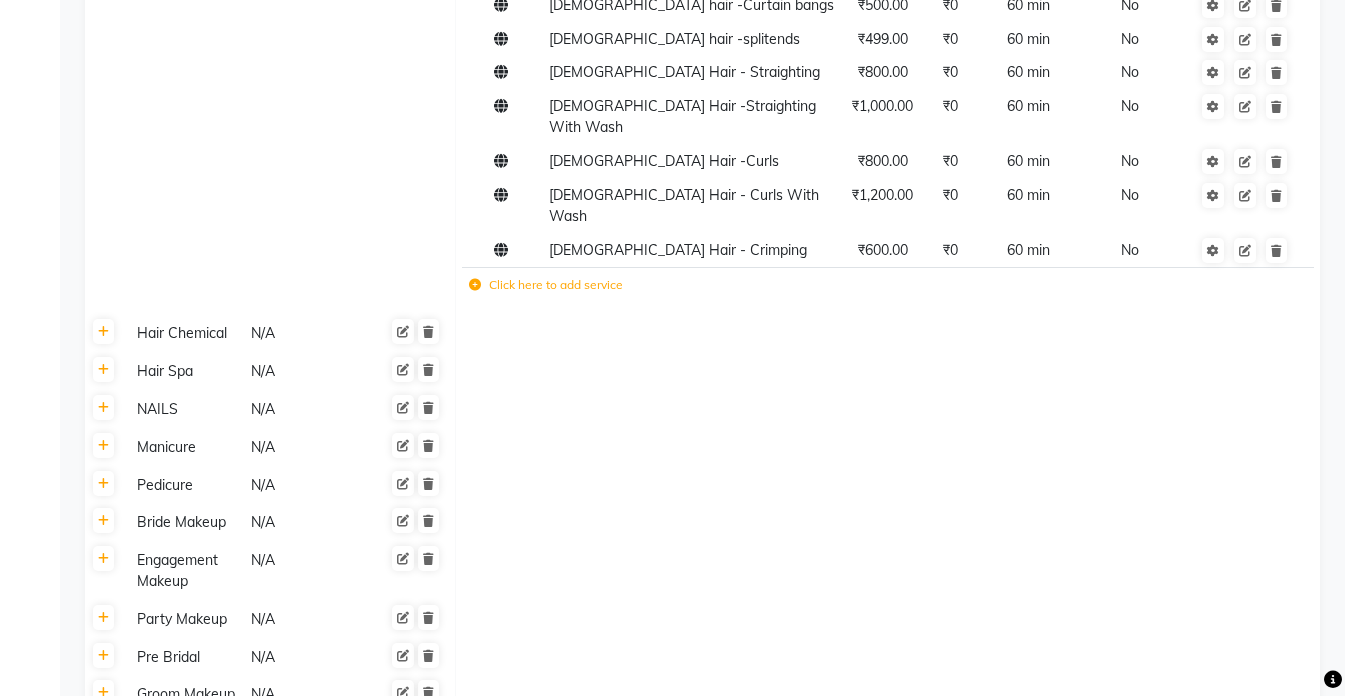 scroll, scrollTop: 700, scrollLeft: 0, axis: vertical 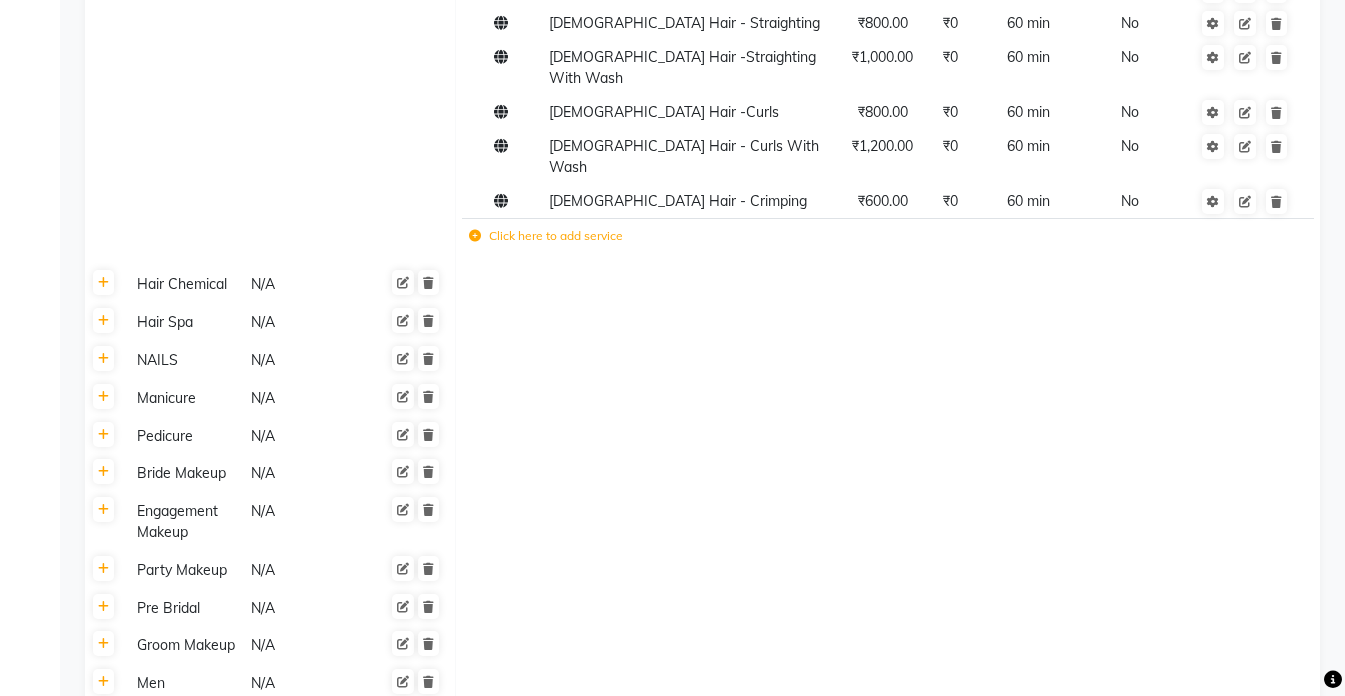 click on "Hair Spa" 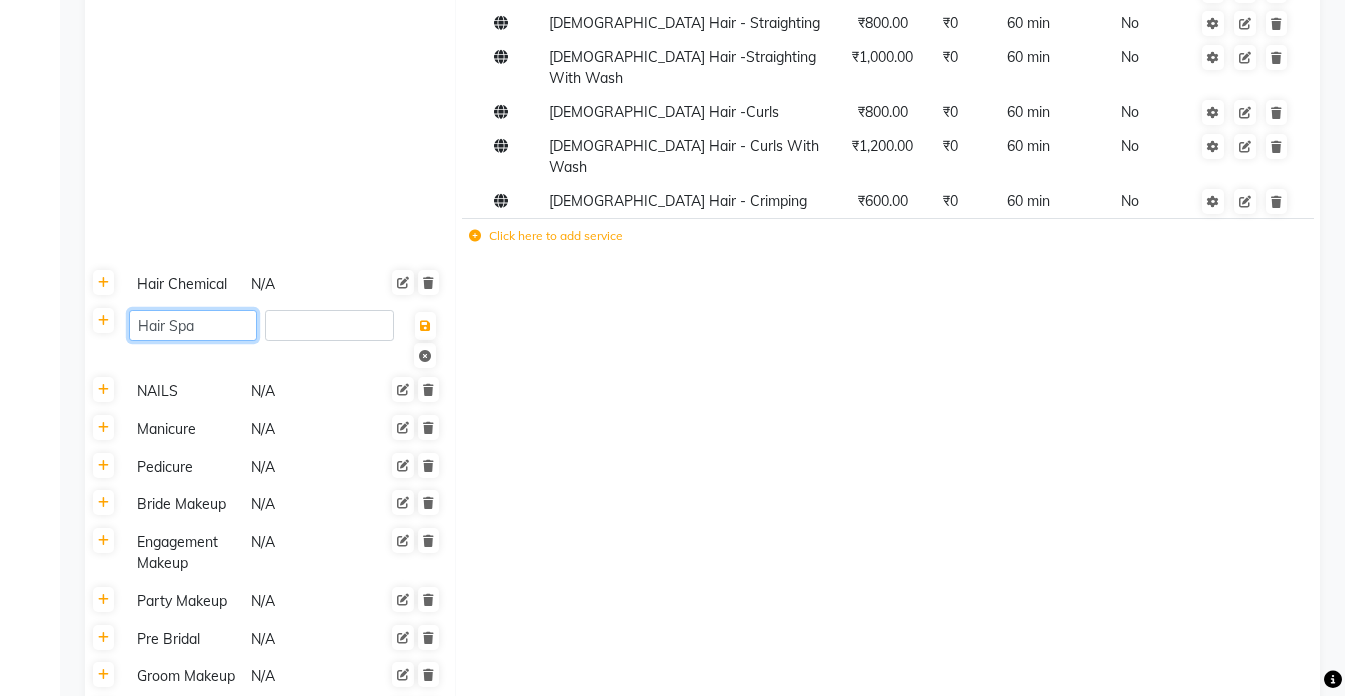 click on "Hair Spa" 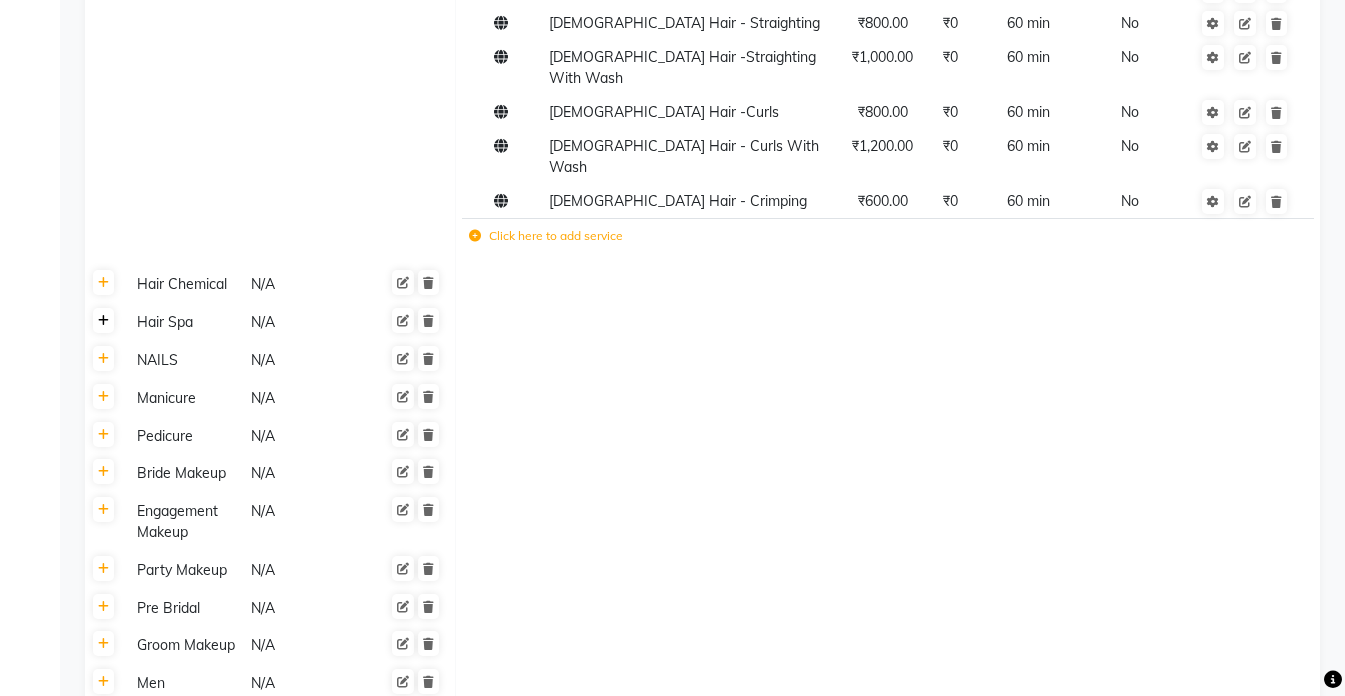 click 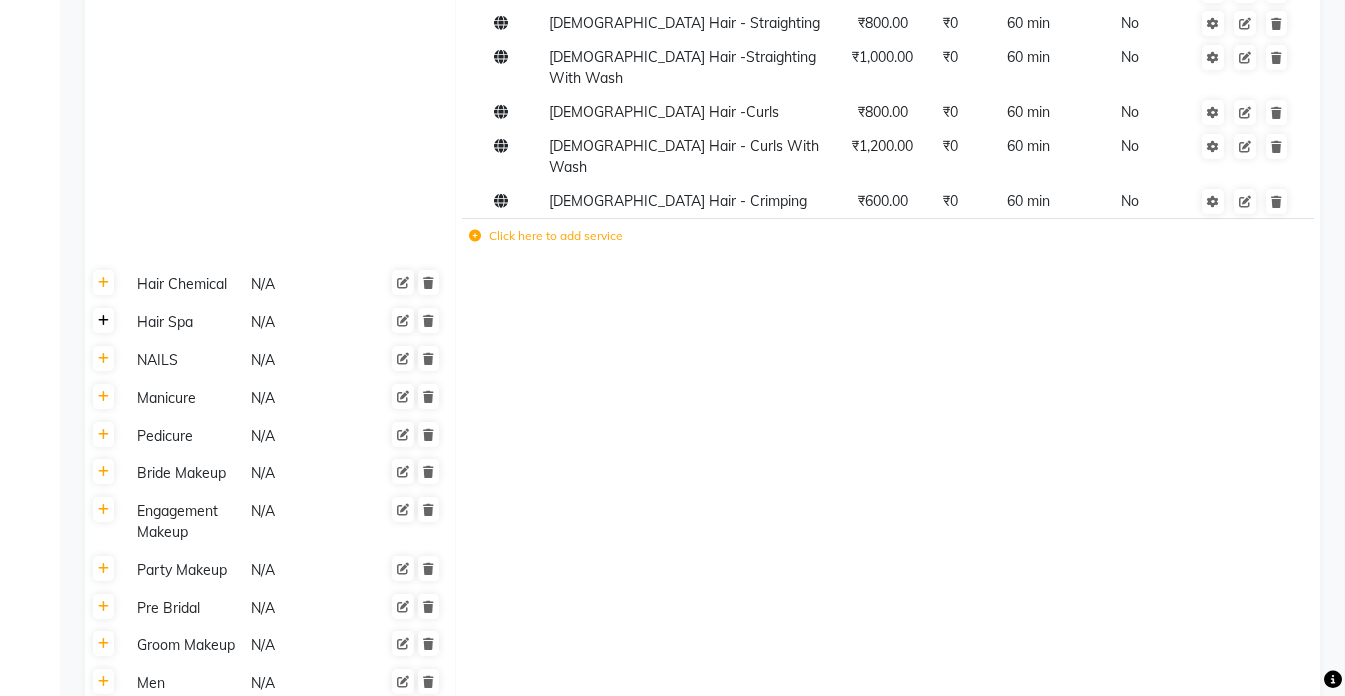 click 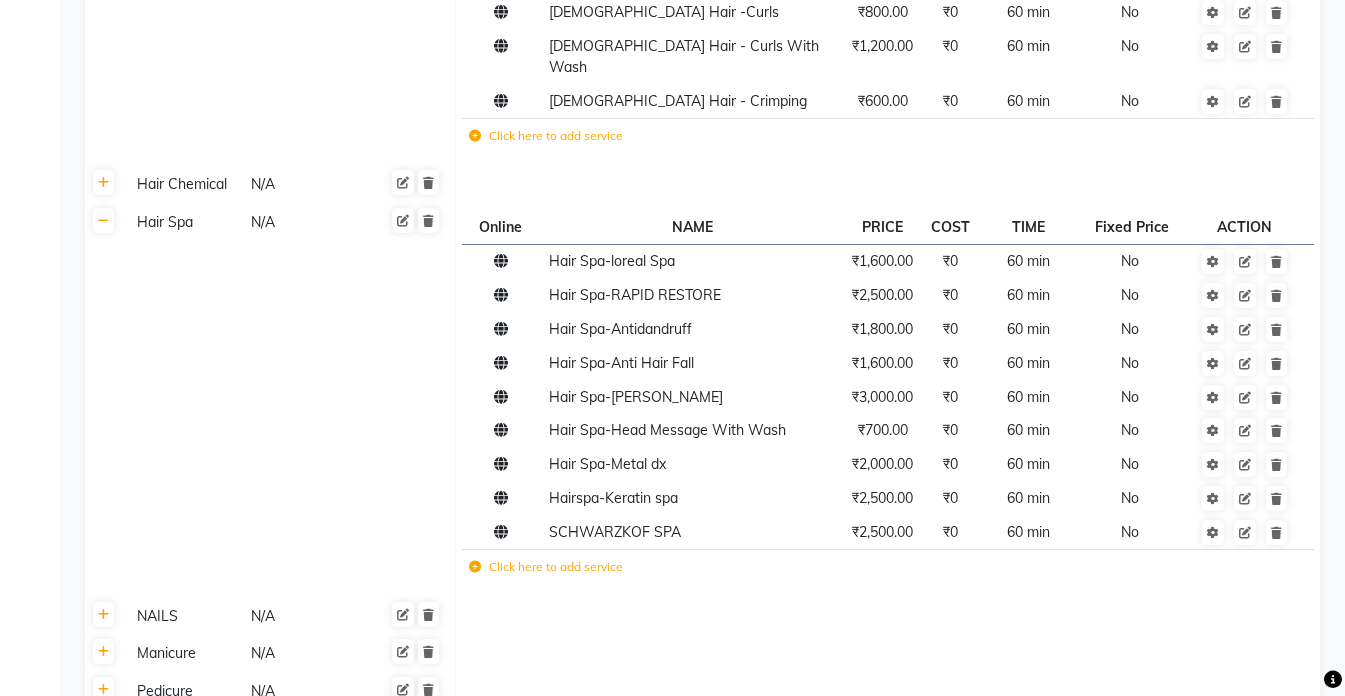 scroll, scrollTop: 900, scrollLeft: 0, axis: vertical 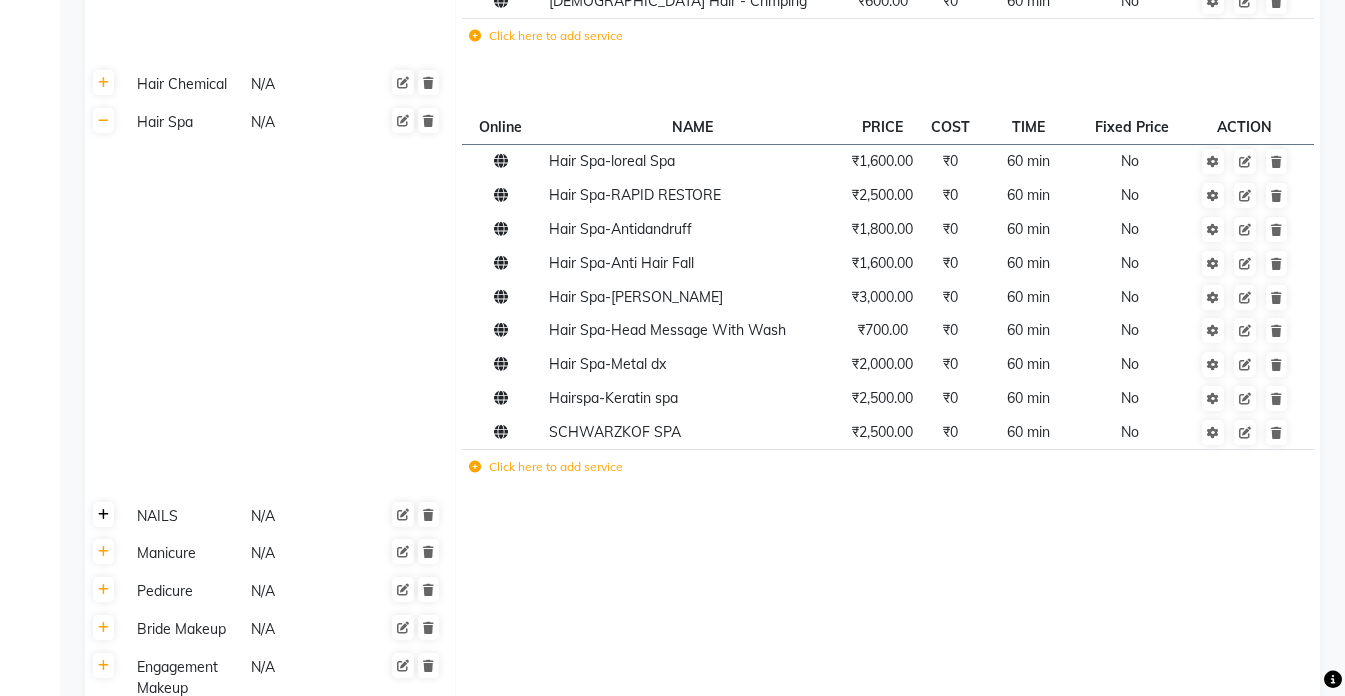 click 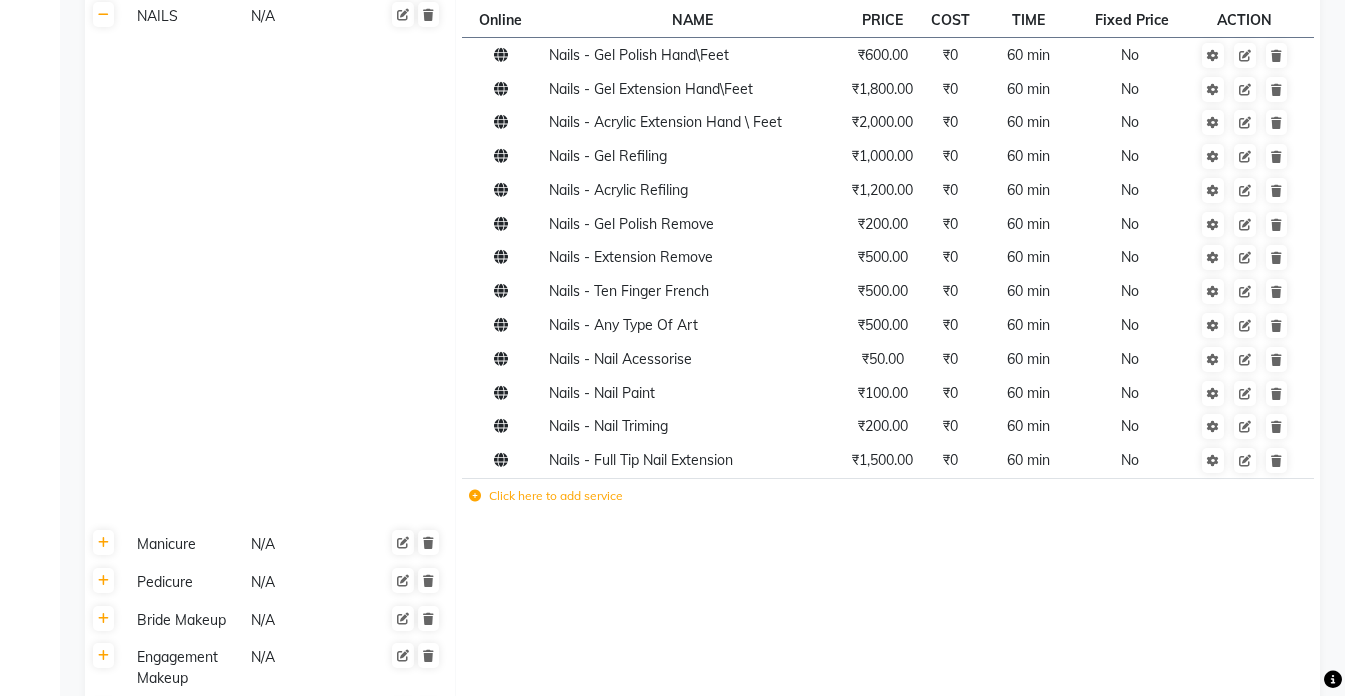 scroll, scrollTop: 1500, scrollLeft: 0, axis: vertical 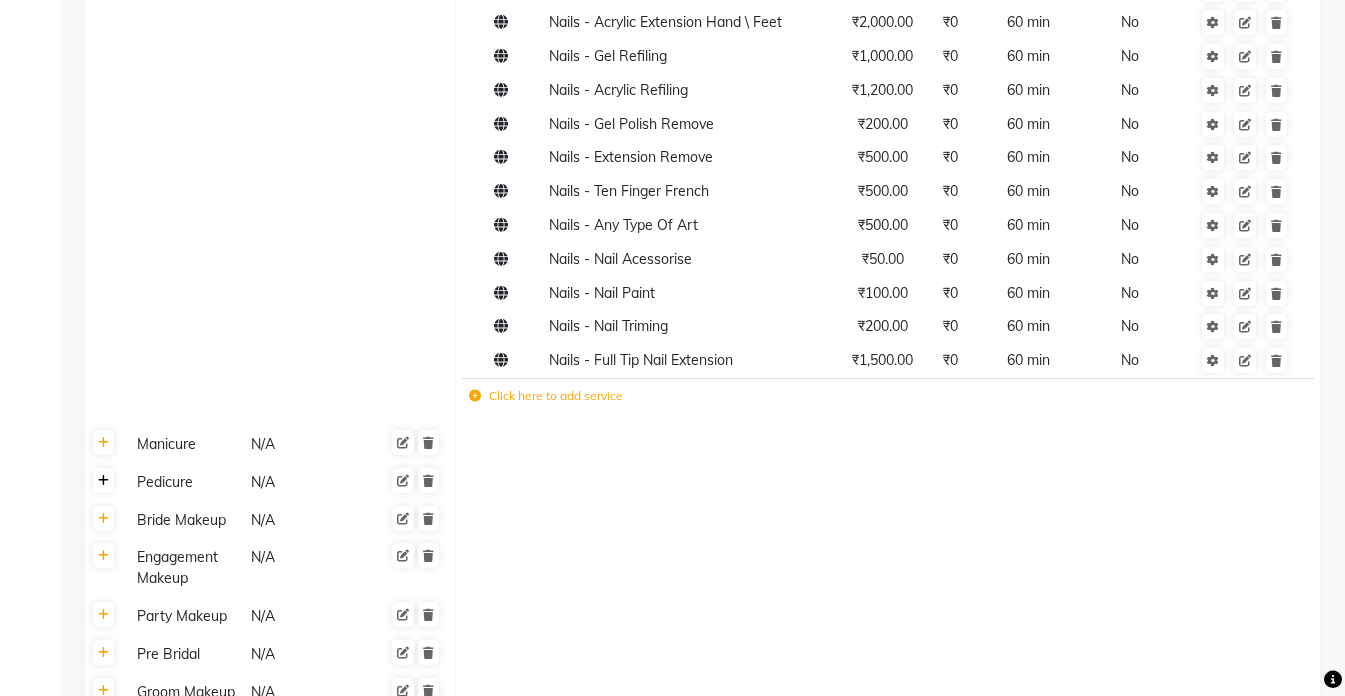 click 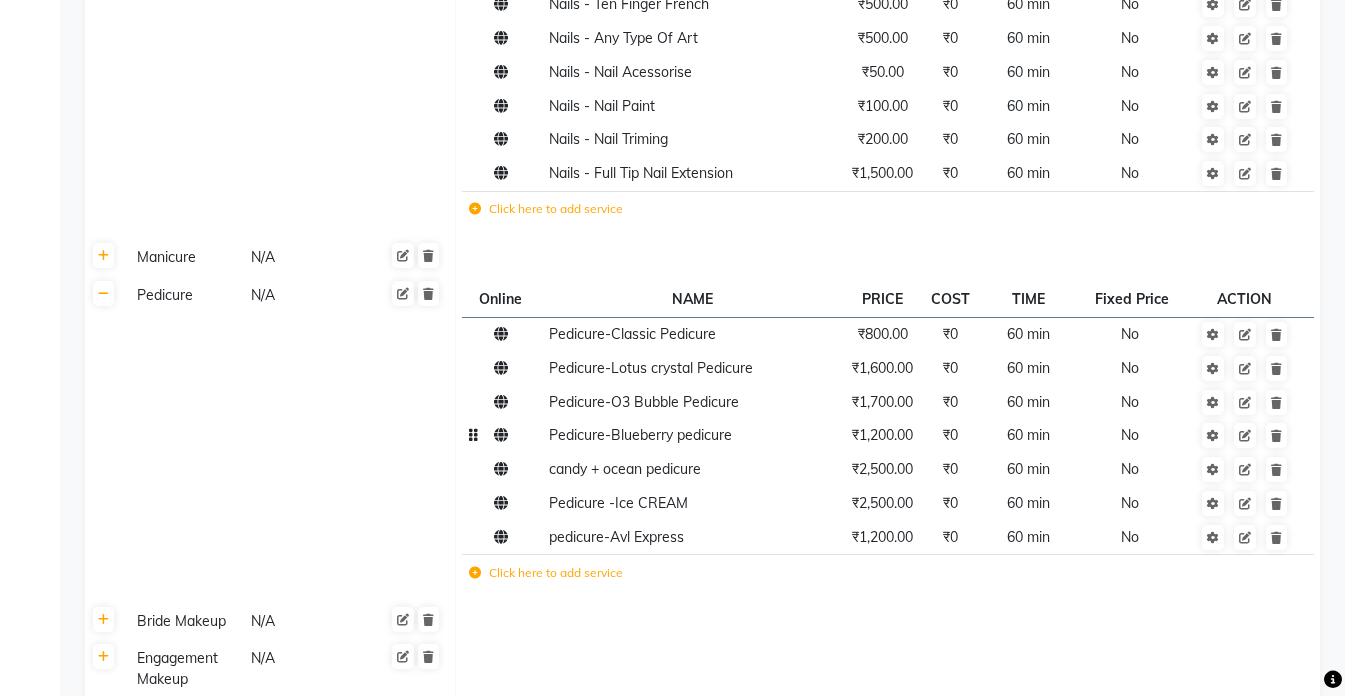 scroll, scrollTop: 1700, scrollLeft: 0, axis: vertical 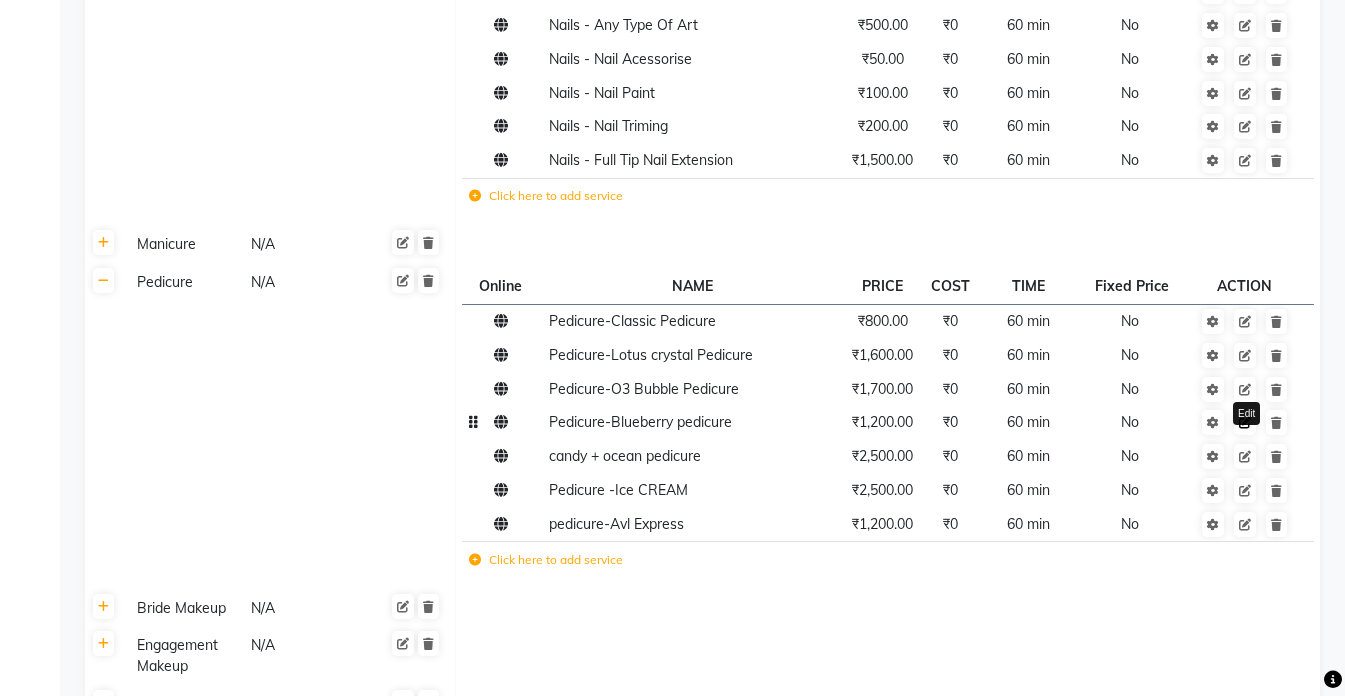click 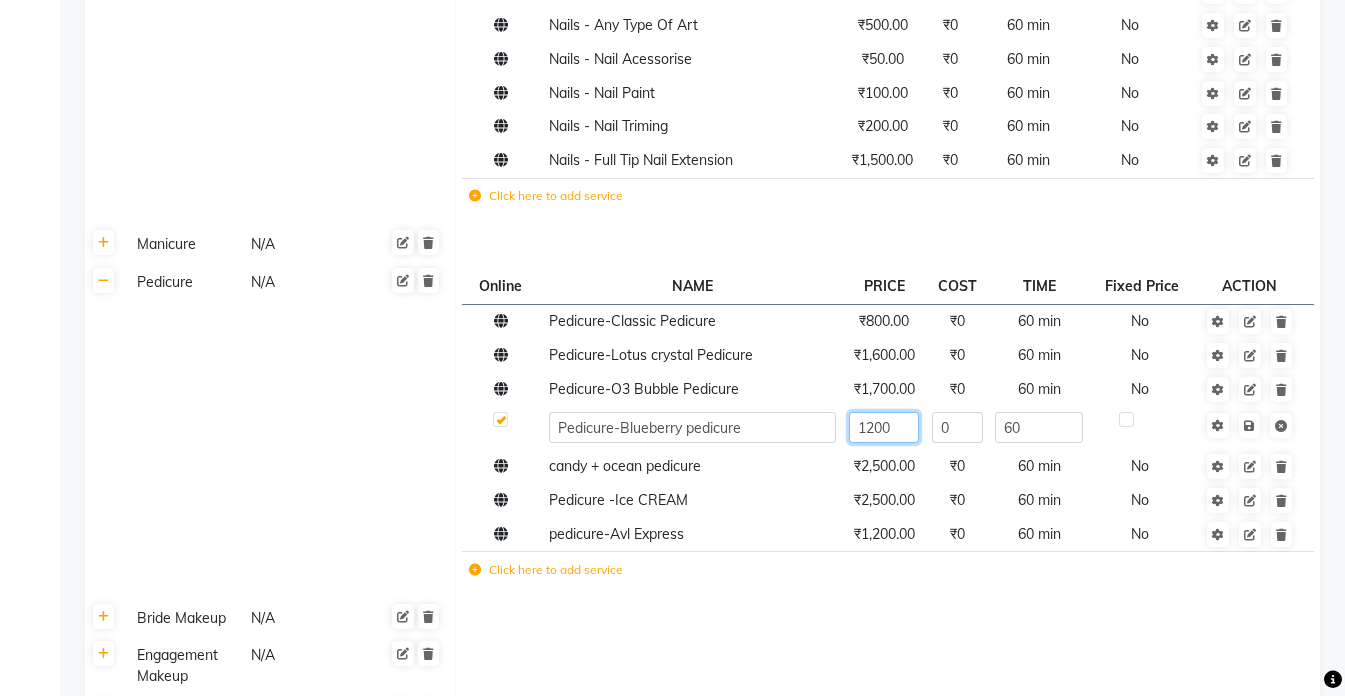 click on "1200" 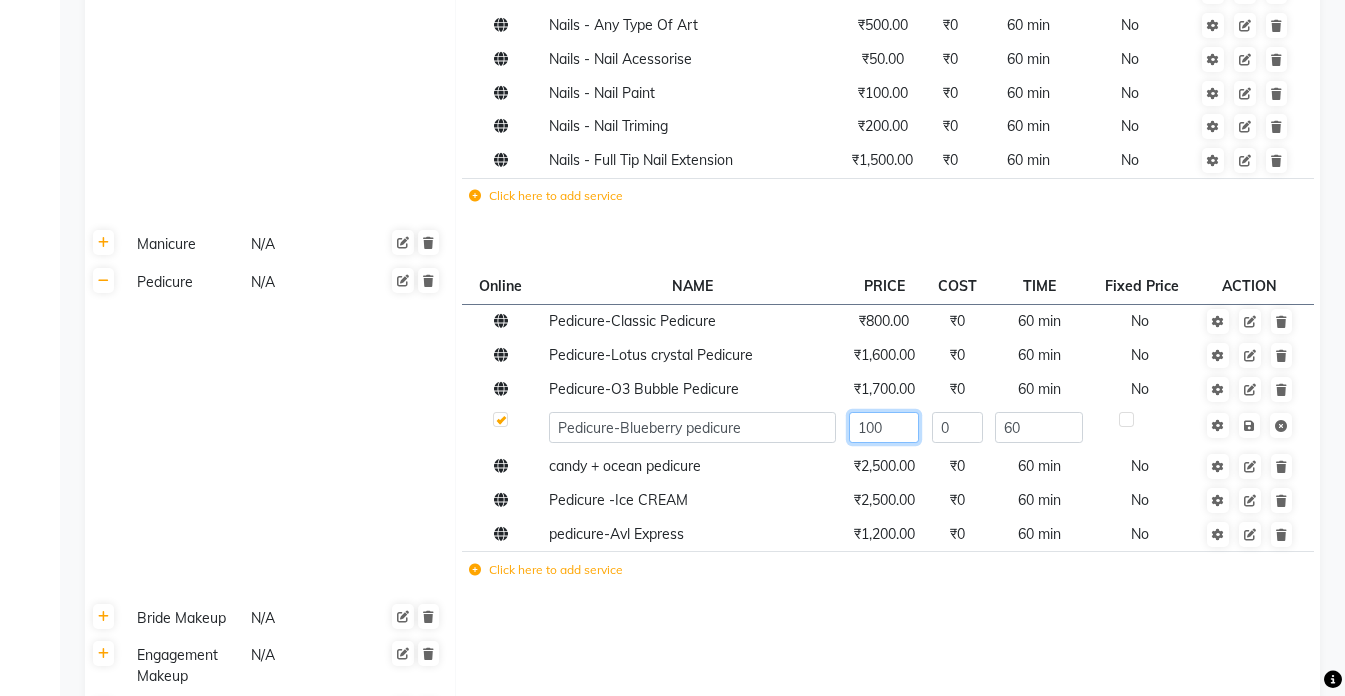 type on "1400" 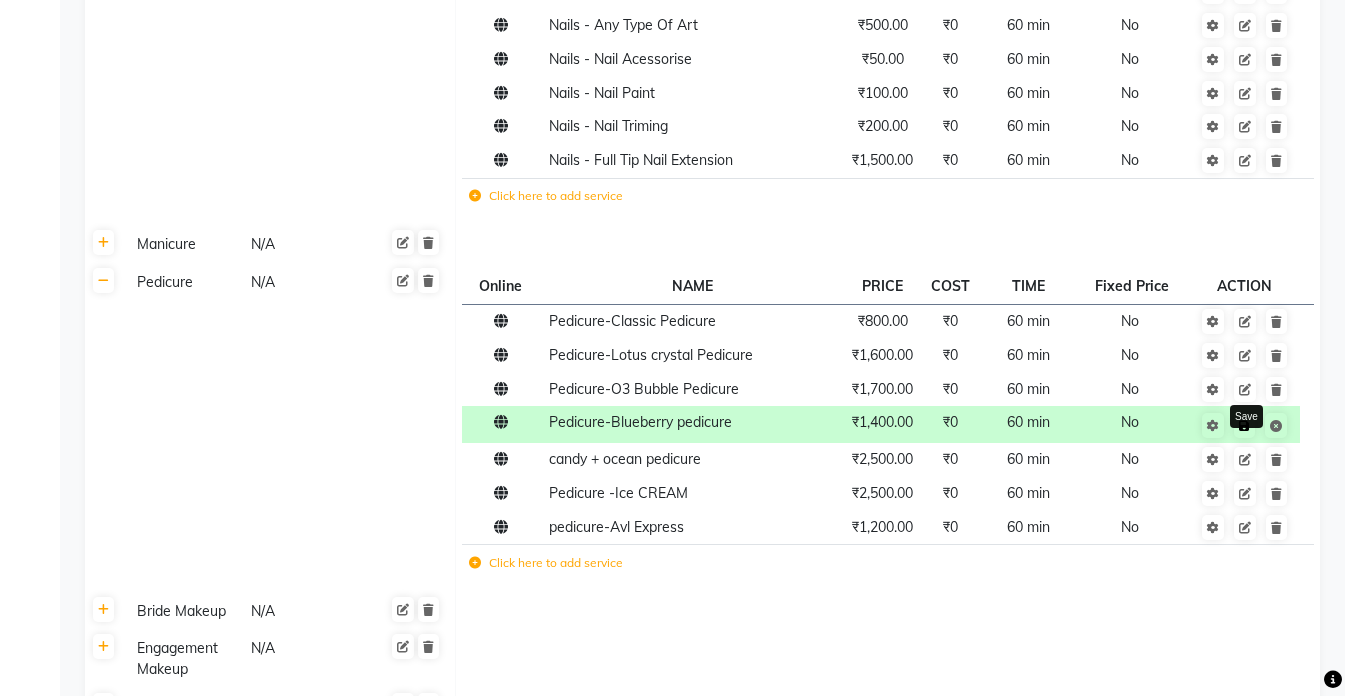 click 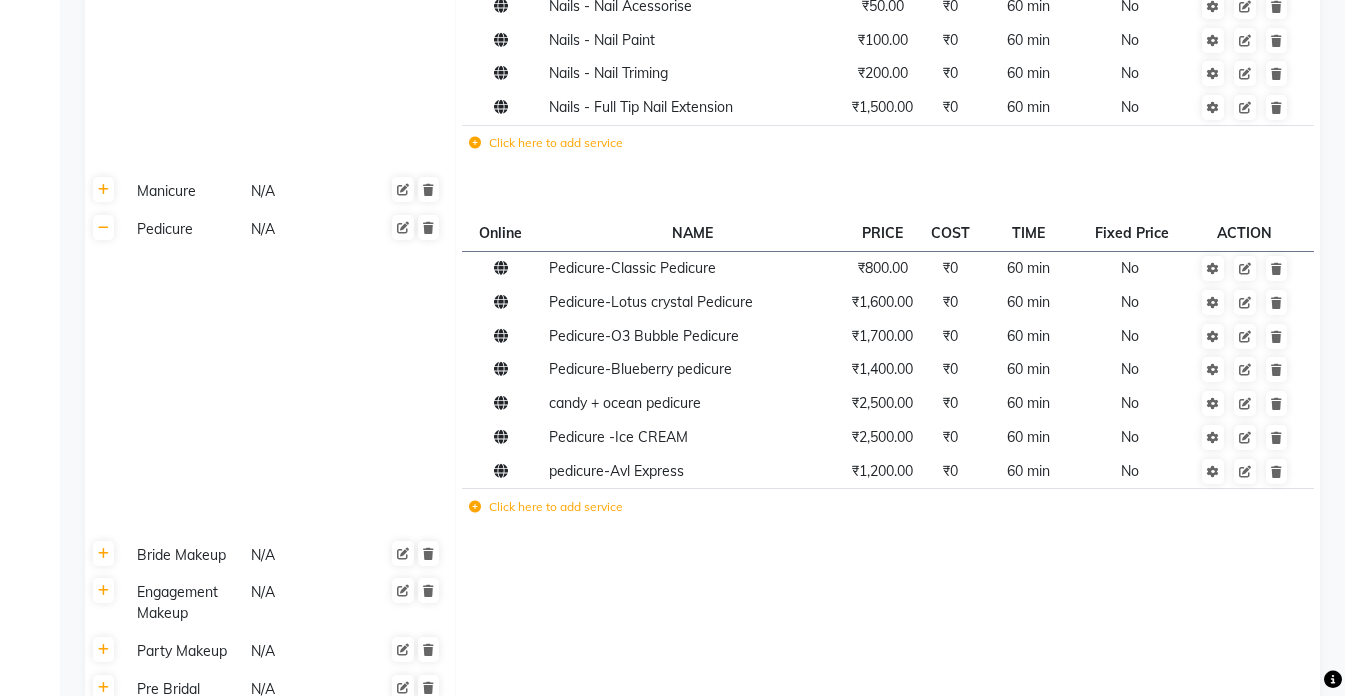 scroll, scrollTop: 1800, scrollLeft: 0, axis: vertical 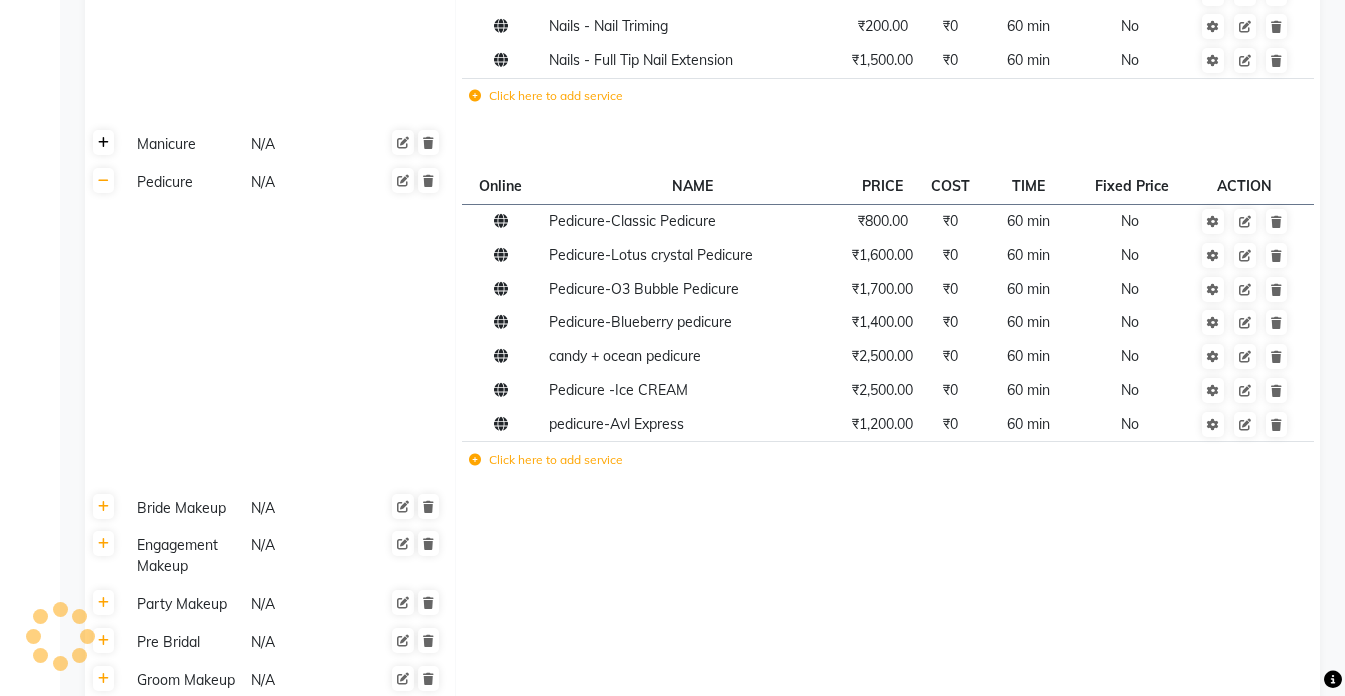 click 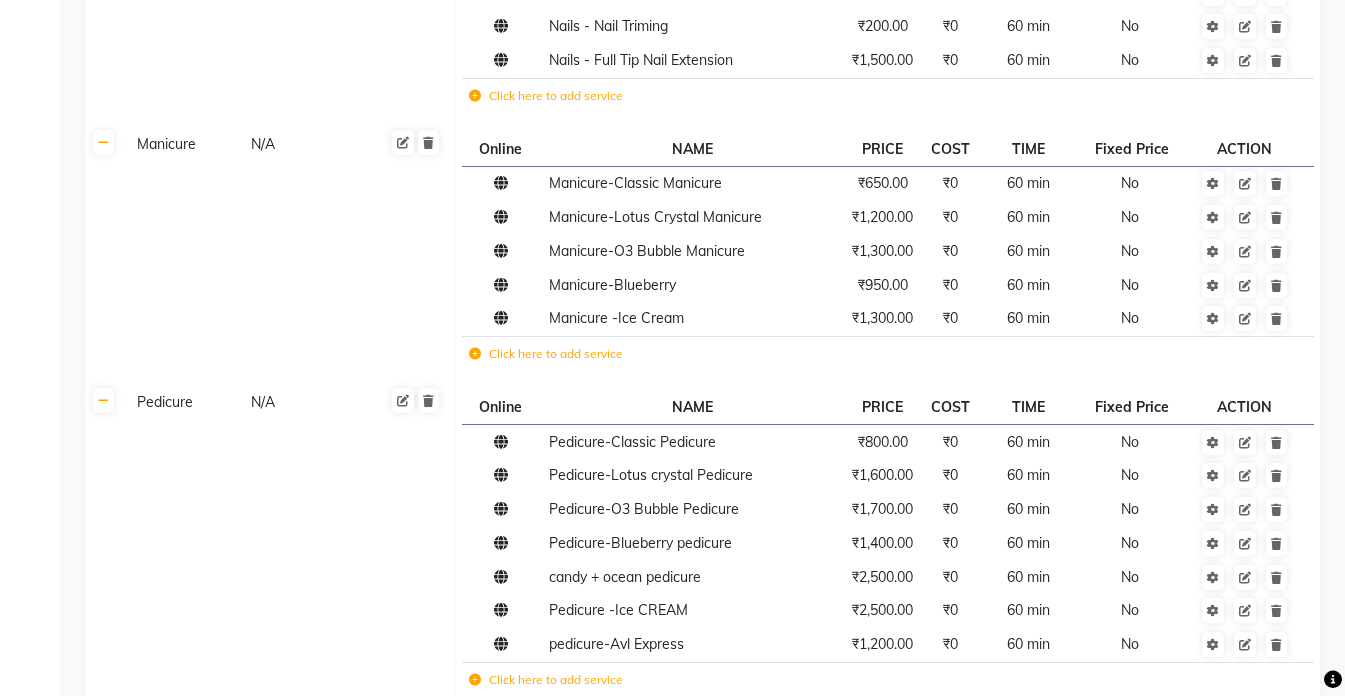 scroll, scrollTop: 1700, scrollLeft: 0, axis: vertical 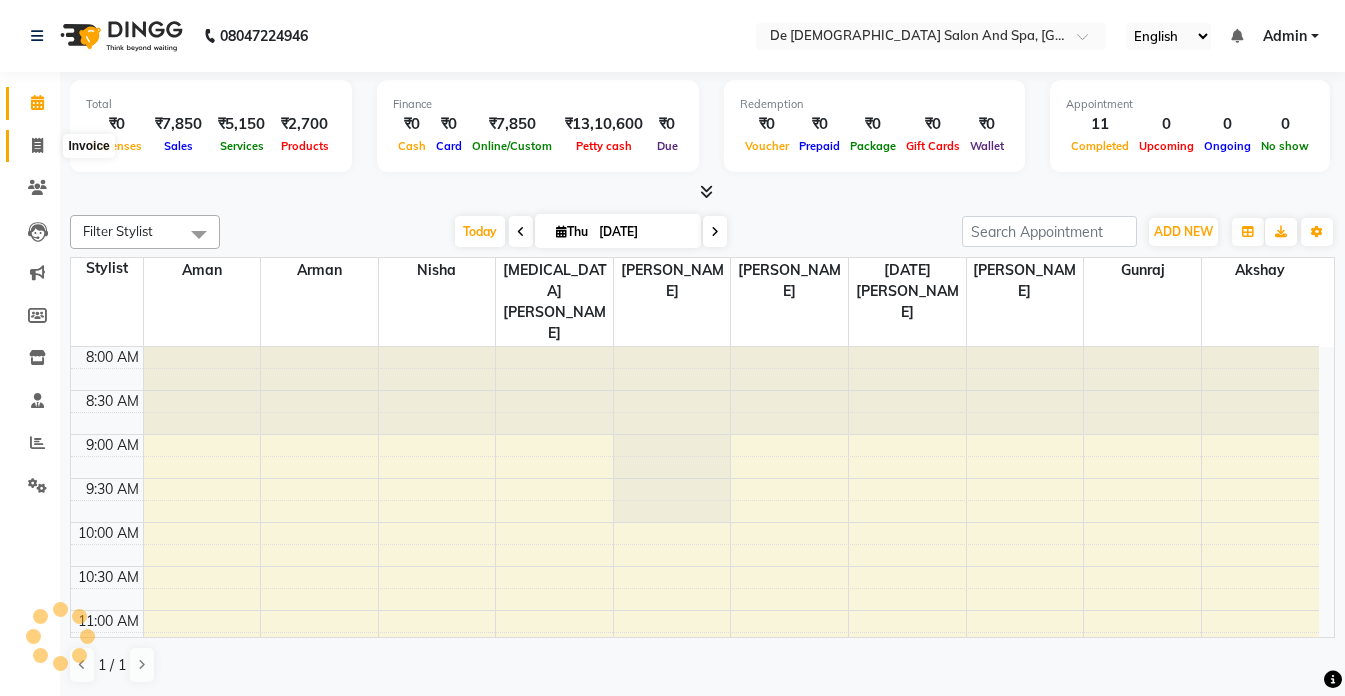 click 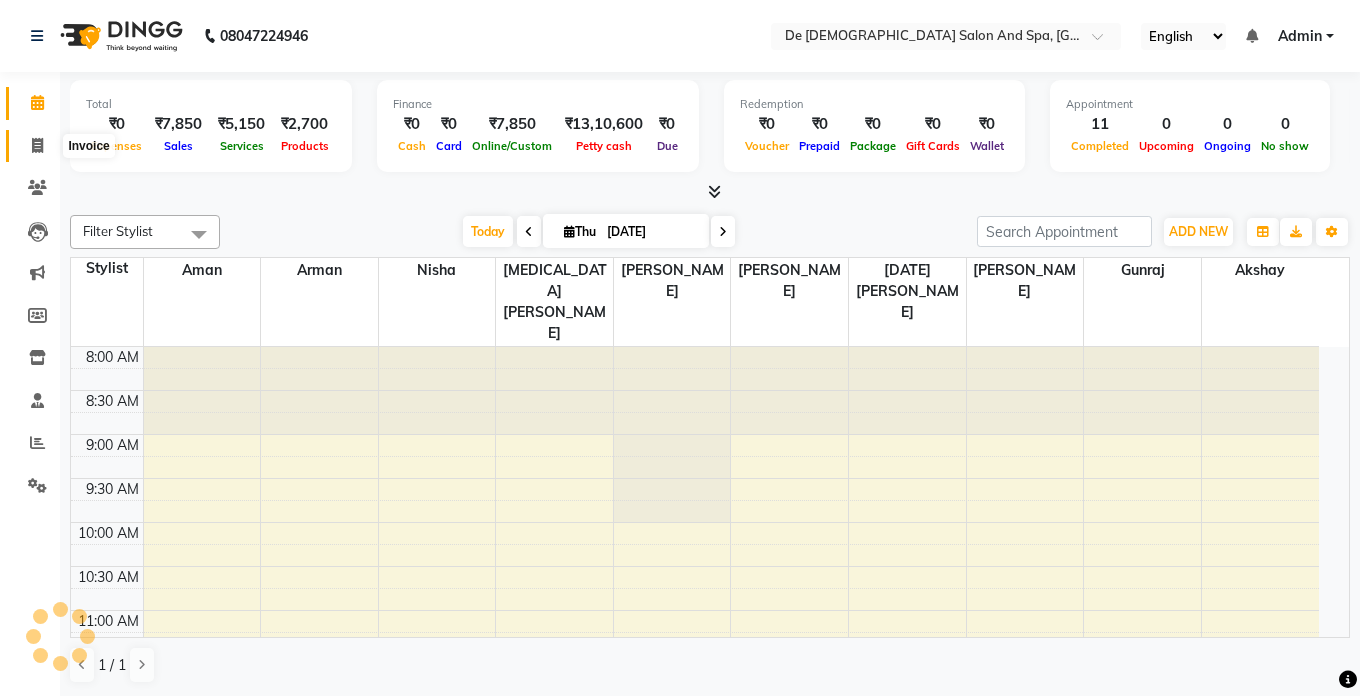 select on "6431" 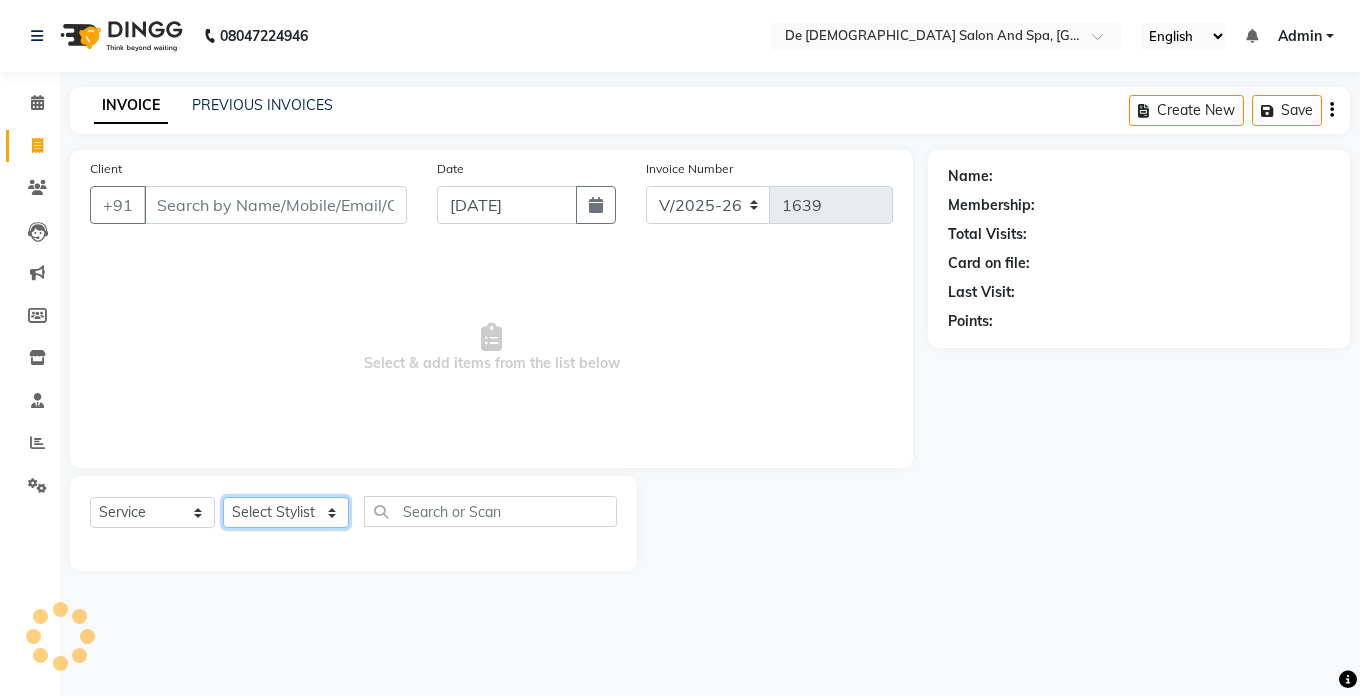 click on "Select Stylist akshay aman Arman Ashwani gunraj megha  nikita thappa nisha parveen shafali vishu kumar" 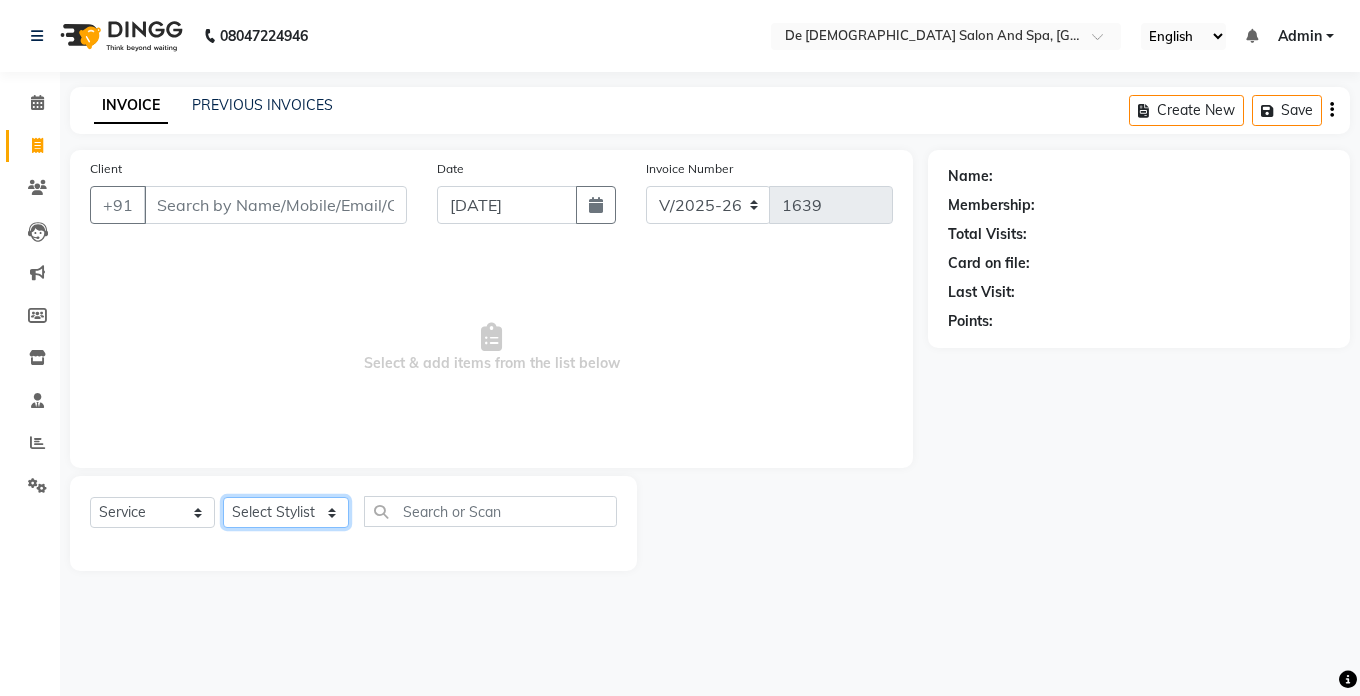 select on "49369" 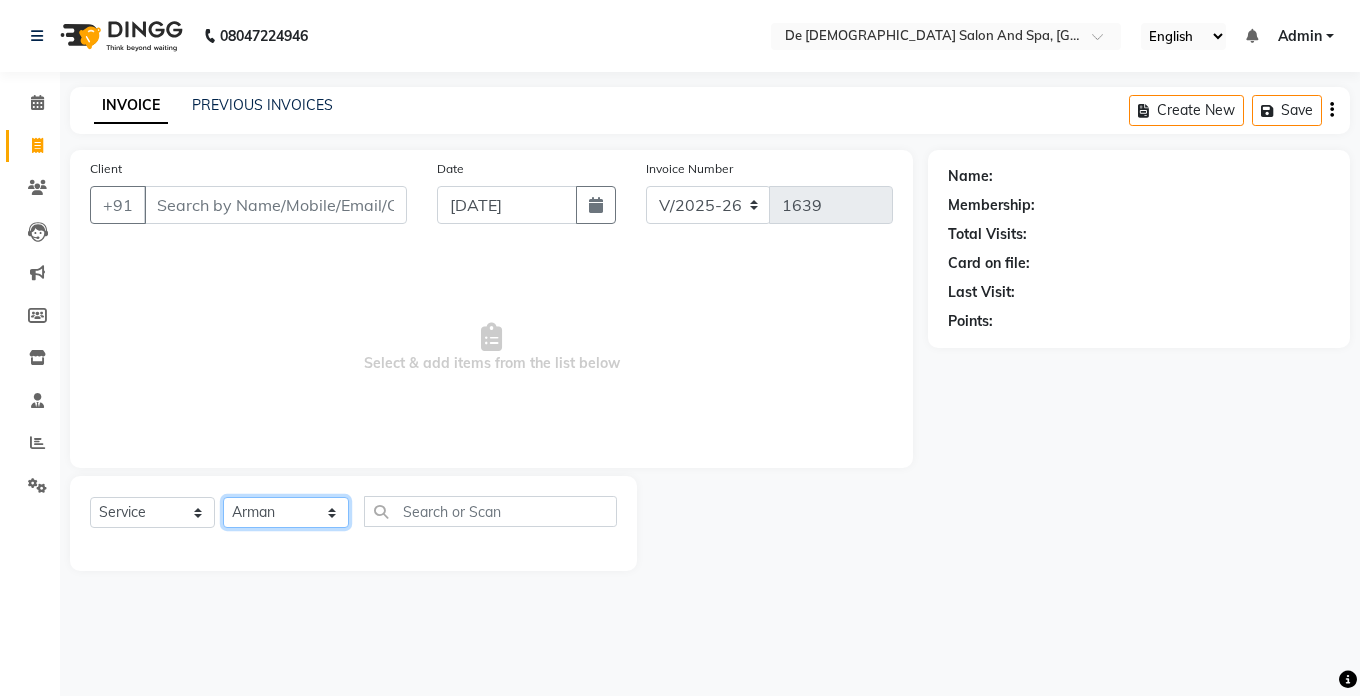 click on "Select Stylist akshay aman Arman Ashwani gunraj megha  nikita thappa nisha parveen shafali vishu kumar" 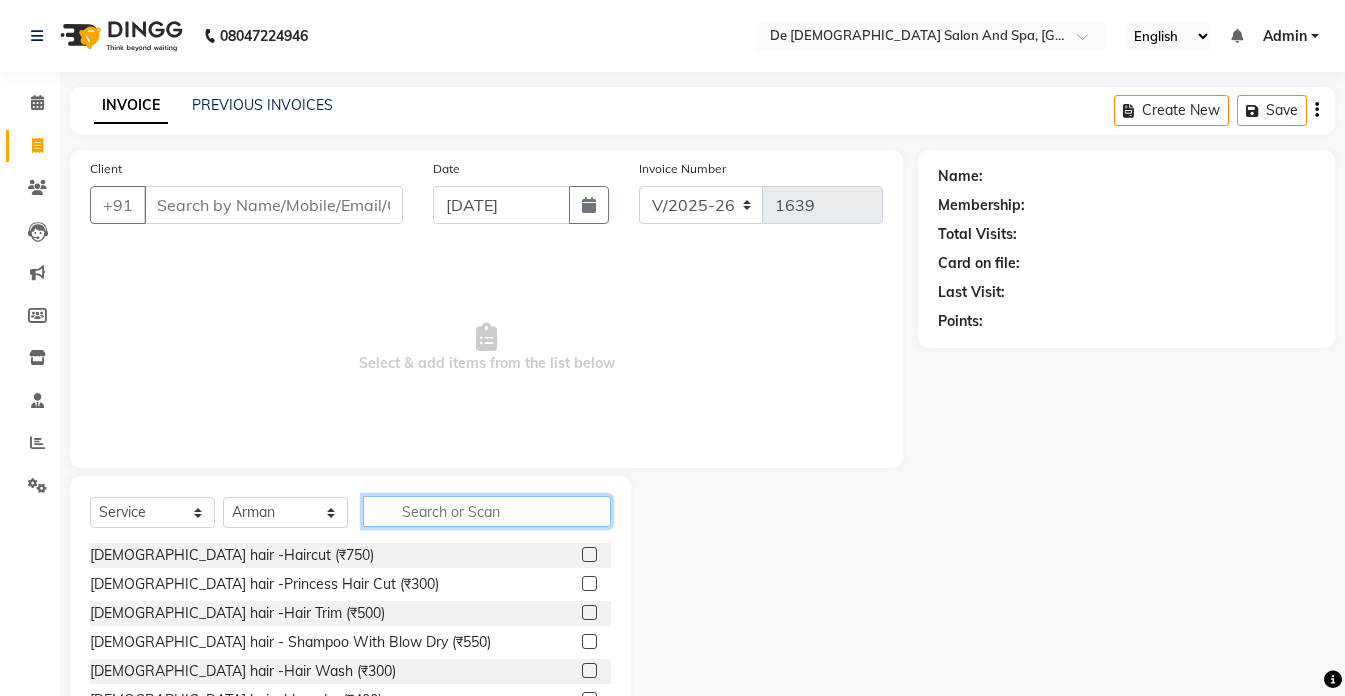 click 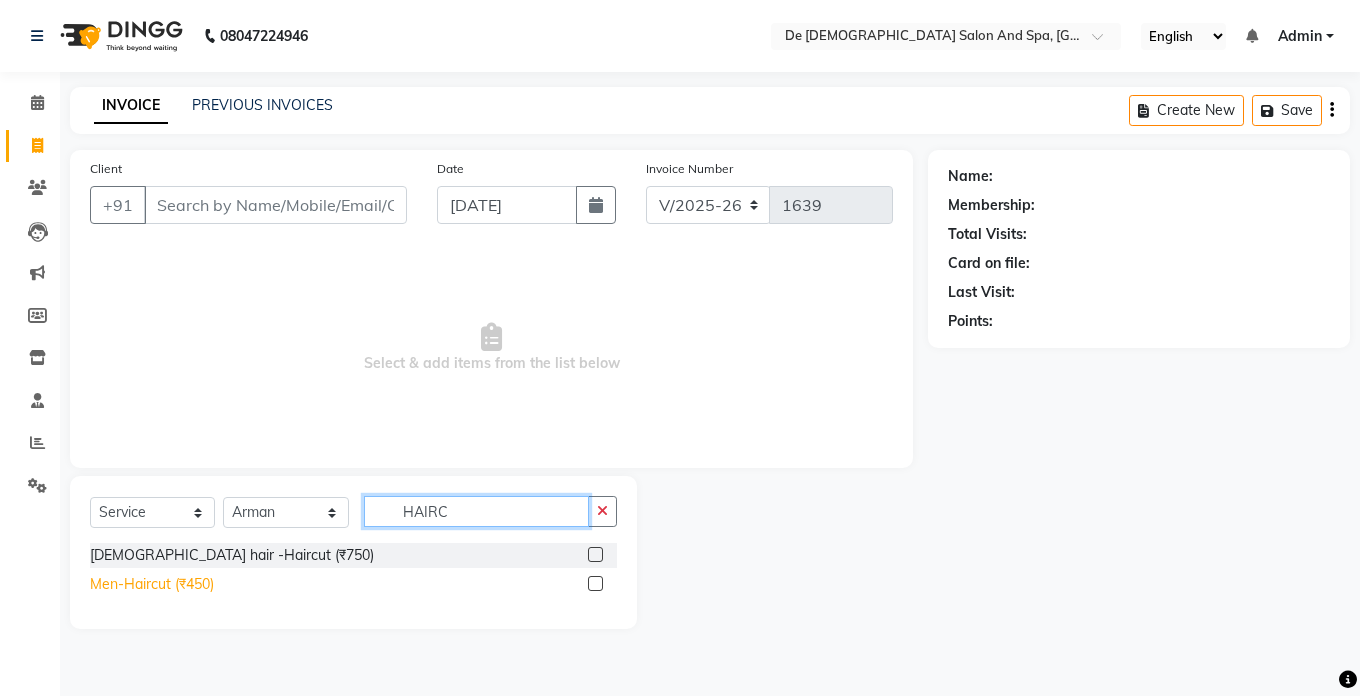 type on "HAIRC" 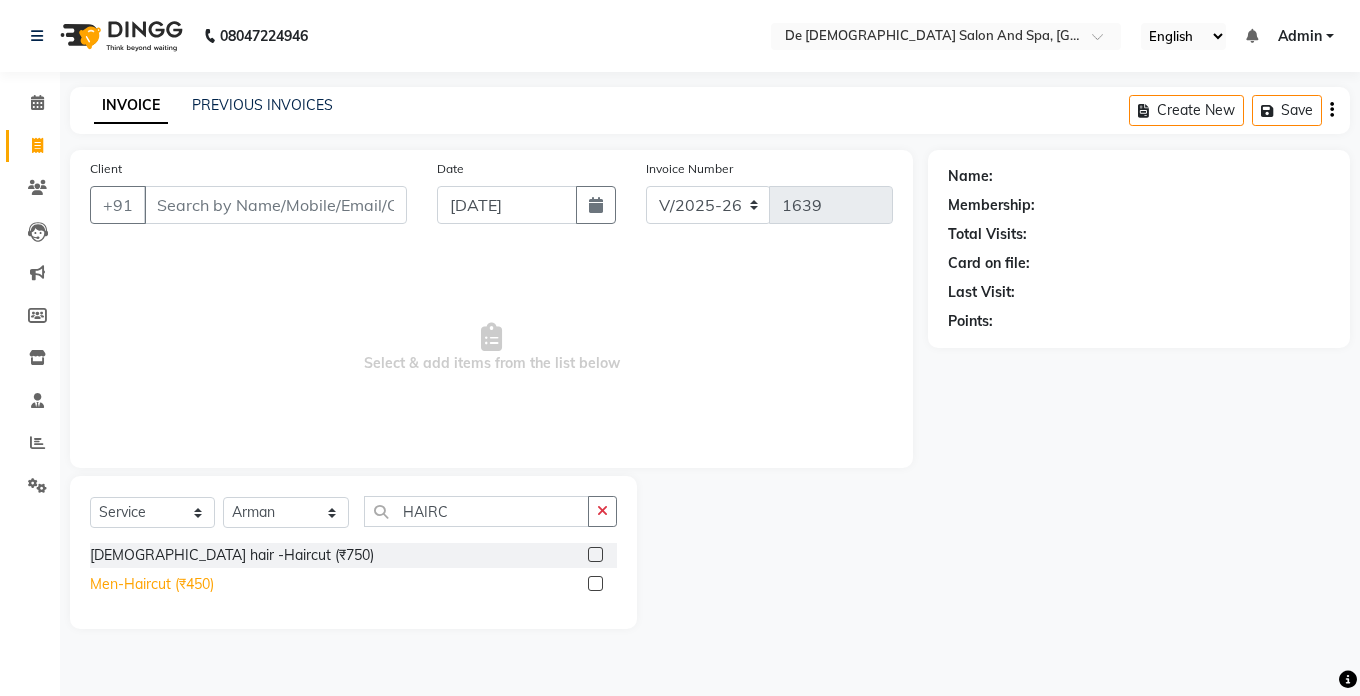 click on "Men-Haircut (₹450)" 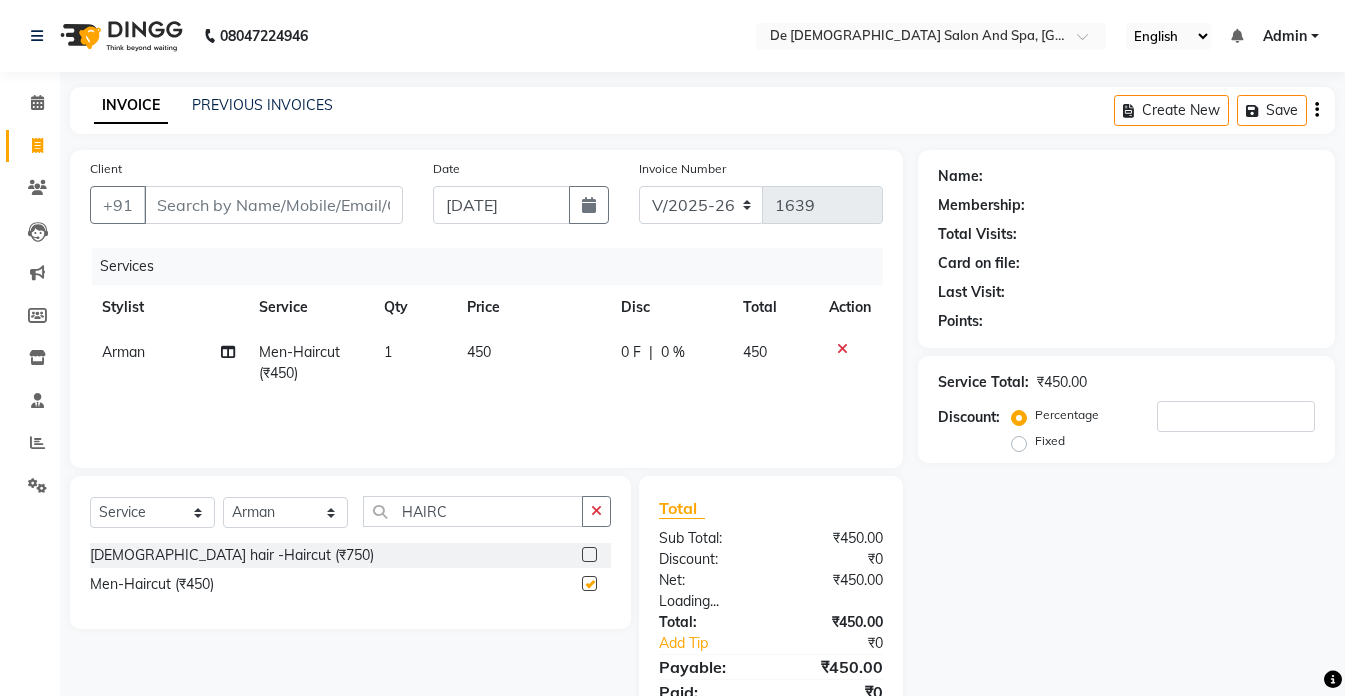 checkbox on "false" 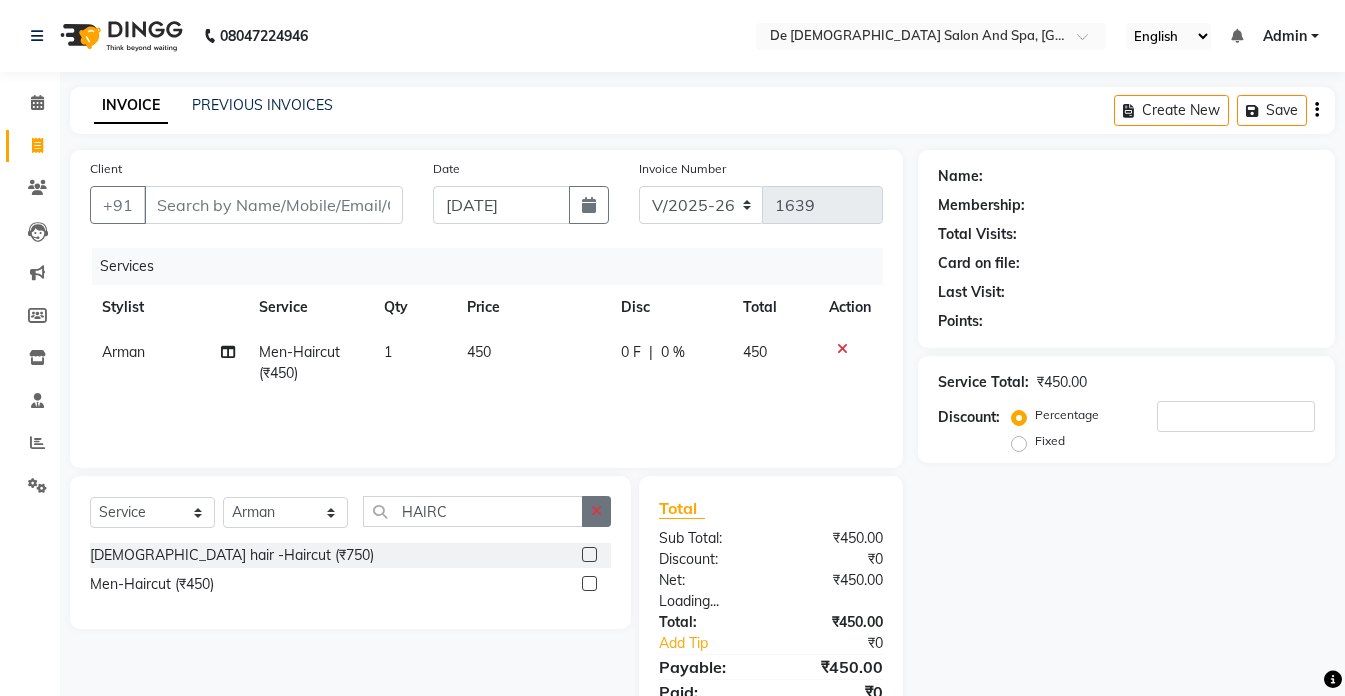 click 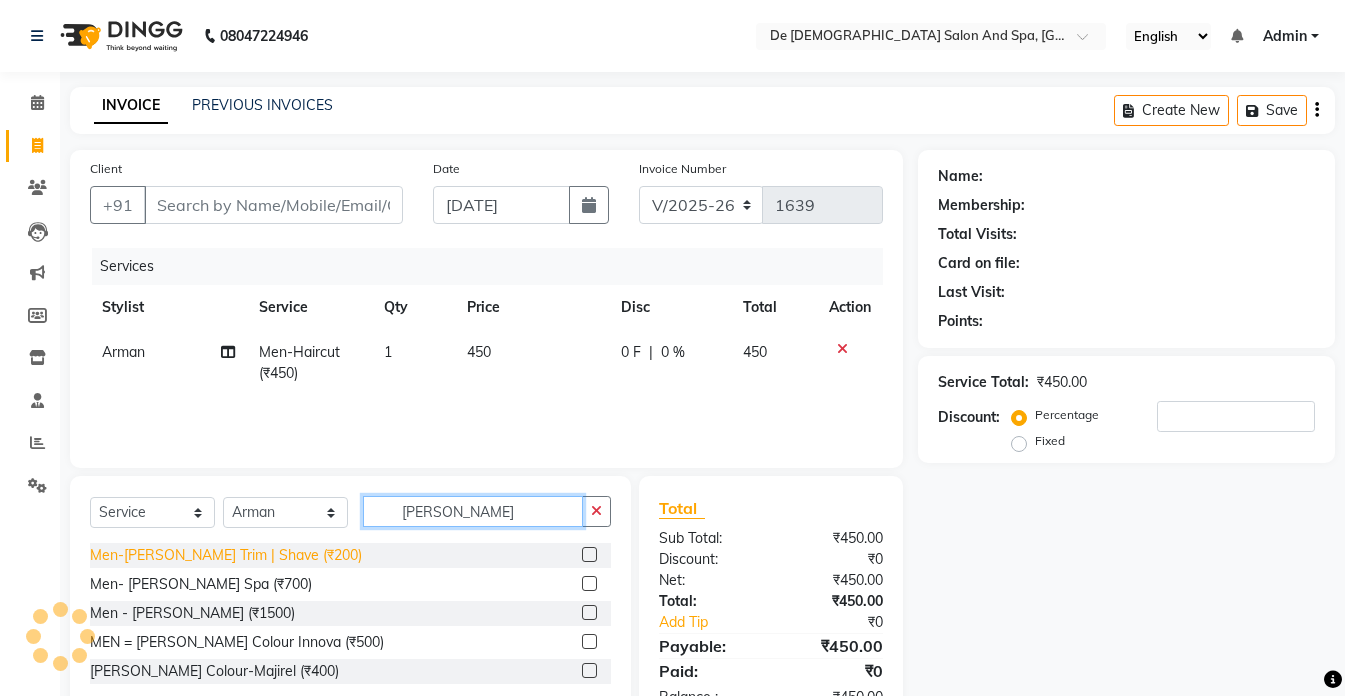 type on "BEARD" 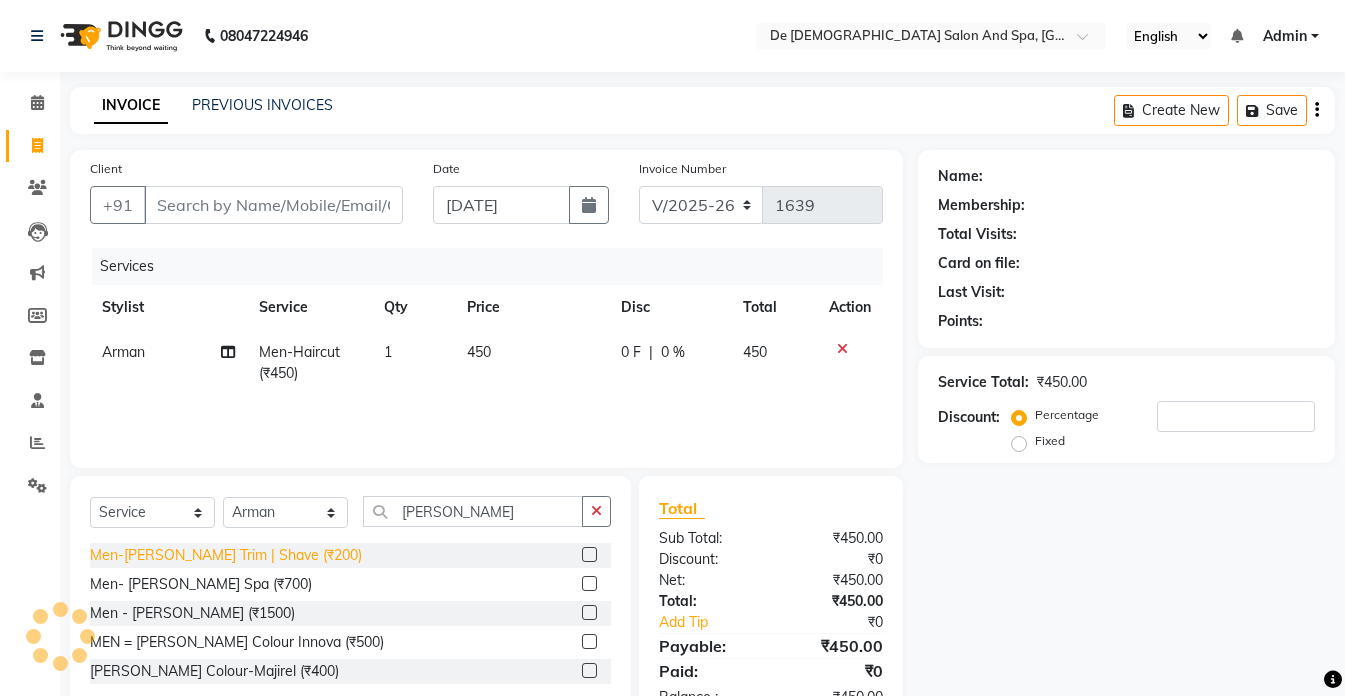 click on "Men-Beard Trim | Shave (₹200)" 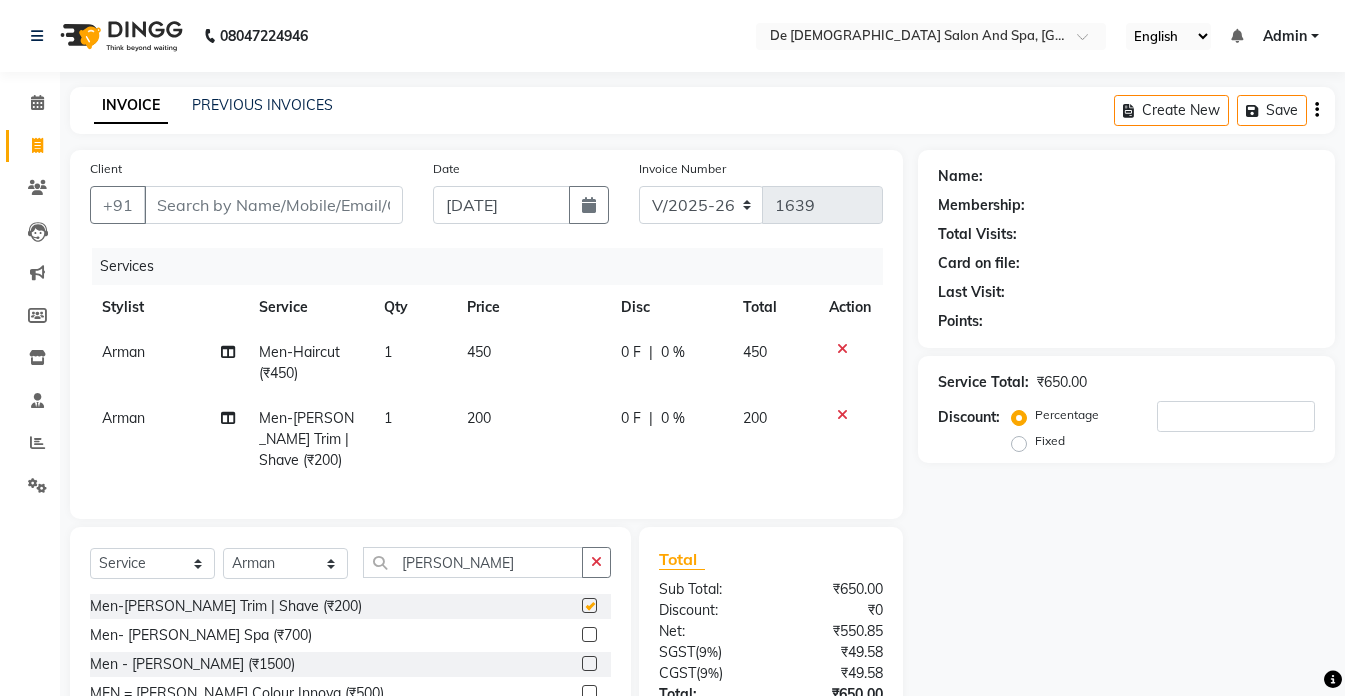 checkbox on "false" 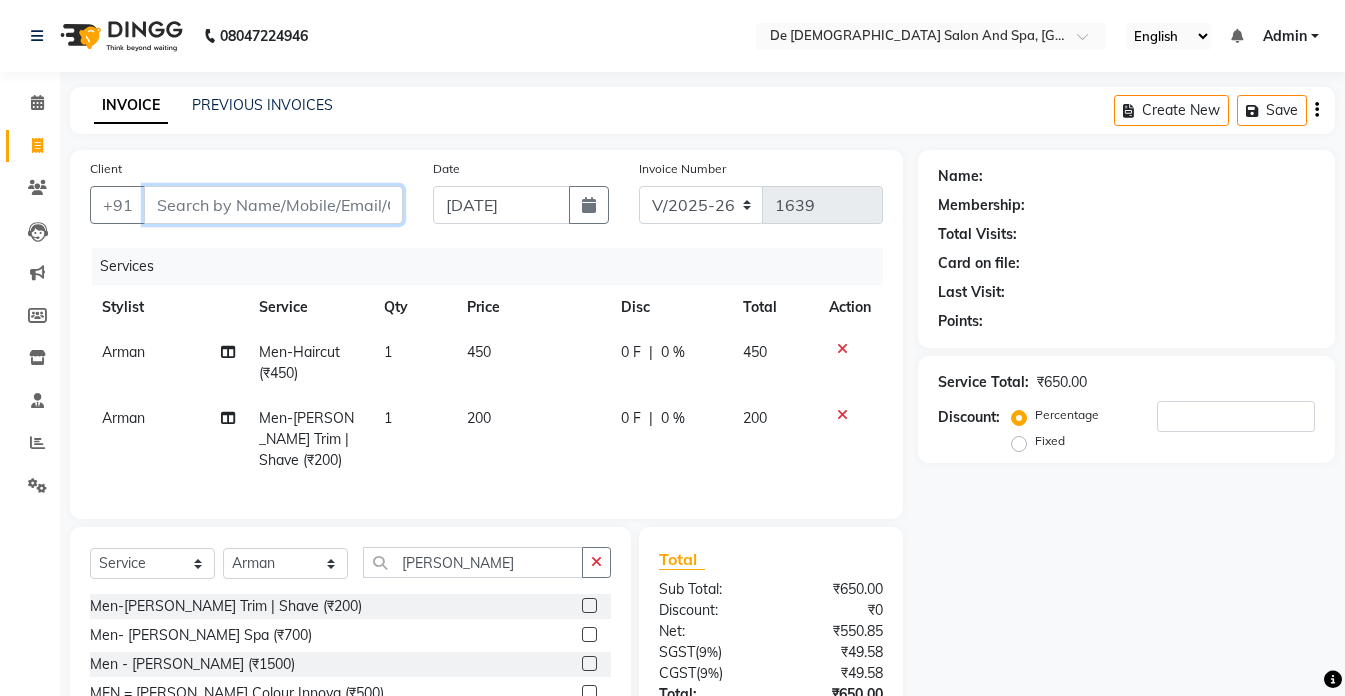 click on "Client" at bounding box center (273, 205) 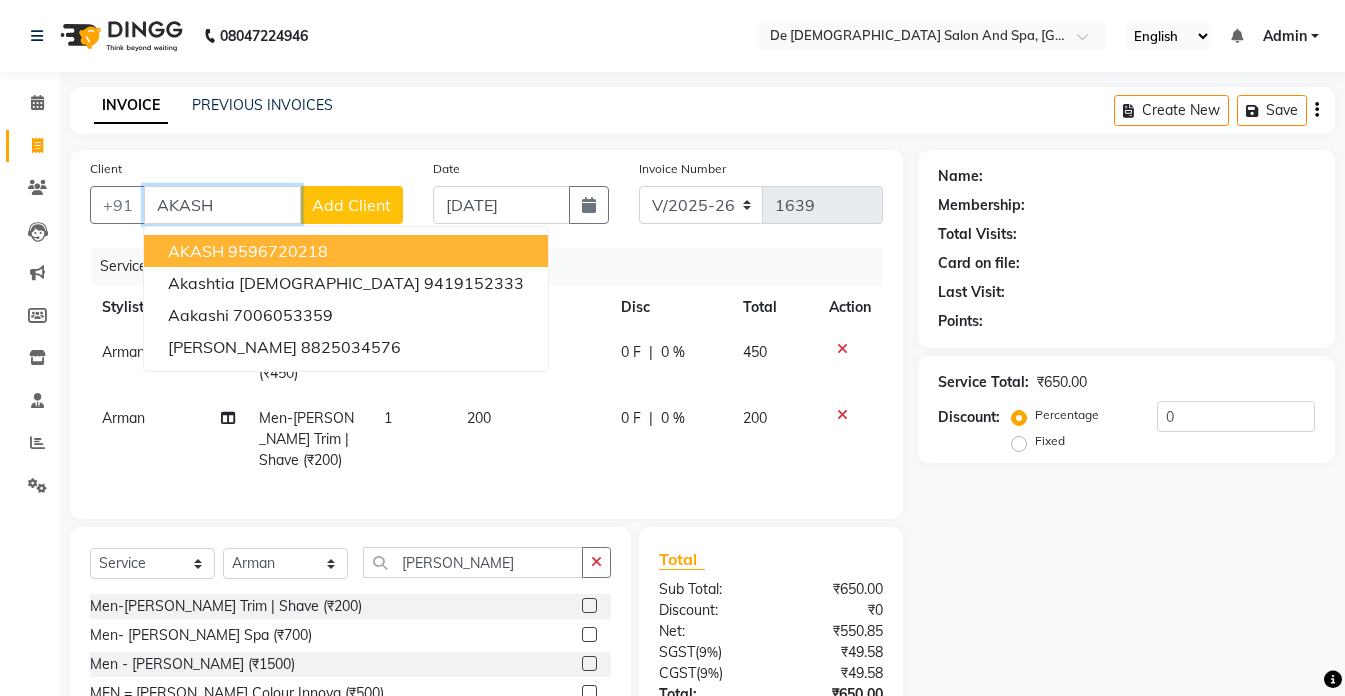 click on "AKASH" at bounding box center [196, 251] 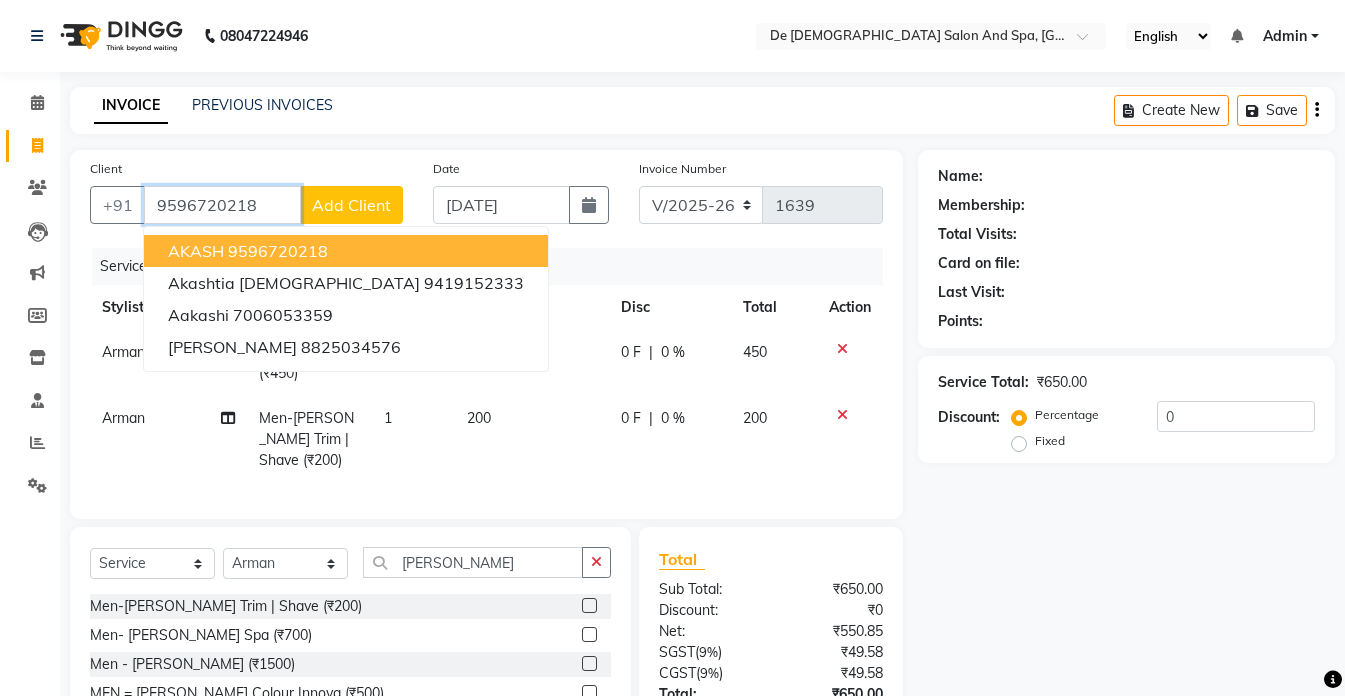 type on "9596720218" 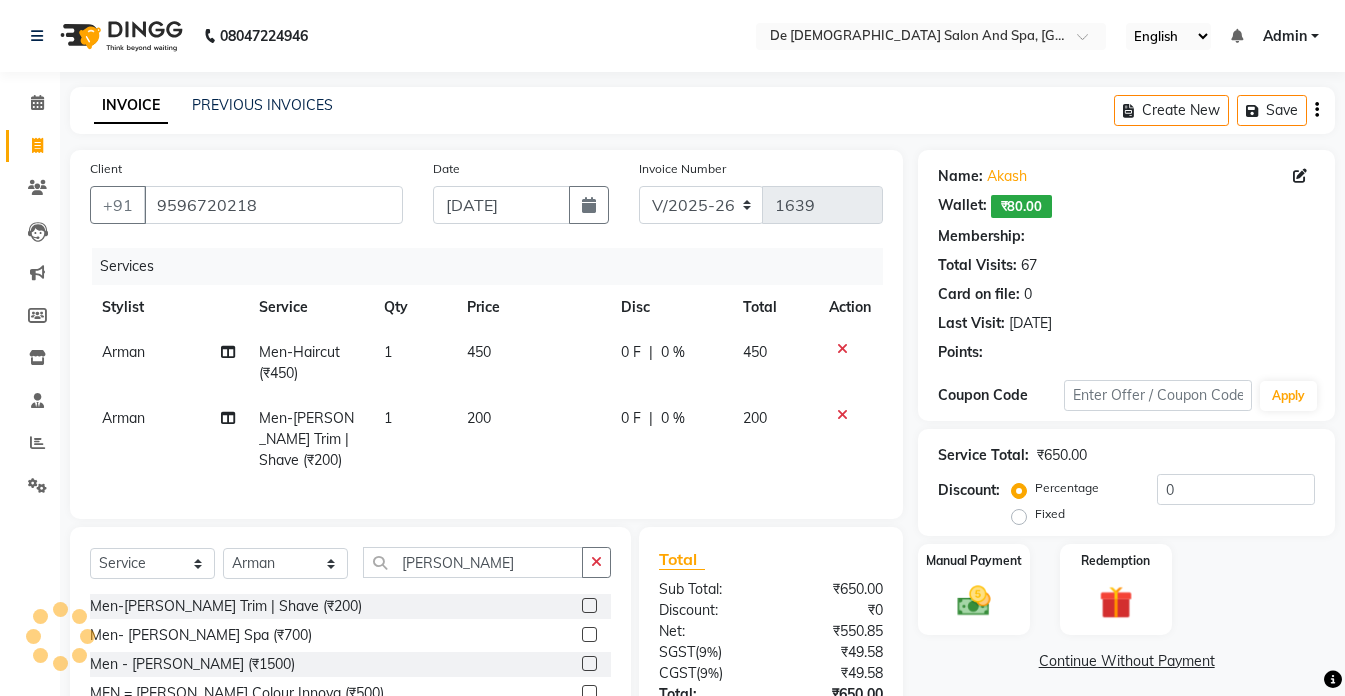 select on "1: Object" 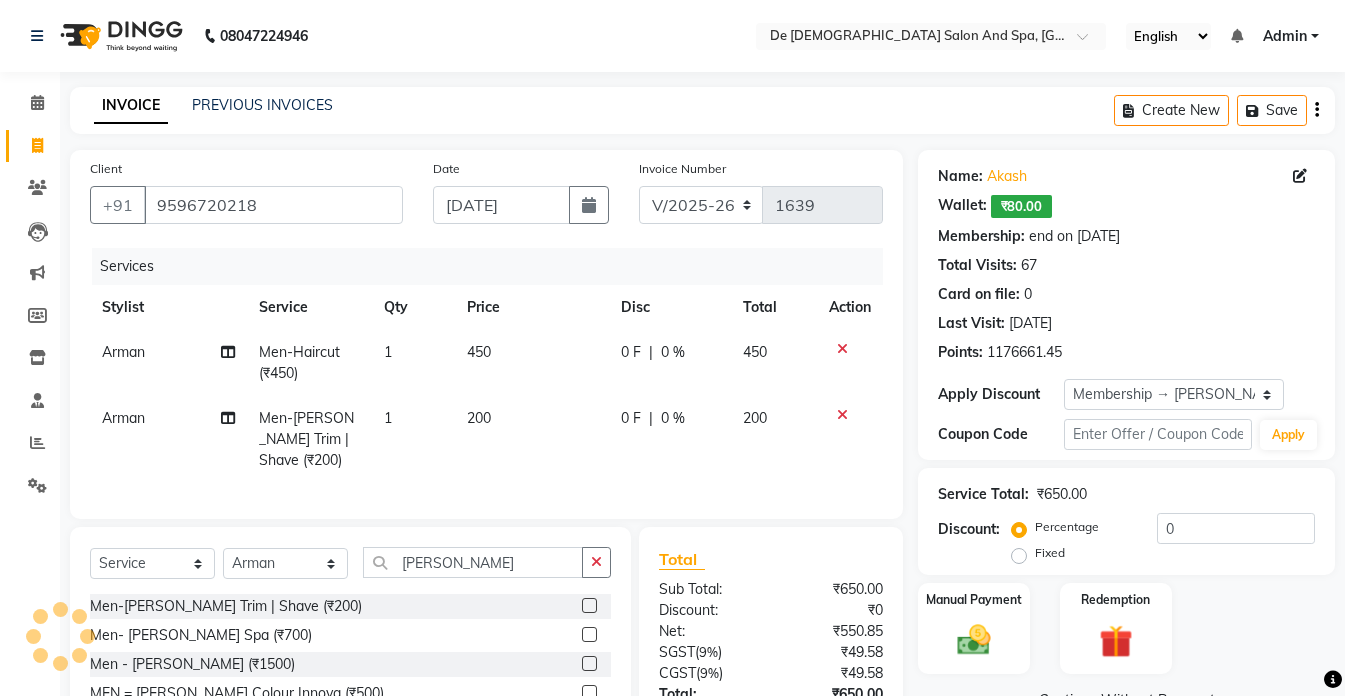 type 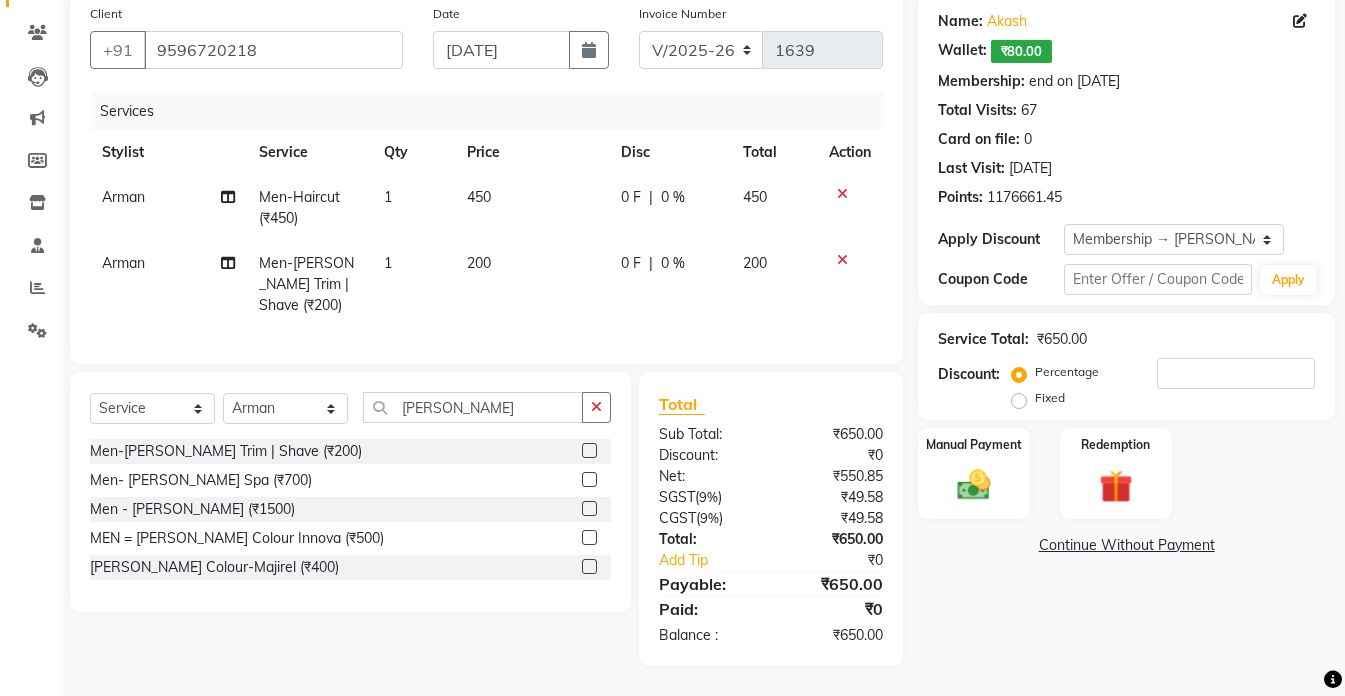 scroll, scrollTop: 170, scrollLeft: 0, axis: vertical 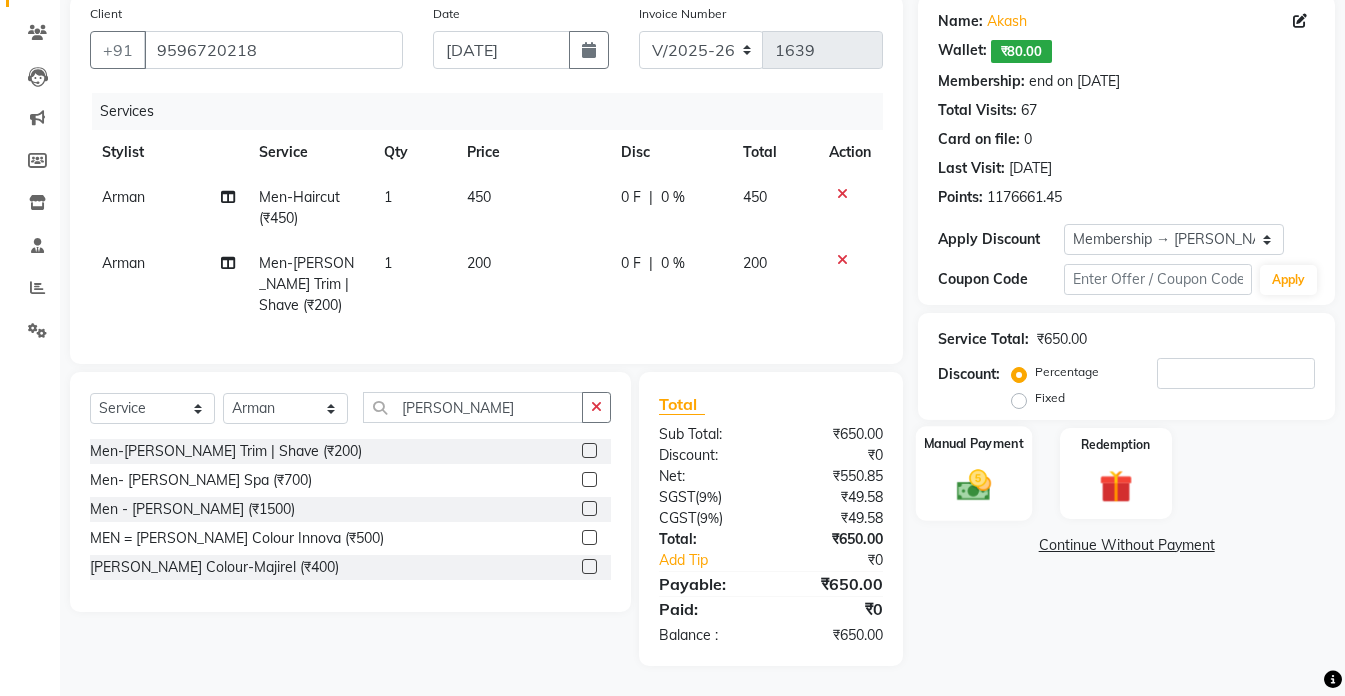 click 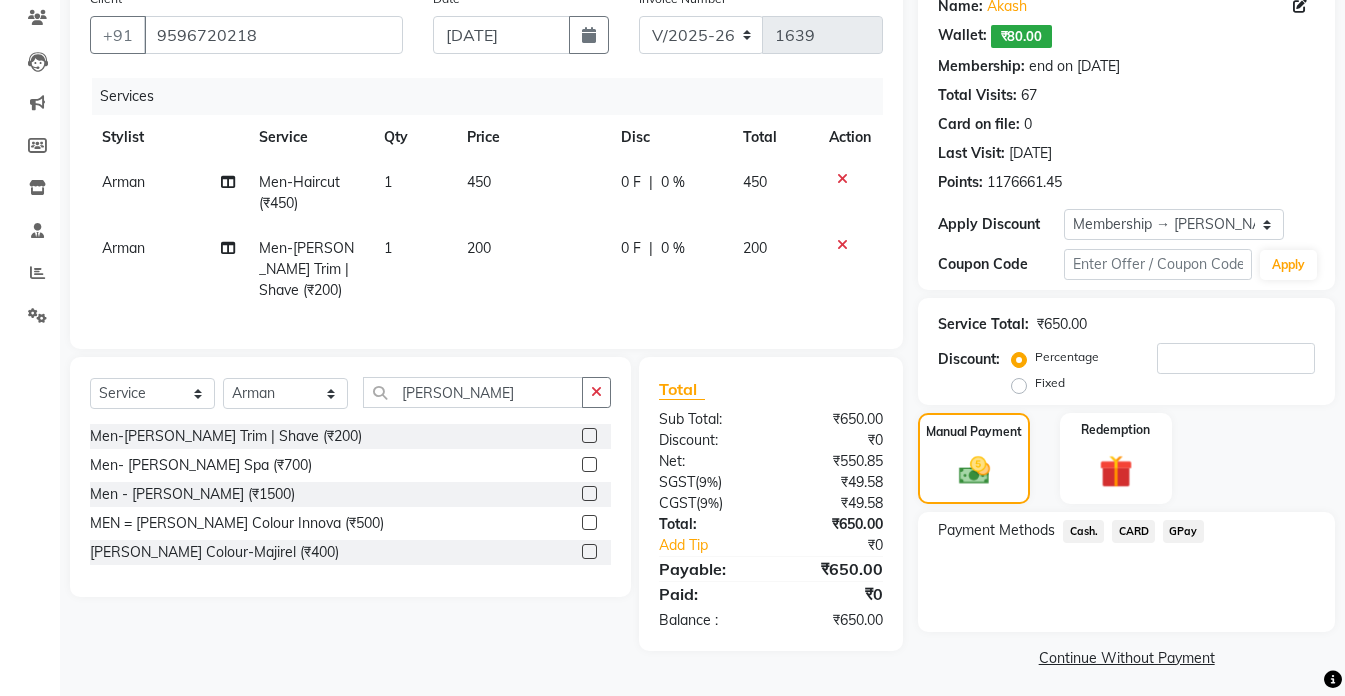 click on "GPay" 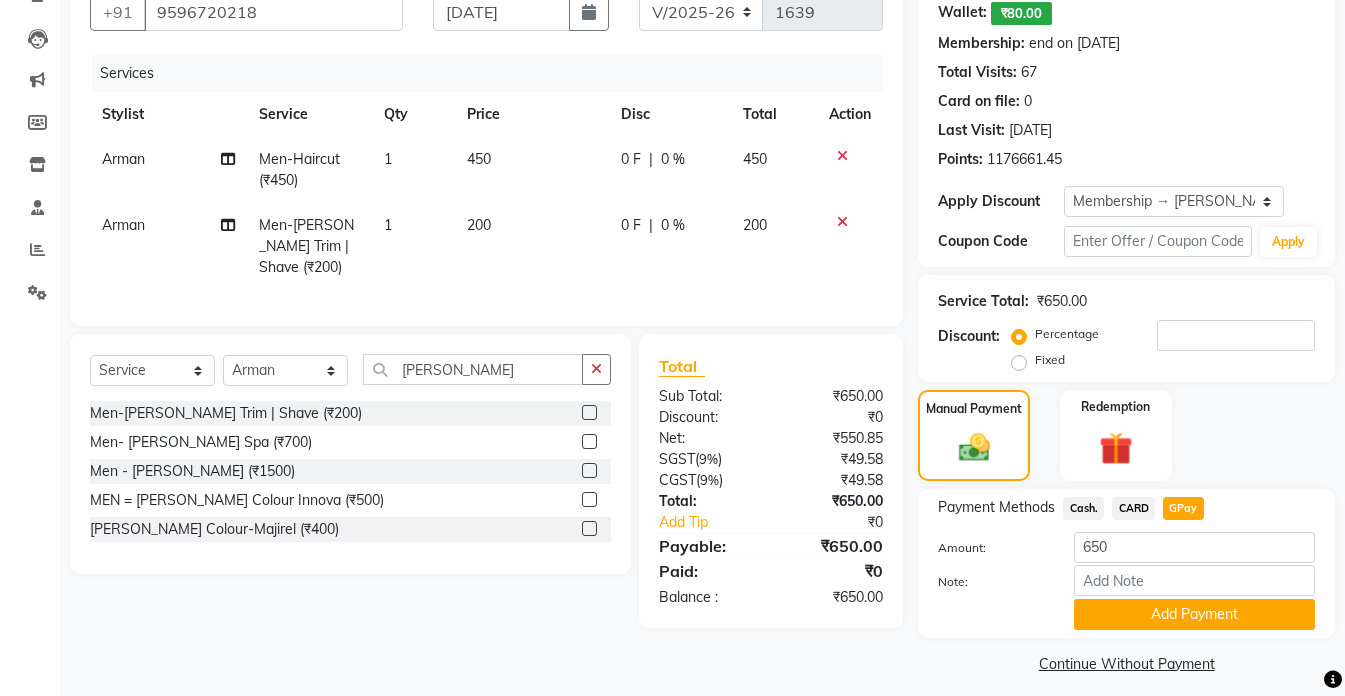 scroll, scrollTop: 206, scrollLeft: 0, axis: vertical 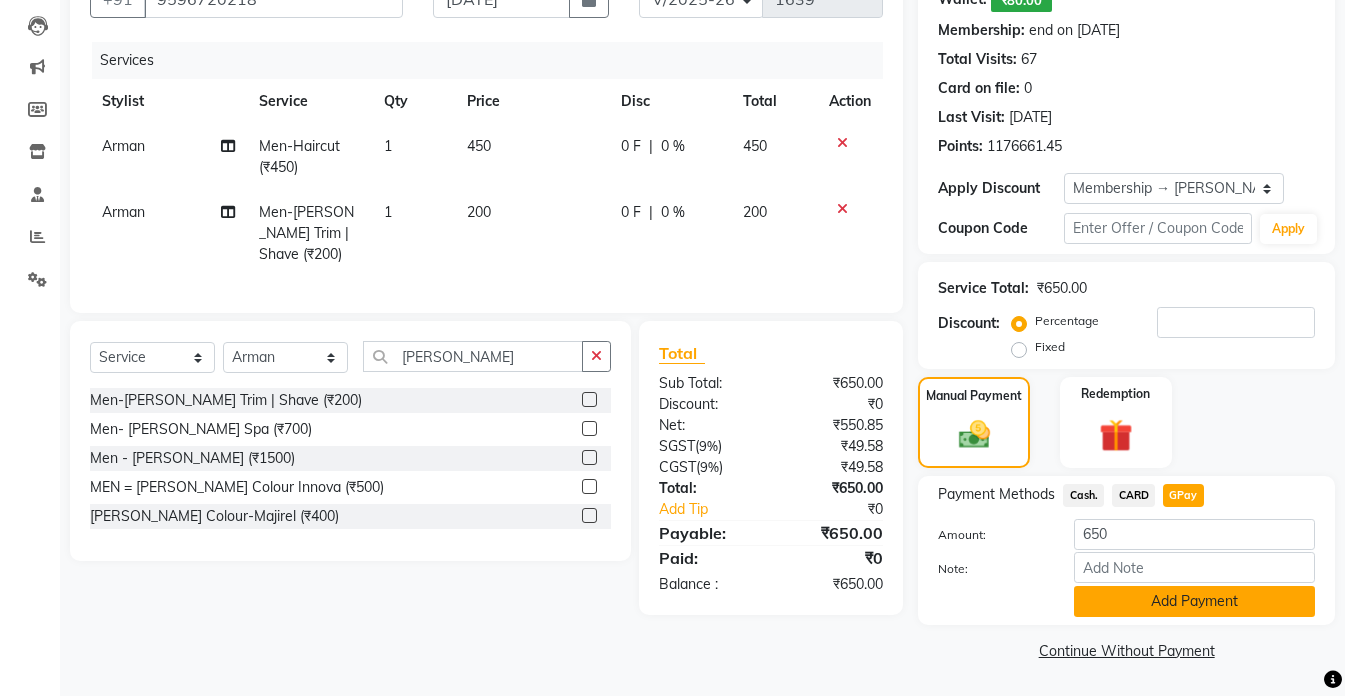 click on "Add Payment" 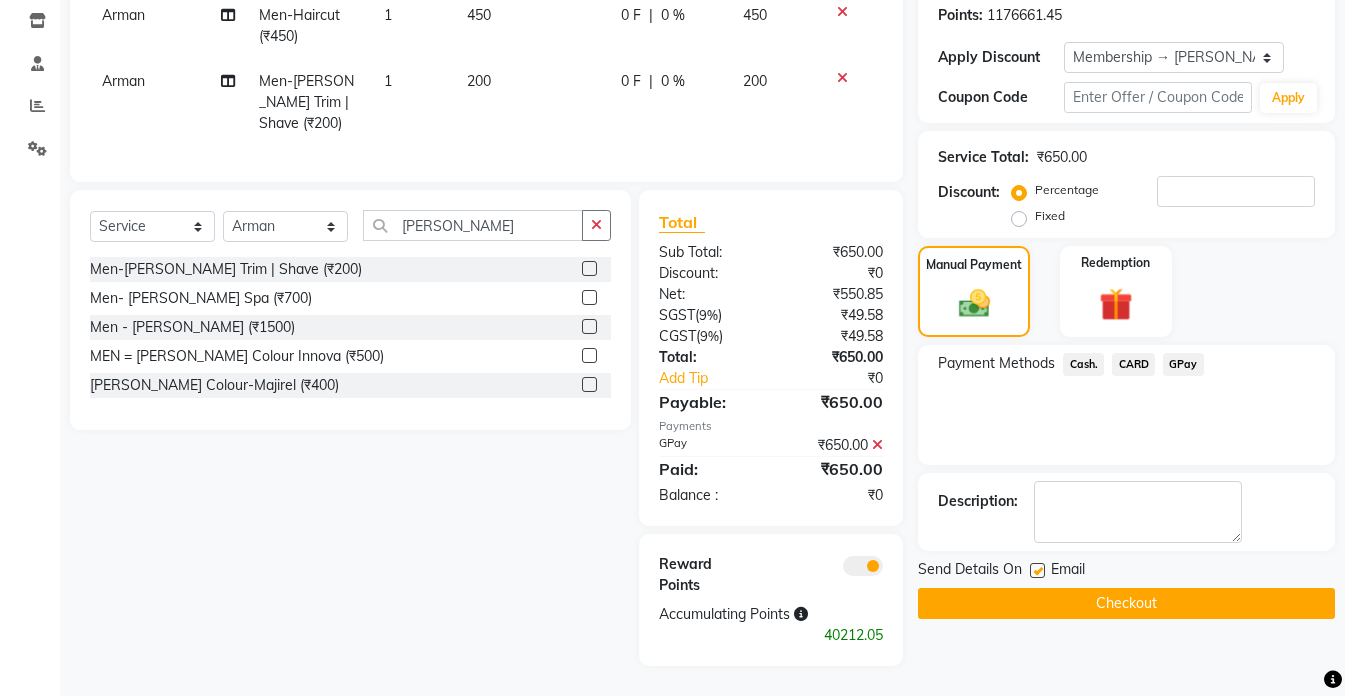 scroll, scrollTop: 352, scrollLeft: 0, axis: vertical 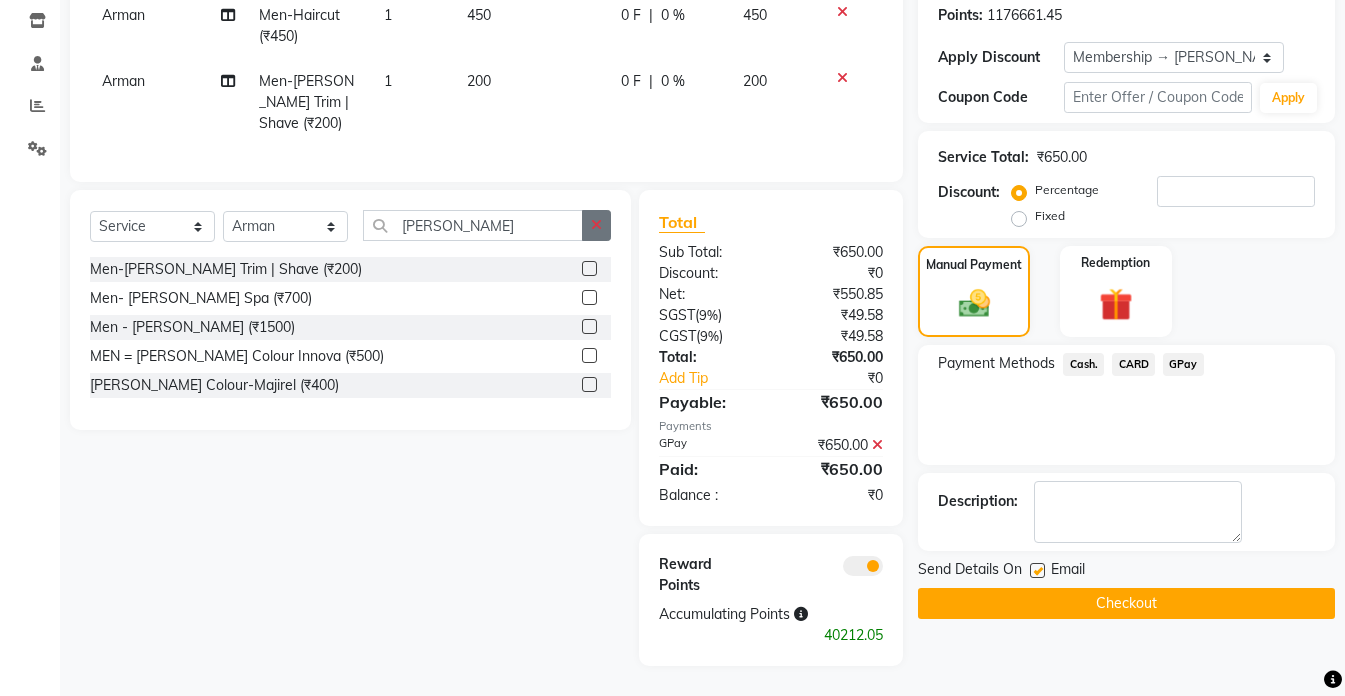 click 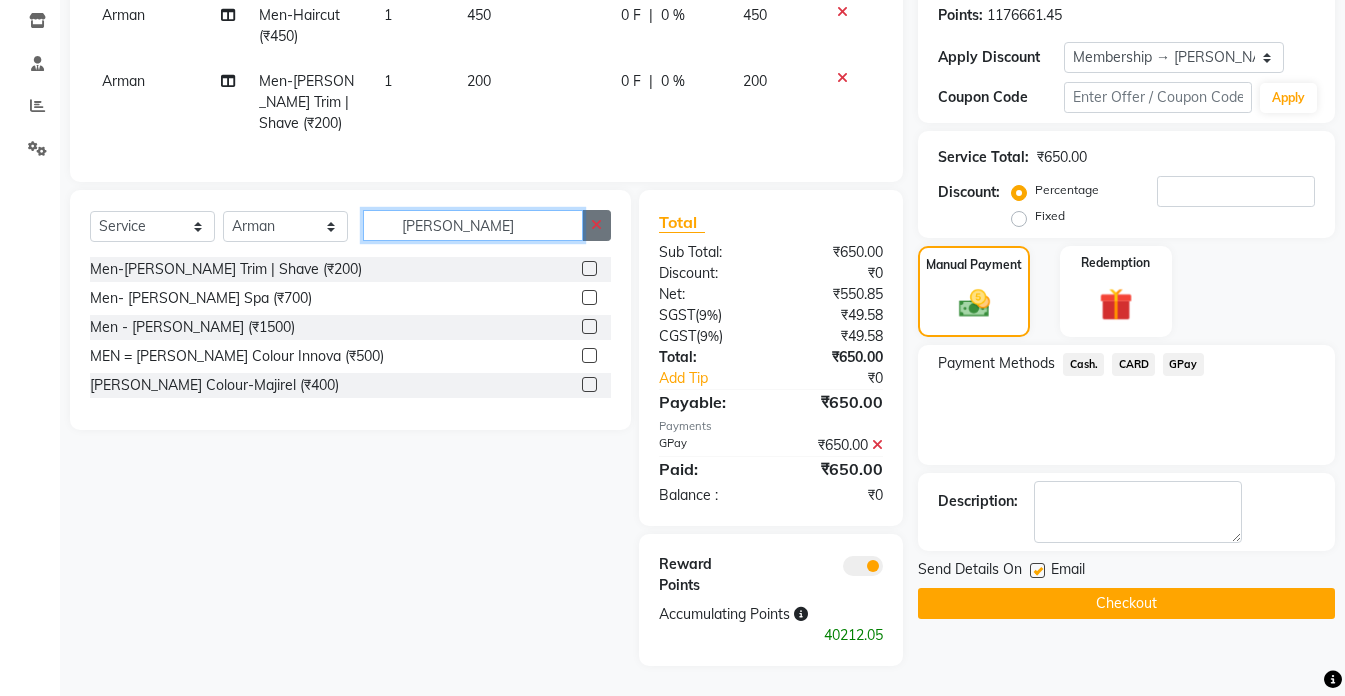 type 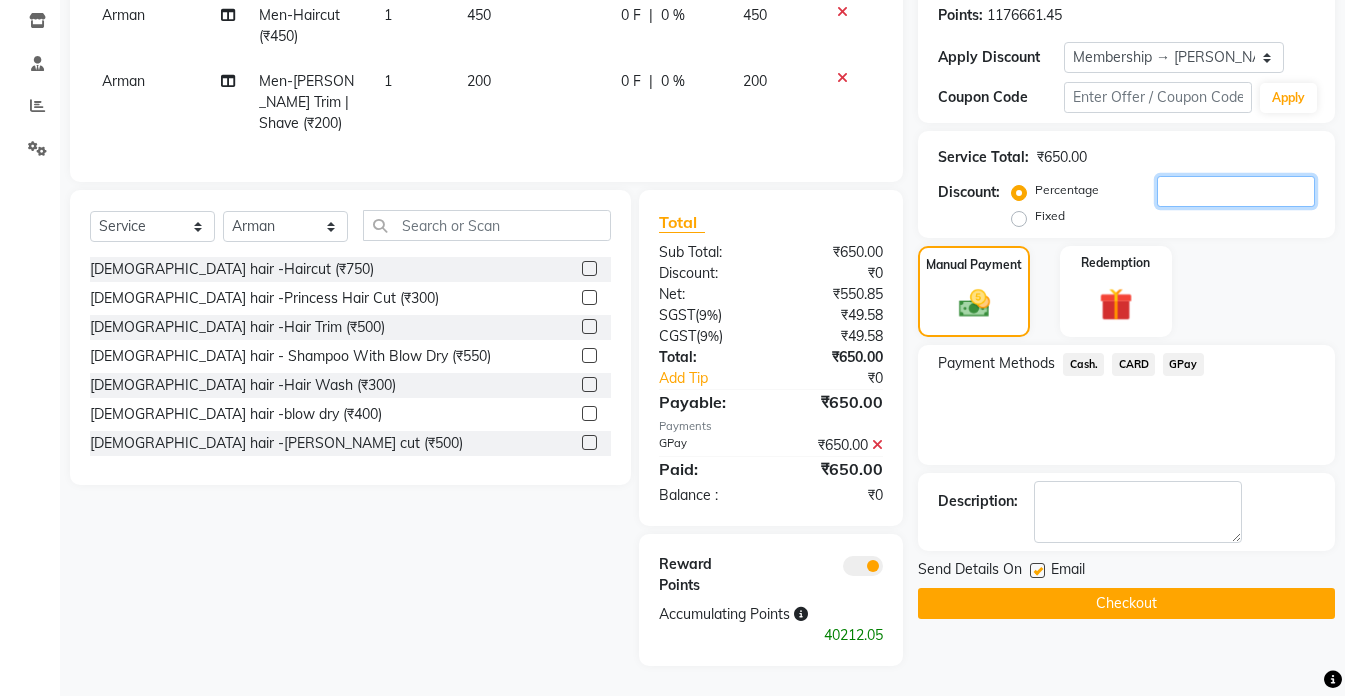 click 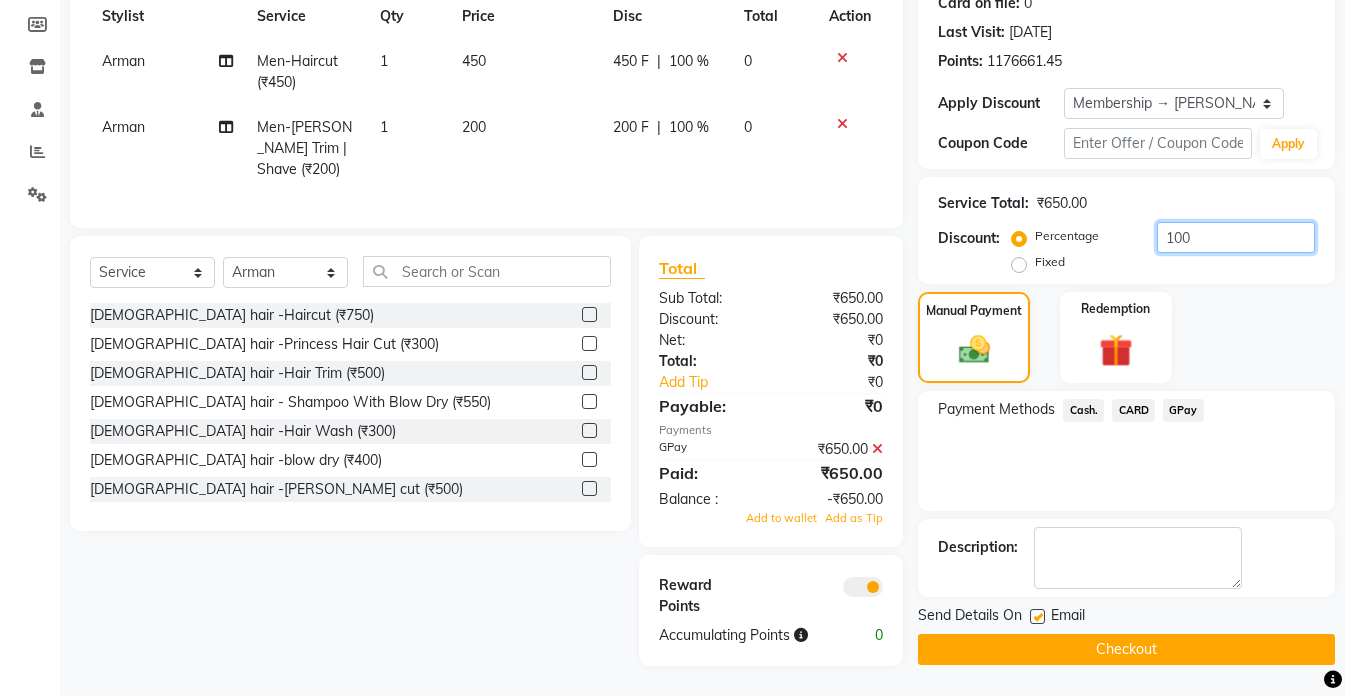 scroll, scrollTop: 306, scrollLeft: 0, axis: vertical 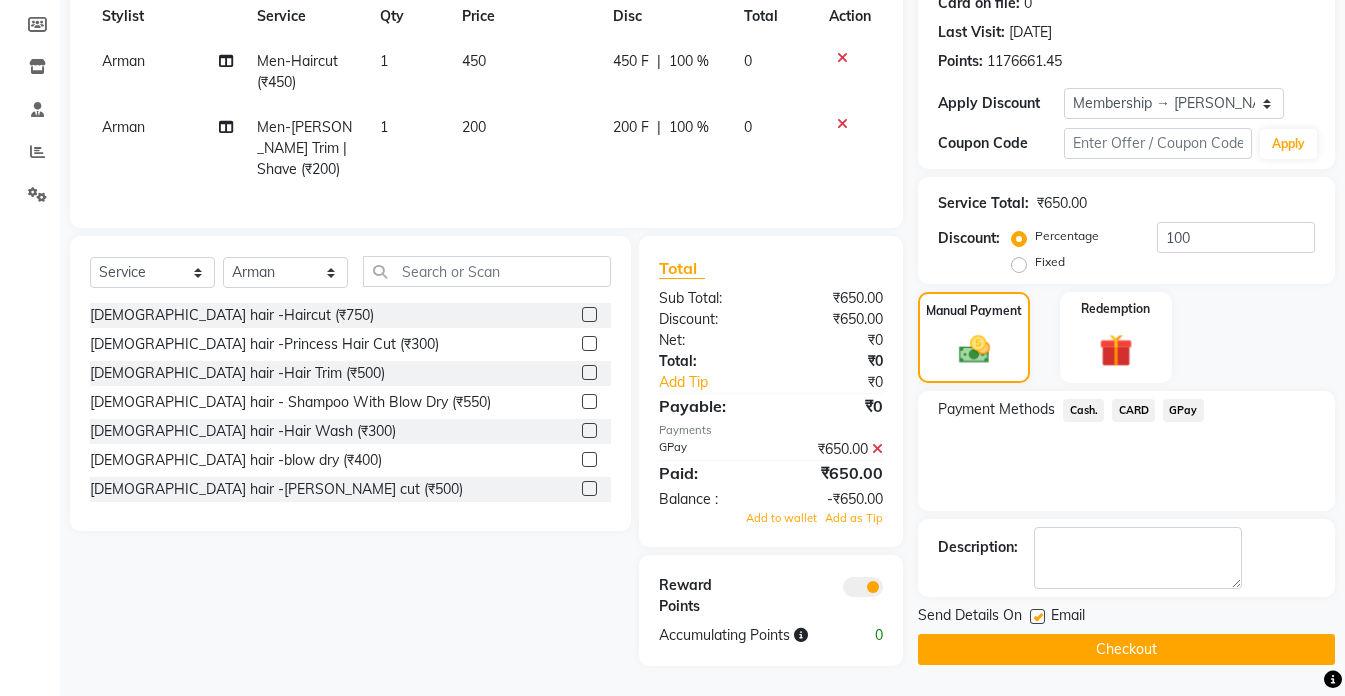 click 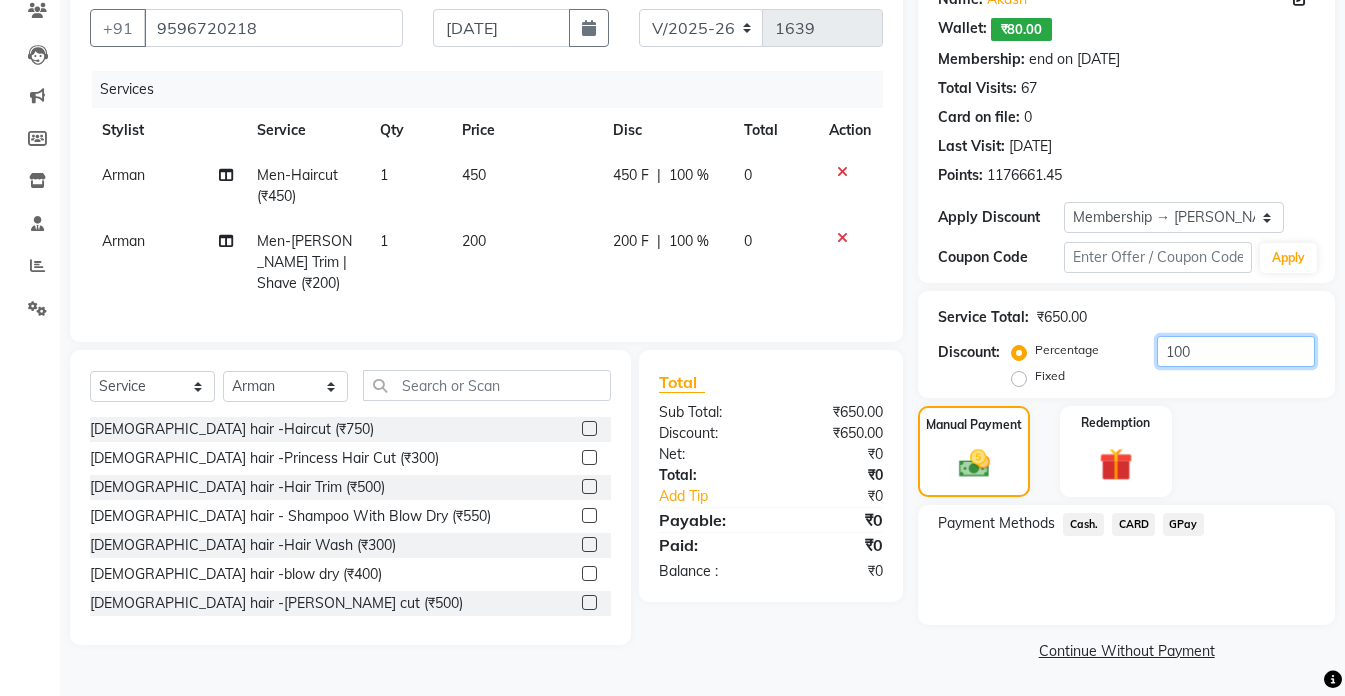 click on "100" 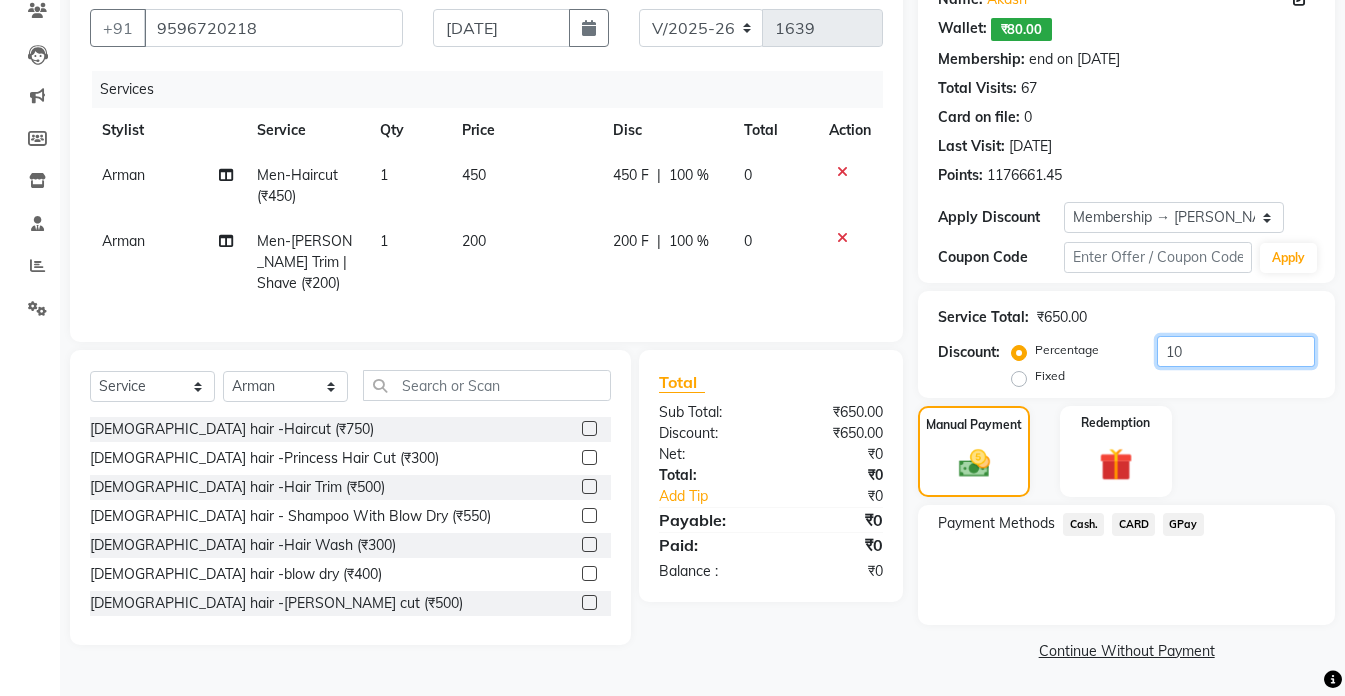 type on "1" 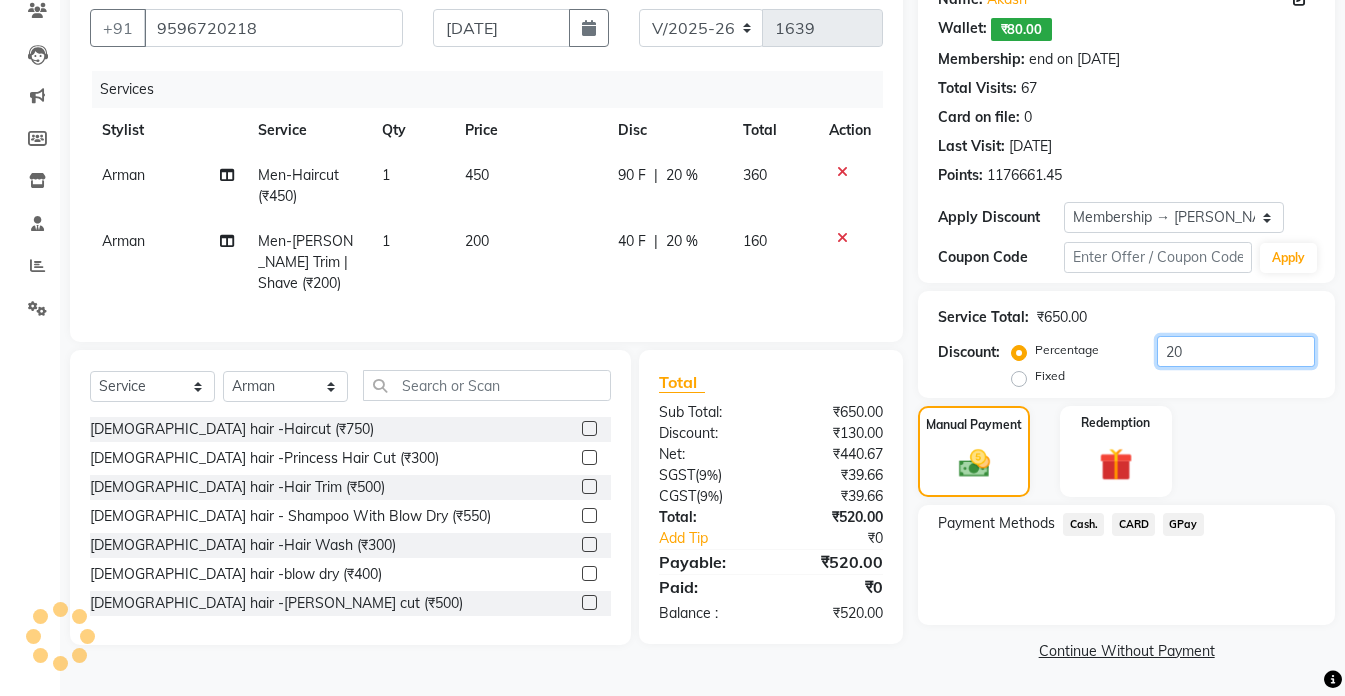 type on "20" 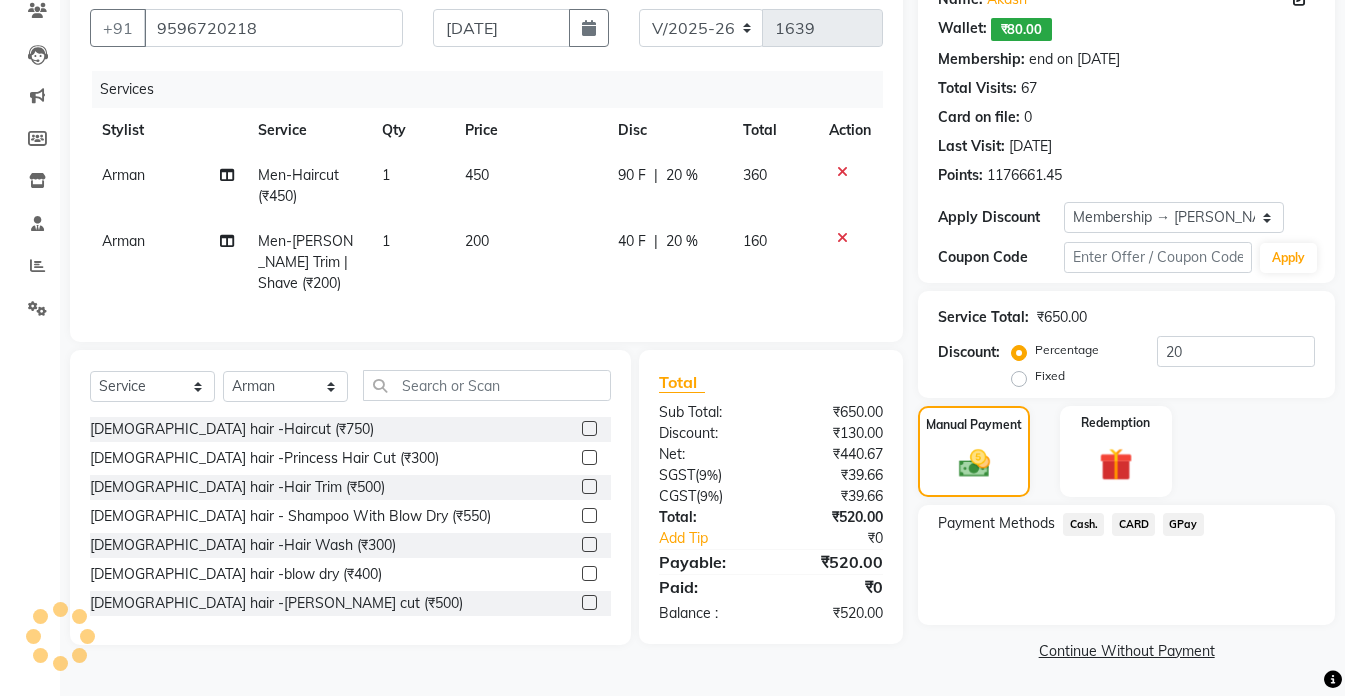 click on "GPay" 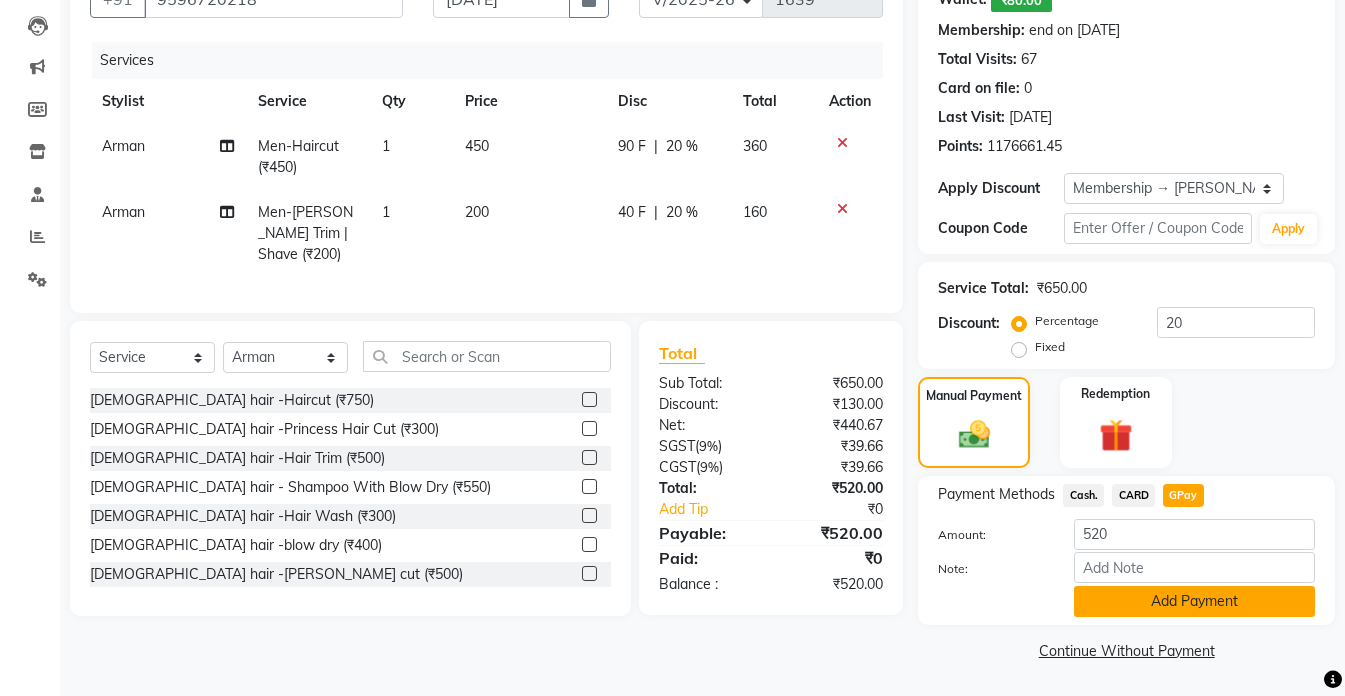 click on "Add Payment" 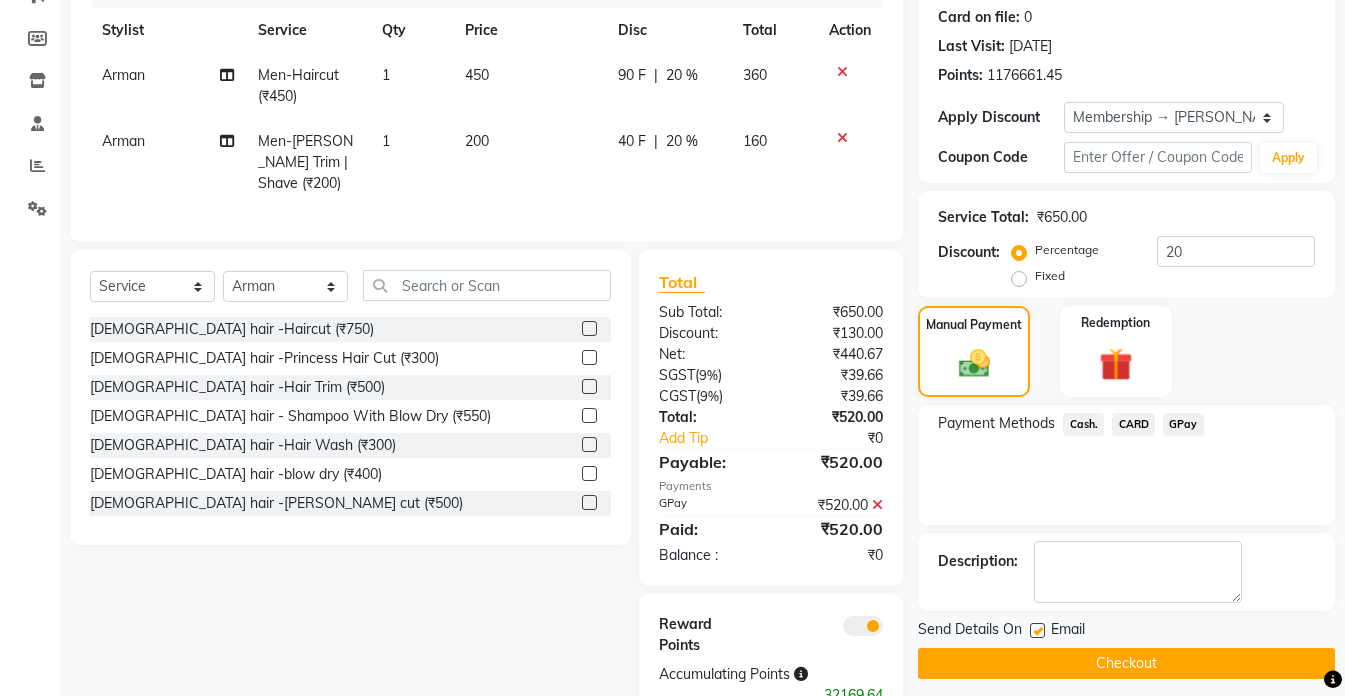 scroll, scrollTop: 352, scrollLeft: 0, axis: vertical 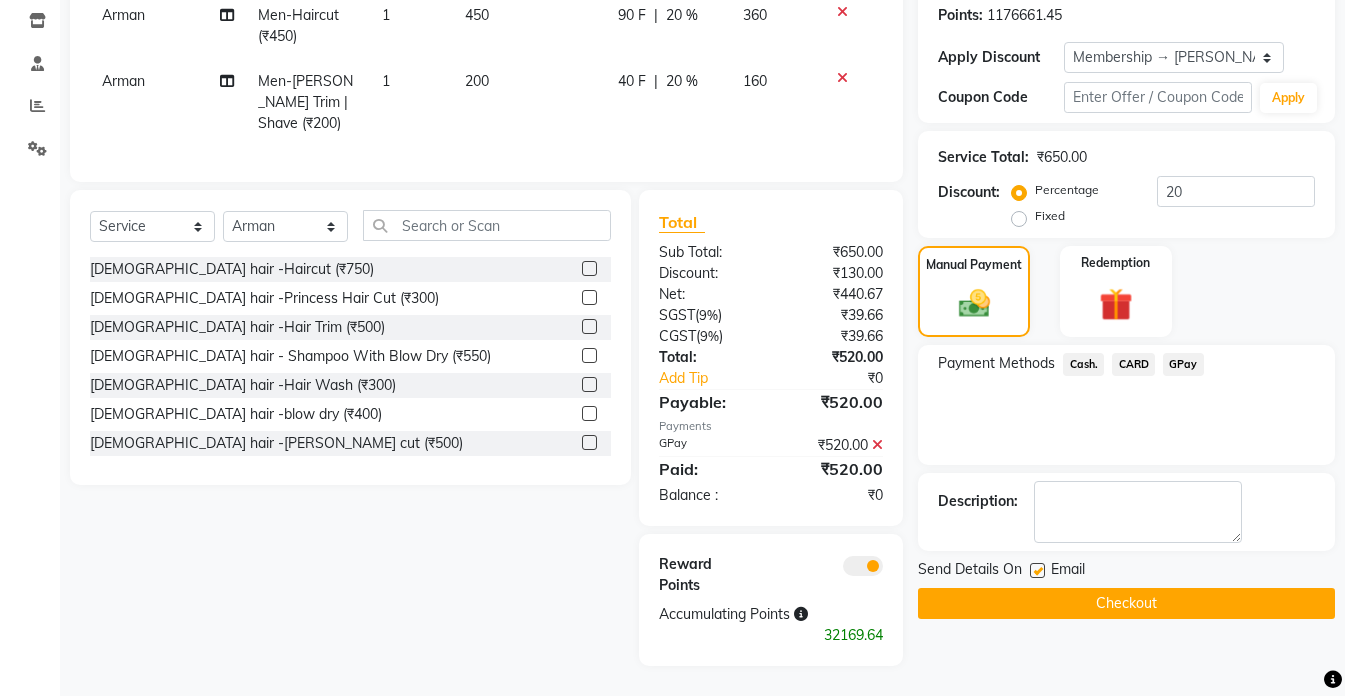 click on "Checkout" 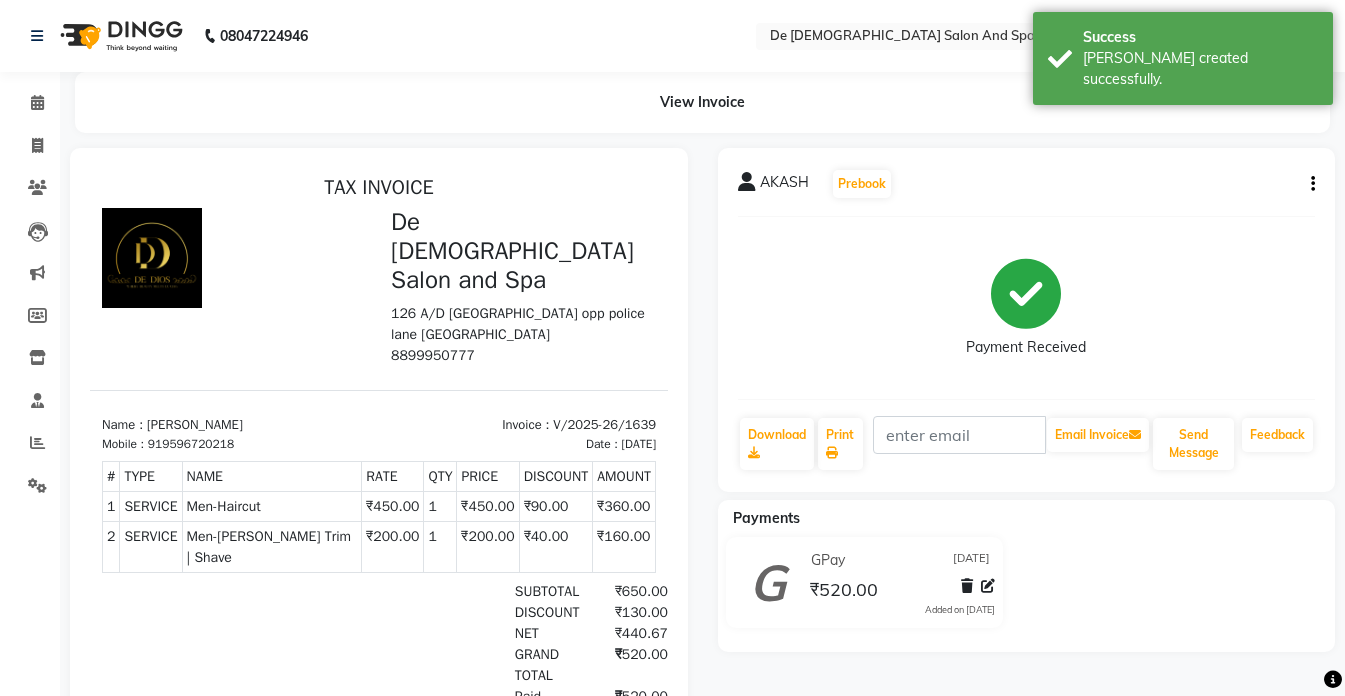 scroll, scrollTop: 0, scrollLeft: 0, axis: both 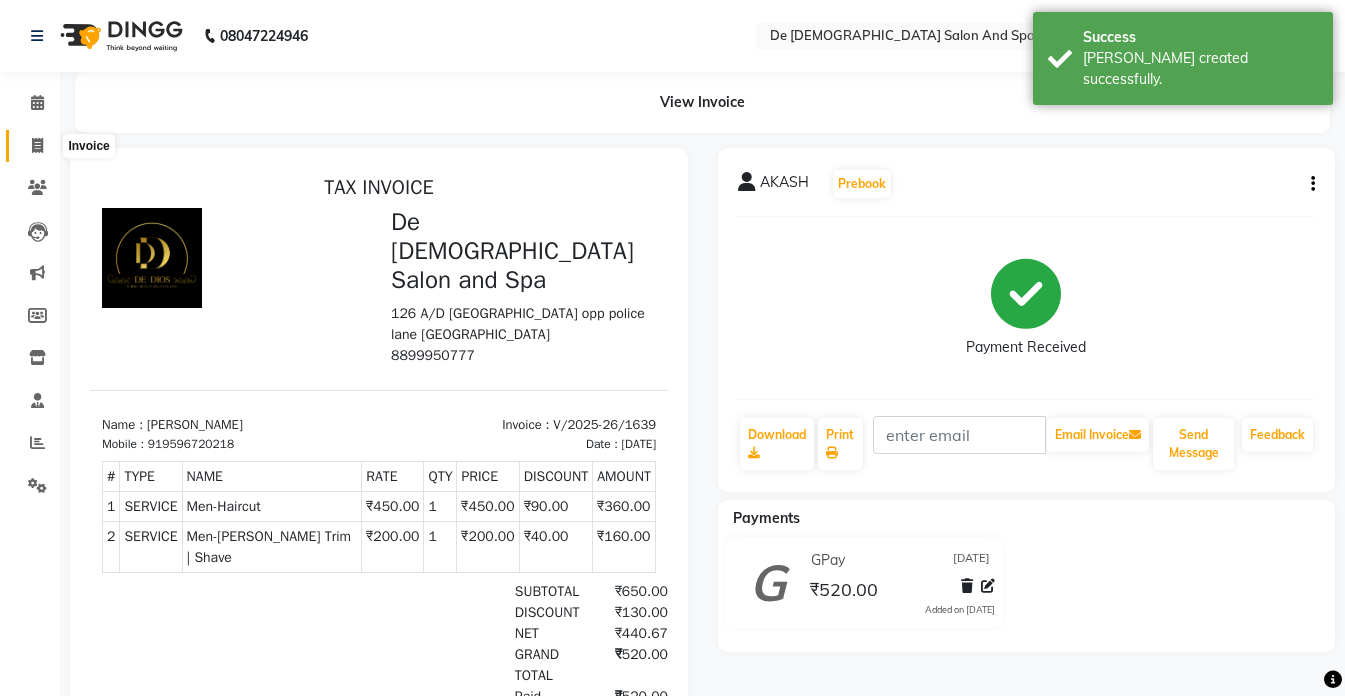 click 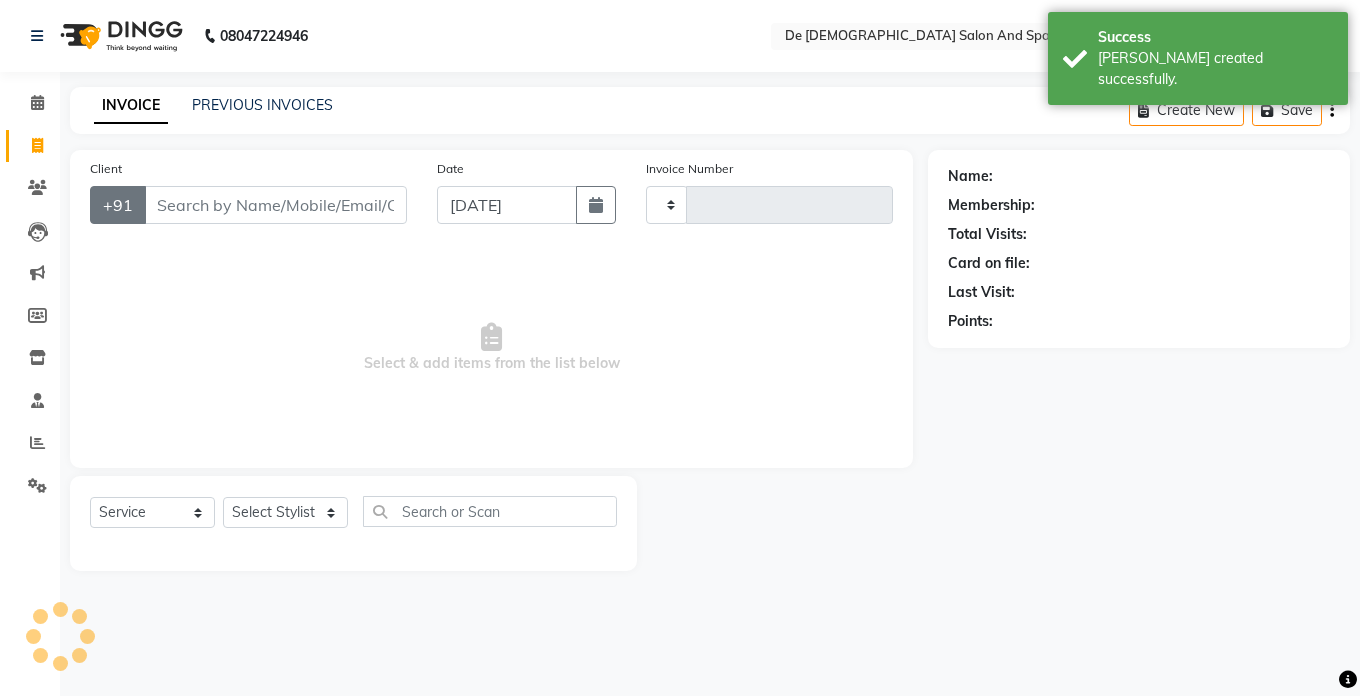 type on "1640" 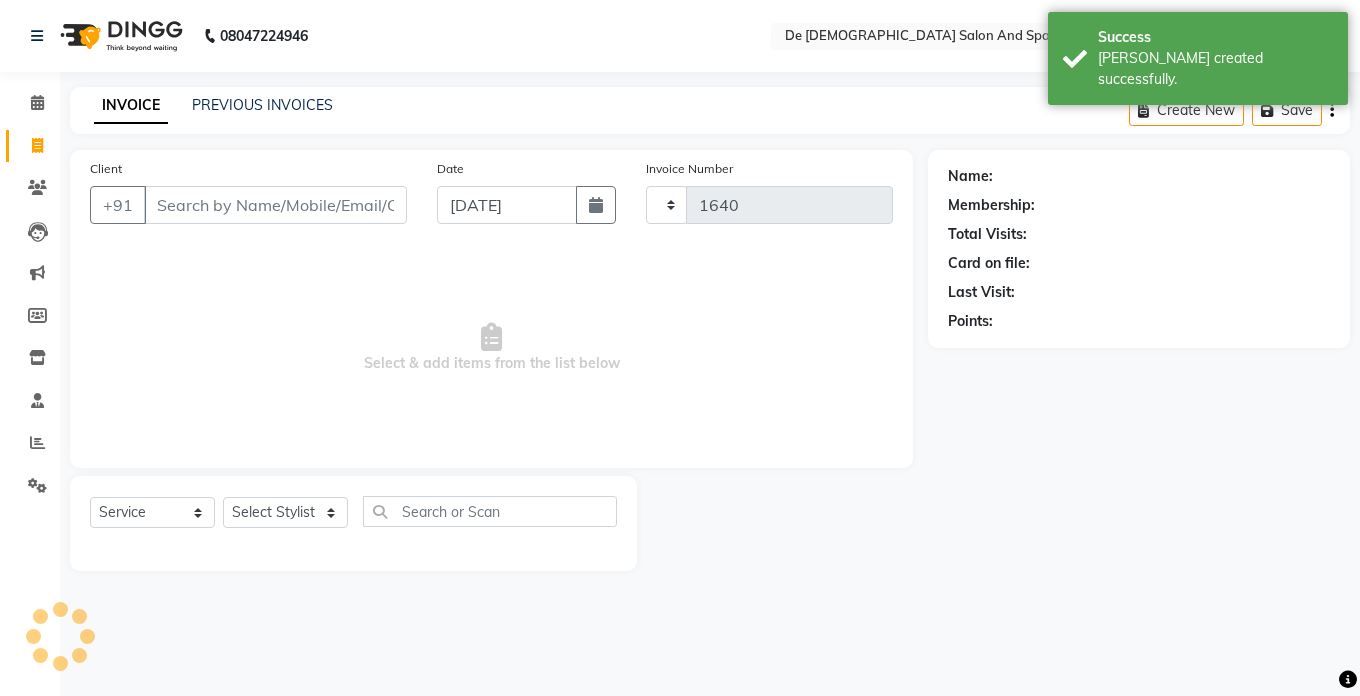 select on "6431" 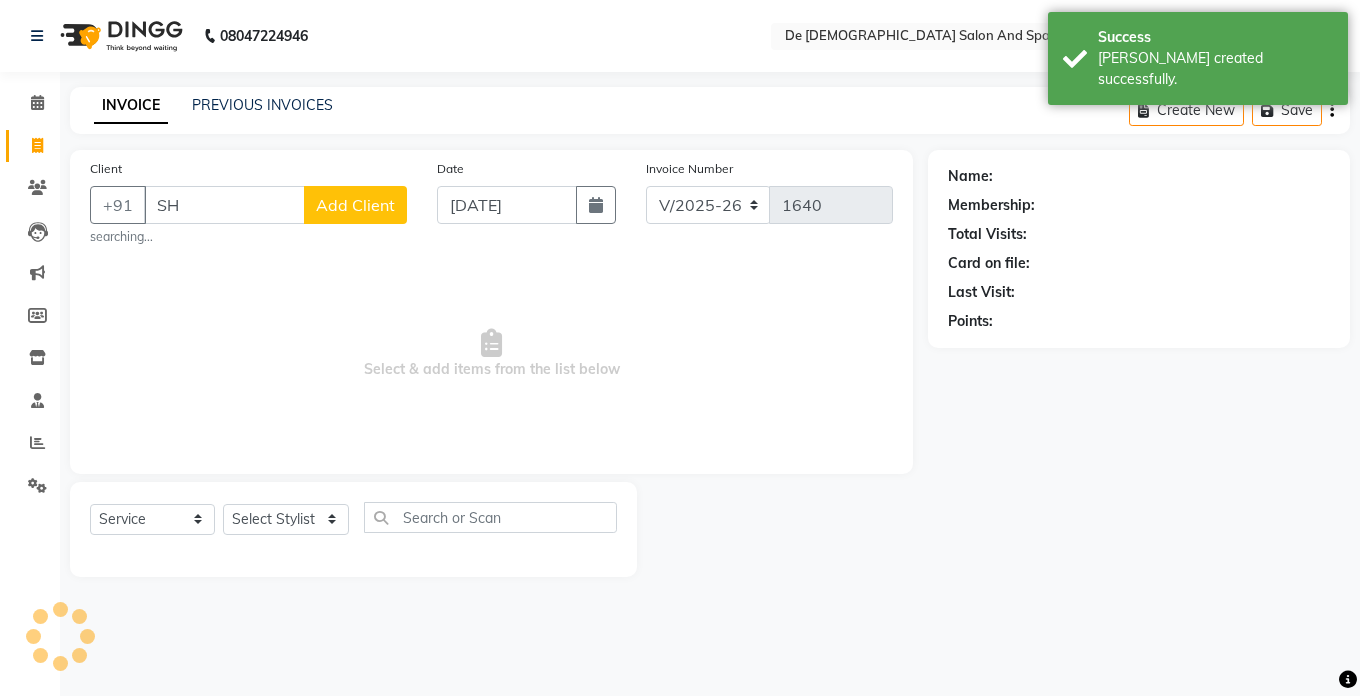 type on "S" 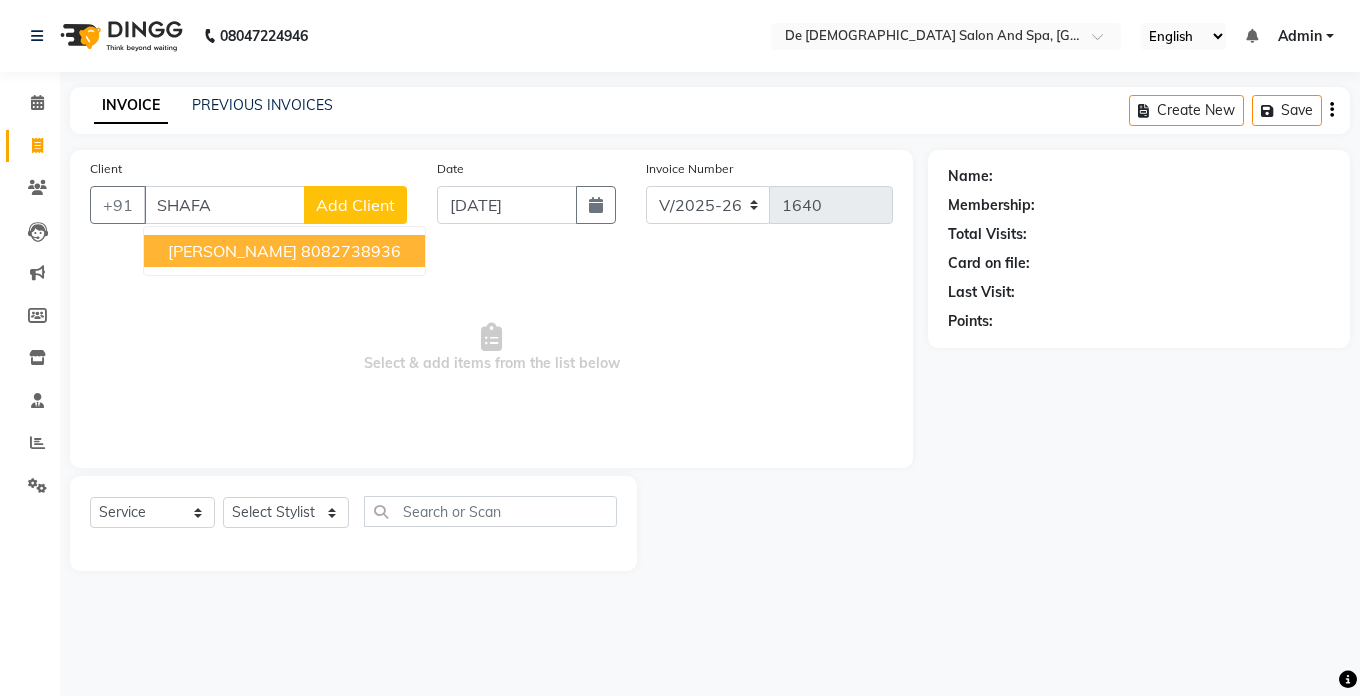 click on "8082738936" at bounding box center (351, 251) 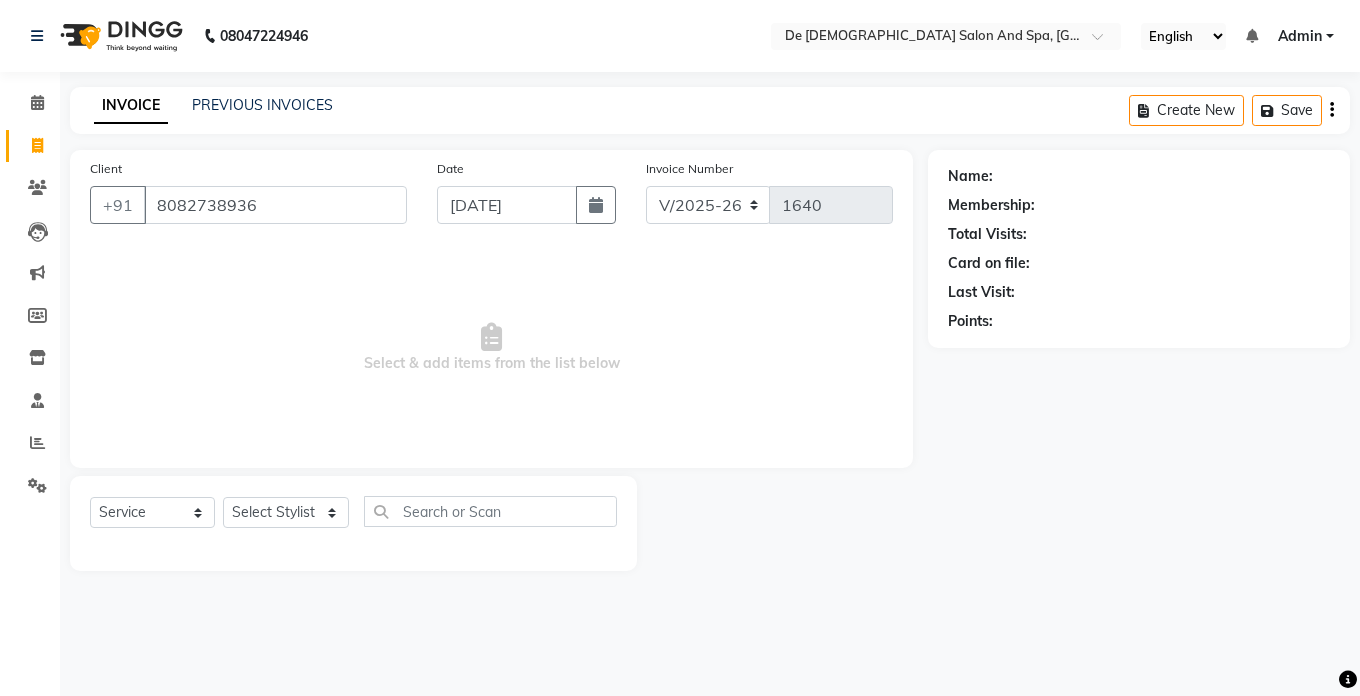 type on "8082738936" 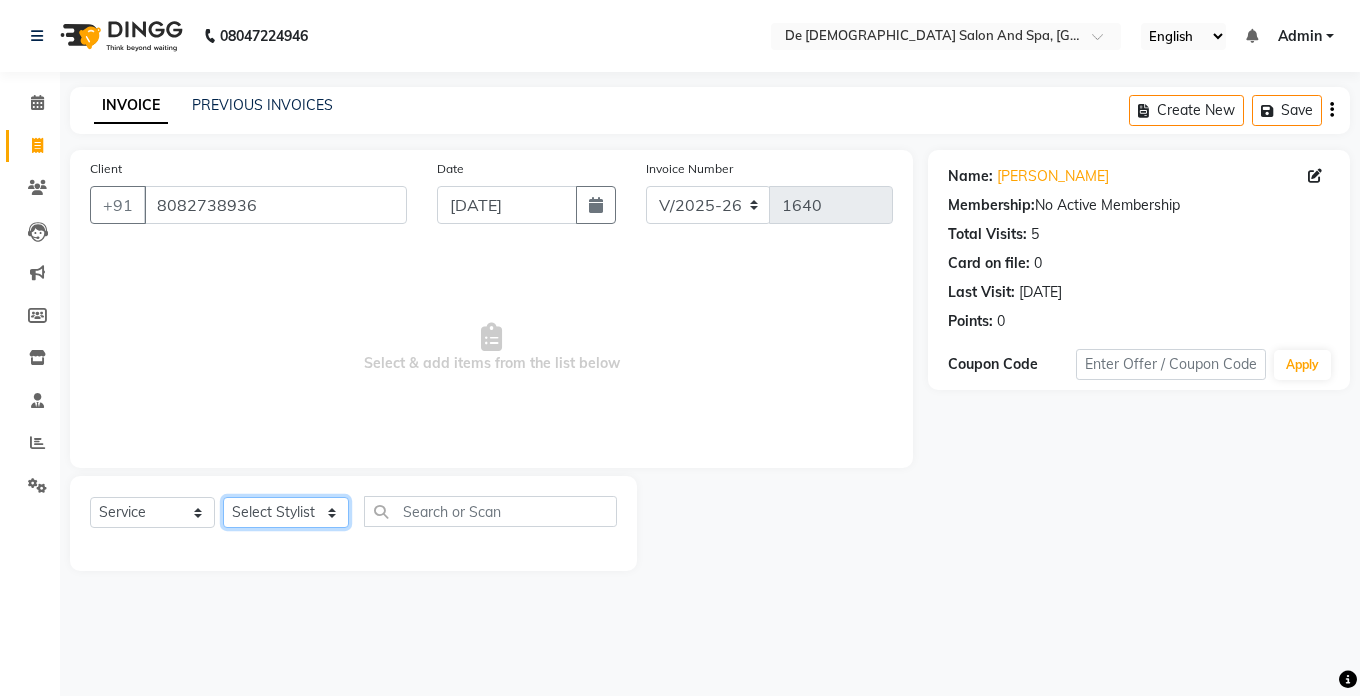 click on "Select Stylist akshay aman Arman Ashwani gunraj megha  nikita thappa nisha parveen shafali vishu kumar" 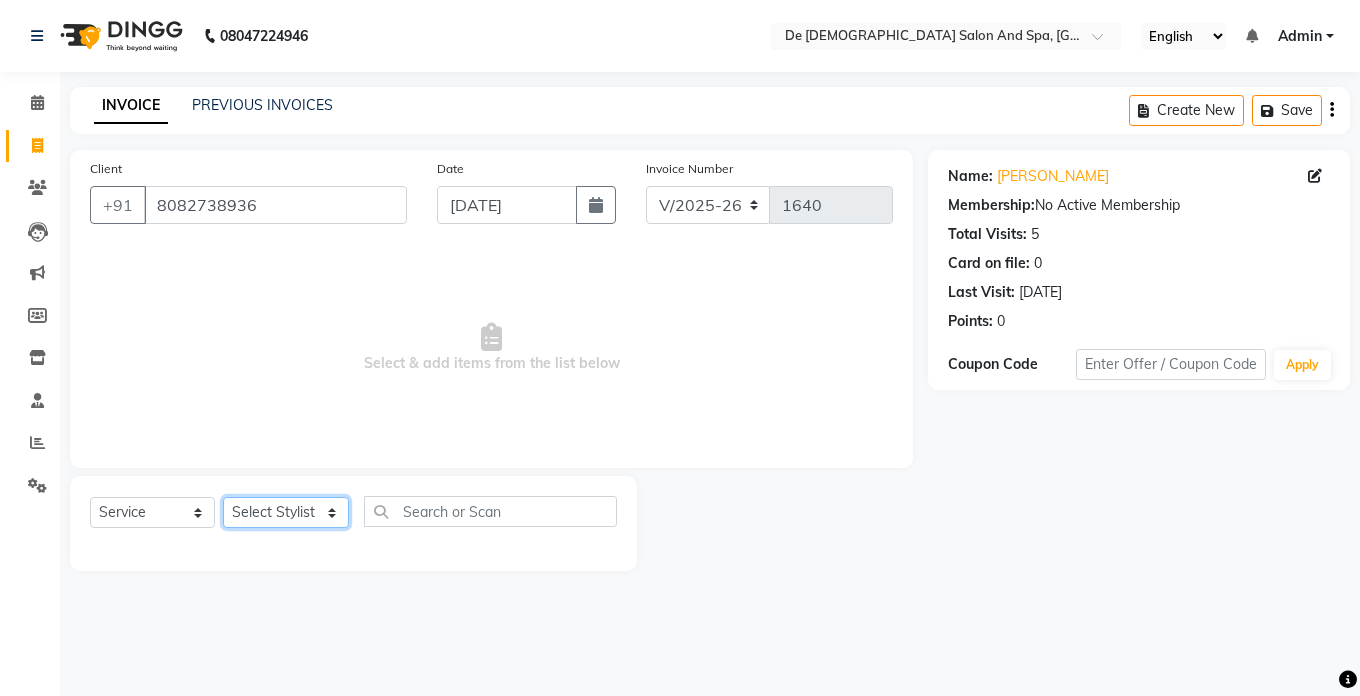 select on "61511" 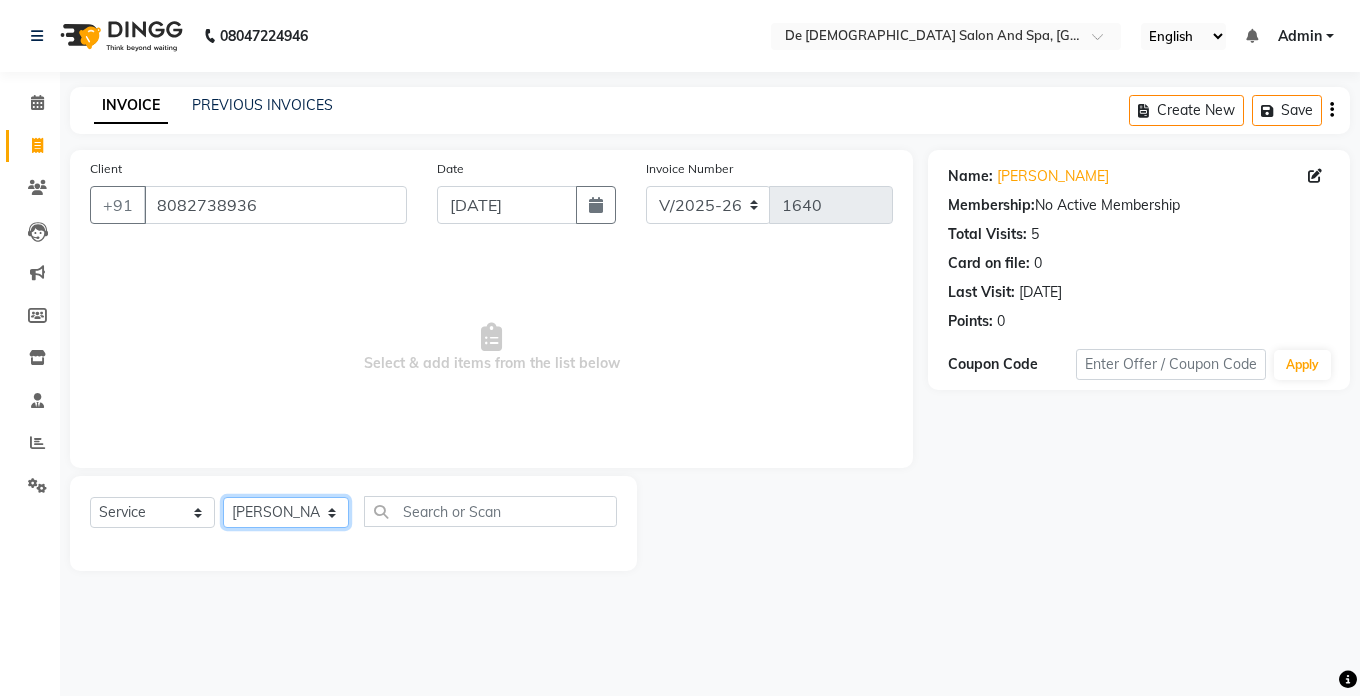 click on "Select Stylist akshay aman Arman Ashwani gunraj megha  nikita thappa nisha parveen shafali vishu kumar" 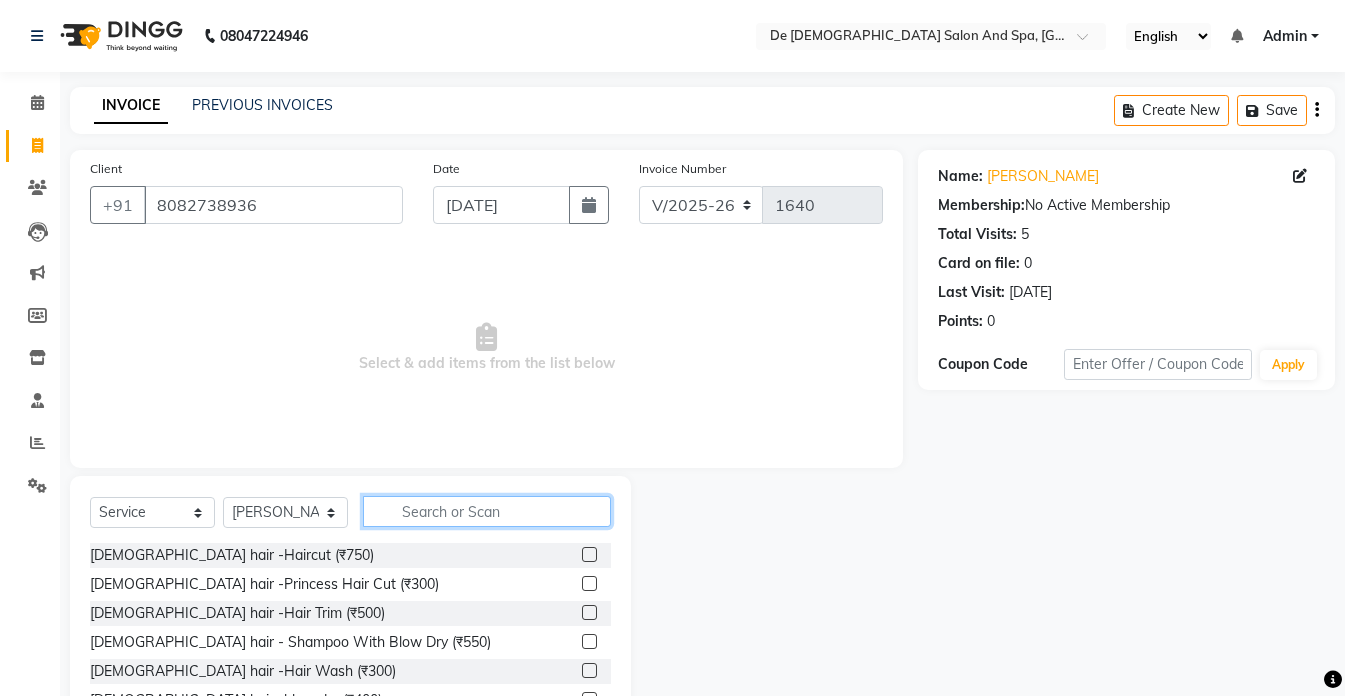 click 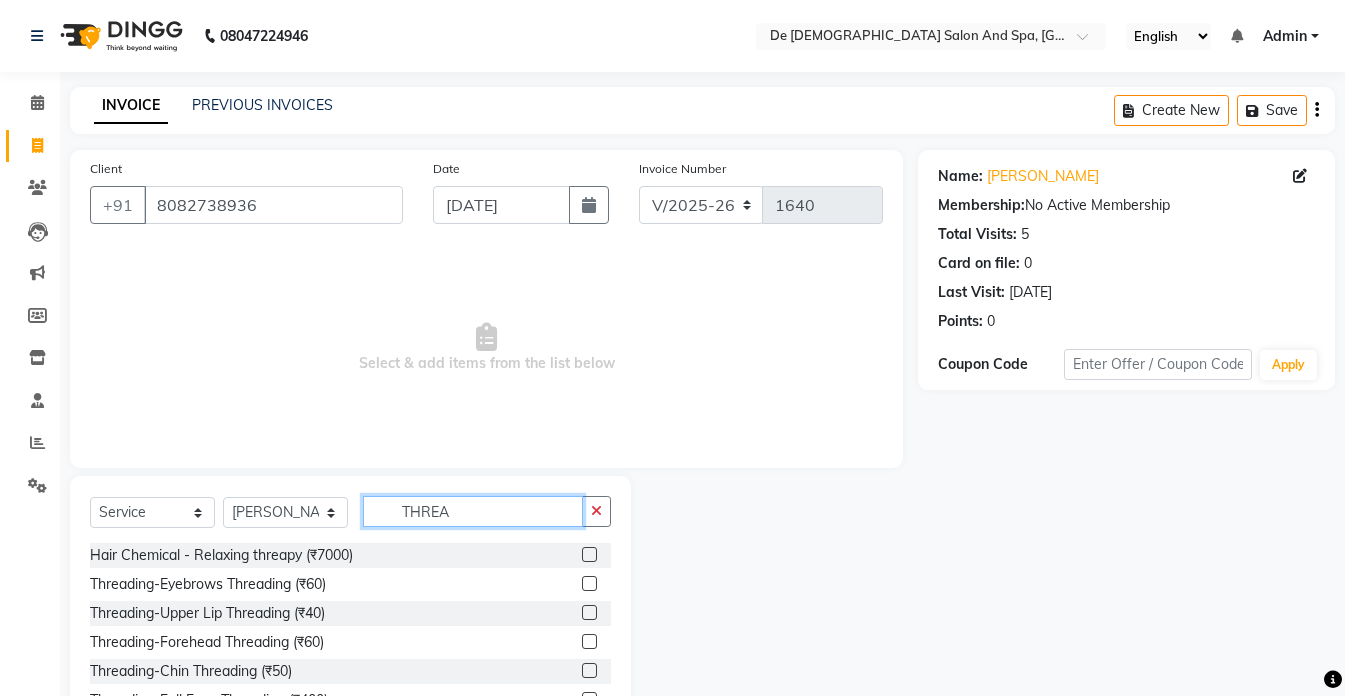 type on "THREA" 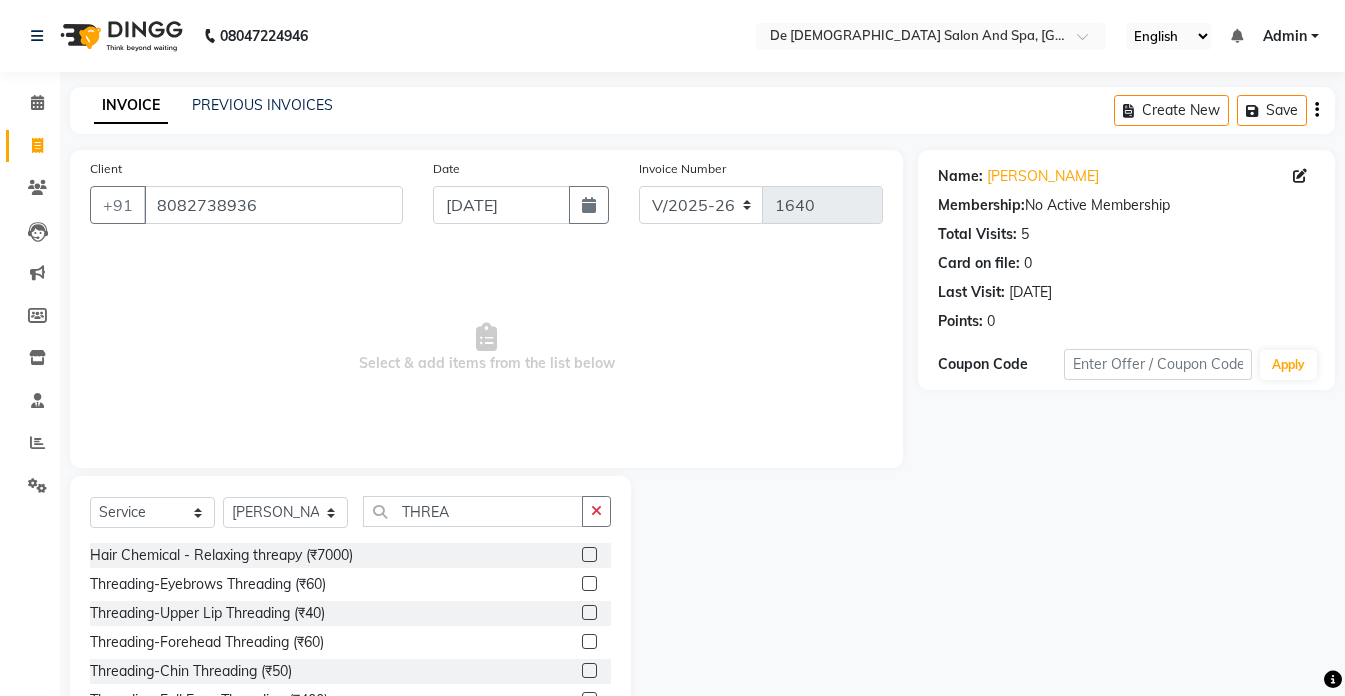 click on "Hair Chemical - Relaxing threapy (₹7000)  Threading-Eyebrows Threading (₹60)  Threading-Upper Lip Threading (₹40)  Threading-Forehead Threading (₹60)  Threading-Chin Threading (₹50)  Threading-Full Face Threading (₹400)  Threading-Side Locks (₹100)  Threading-lower lip (₹40)" 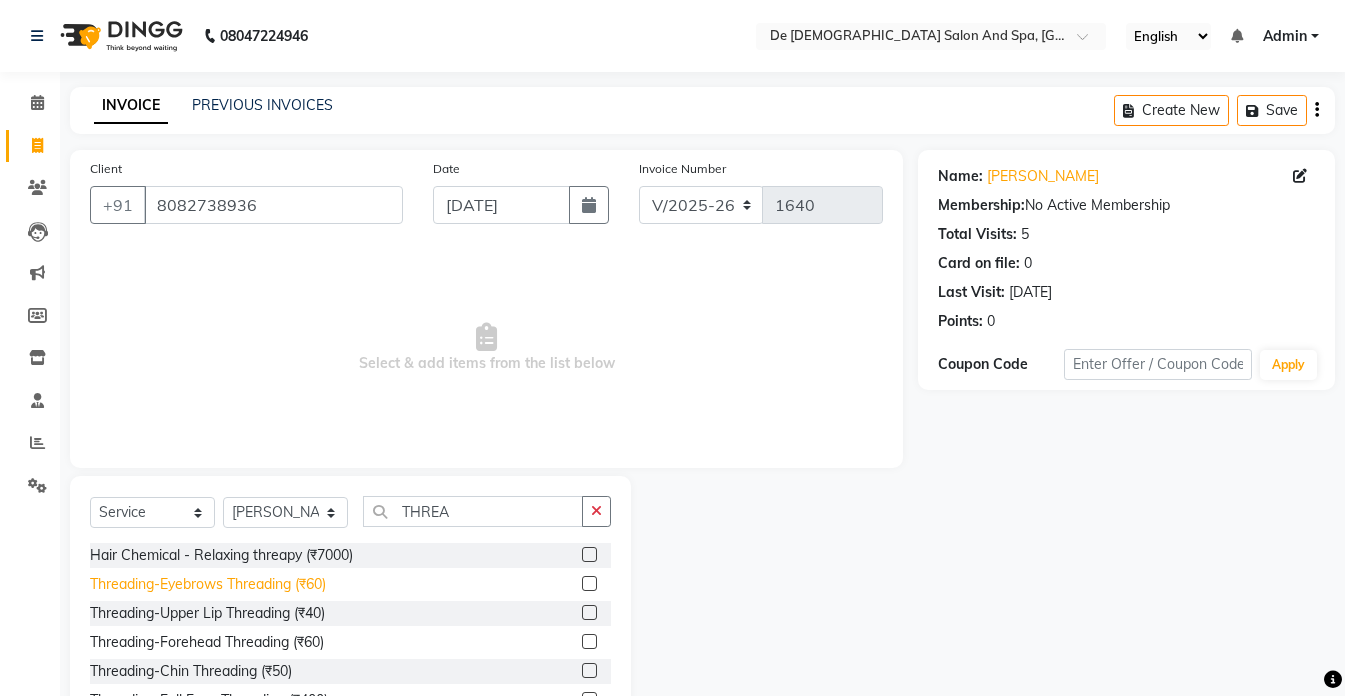 click on "Threading-Eyebrows Threading (₹60)" 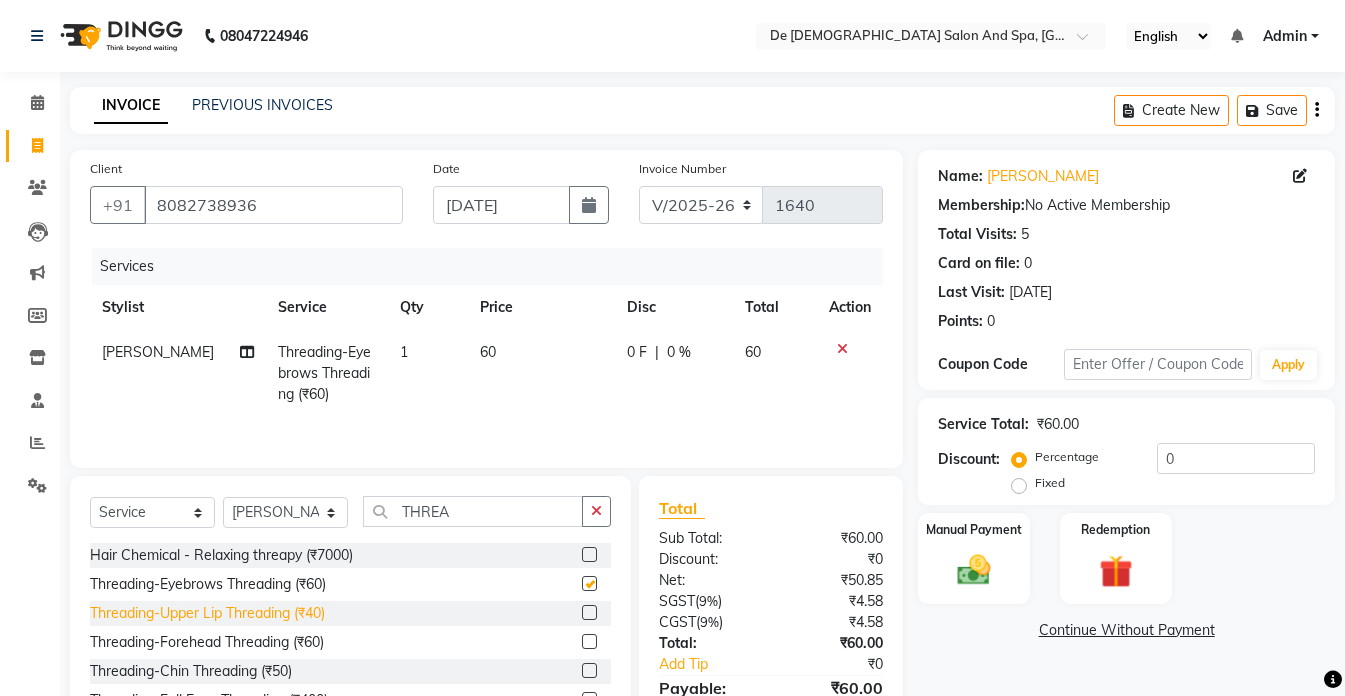checkbox on "false" 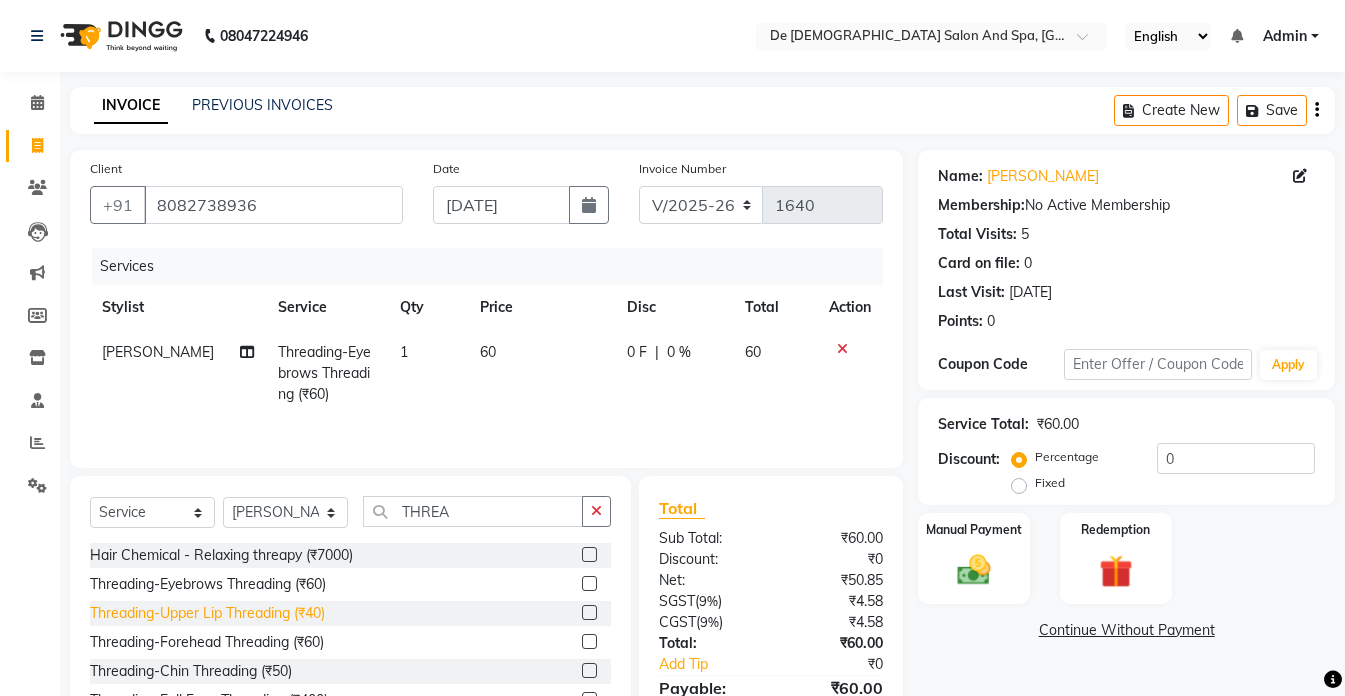 click on "Threading-Upper Lip Threading (₹40)" 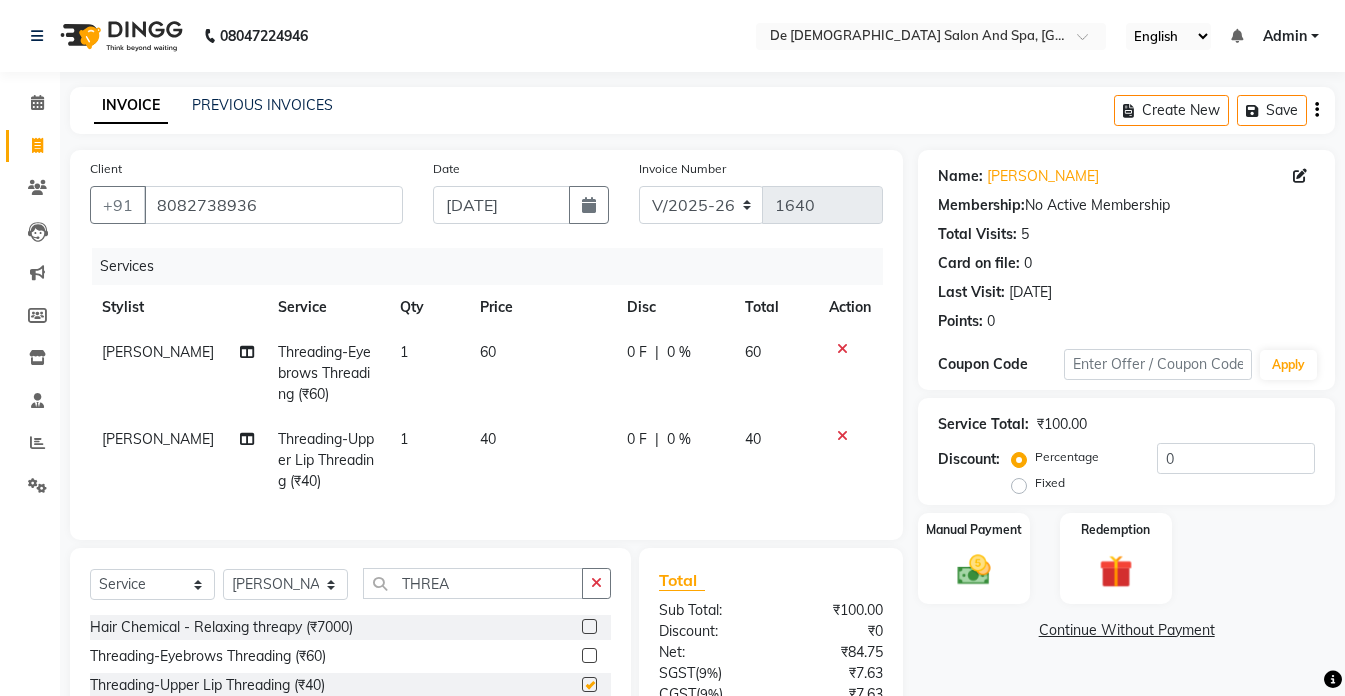 checkbox on "false" 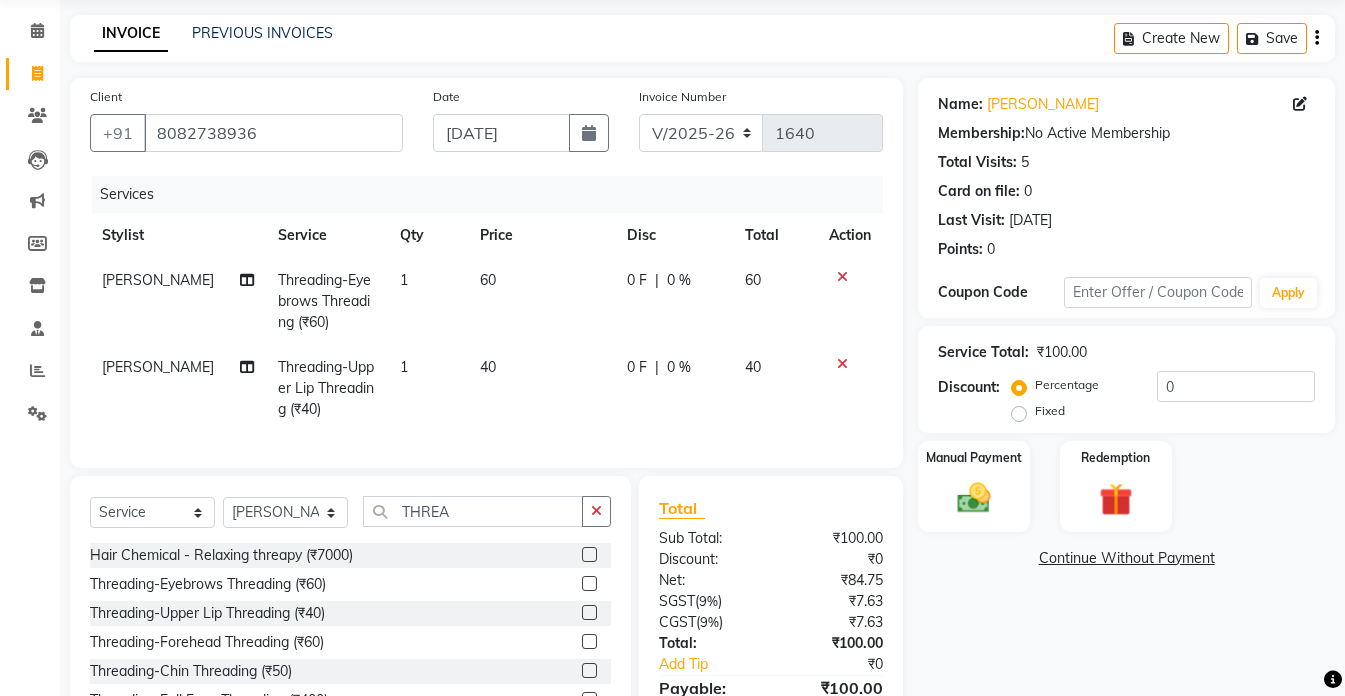 scroll, scrollTop: 192, scrollLeft: 0, axis: vertical 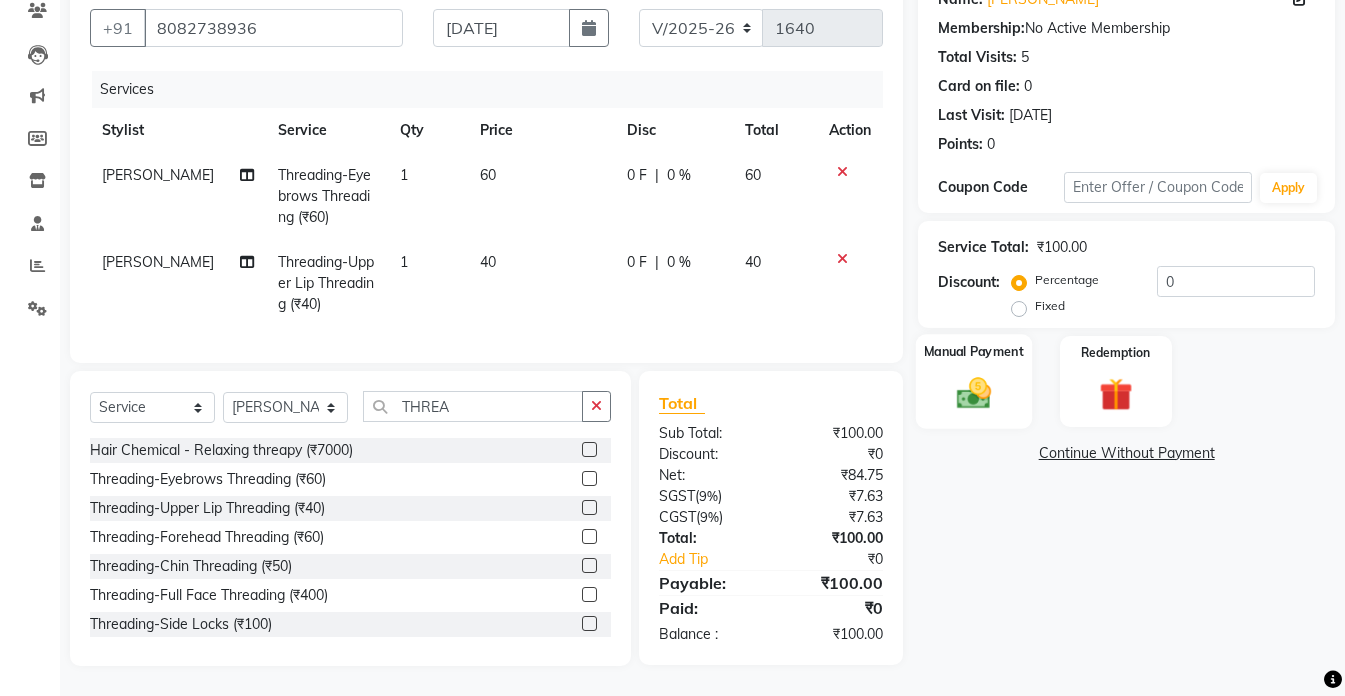 click on "Manual Payment" 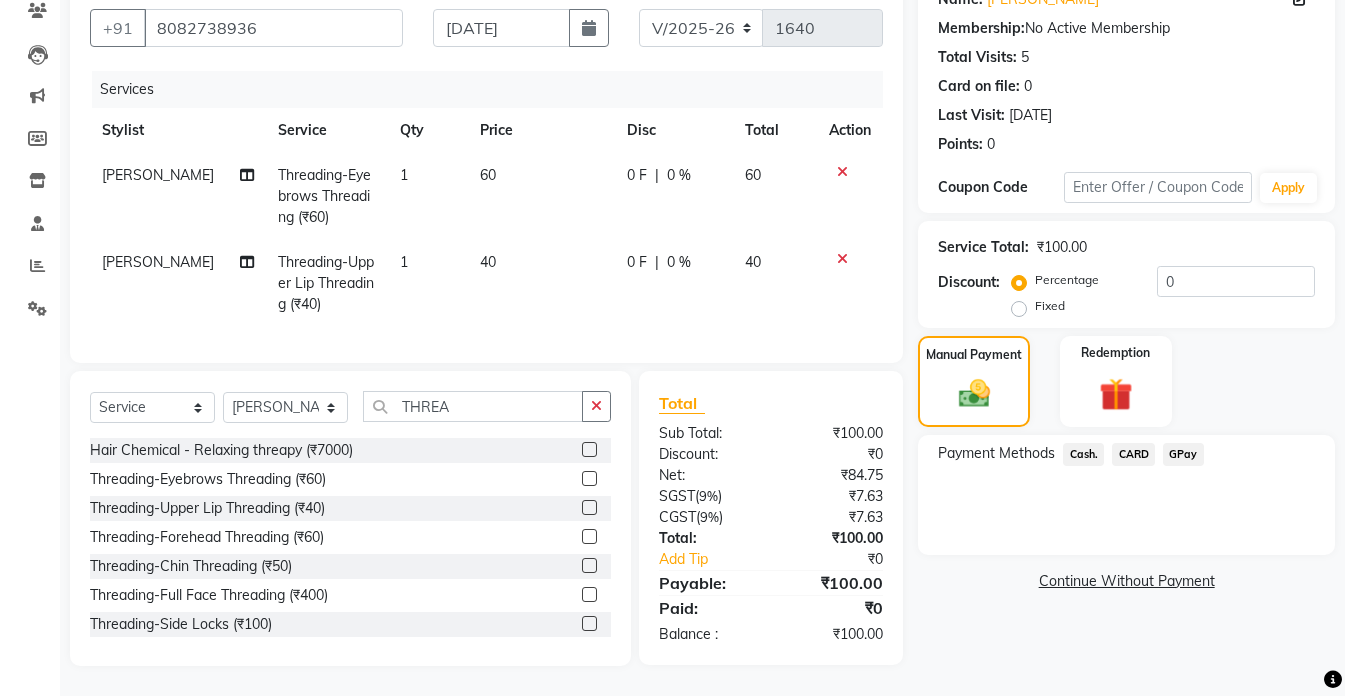 click on "Cash." 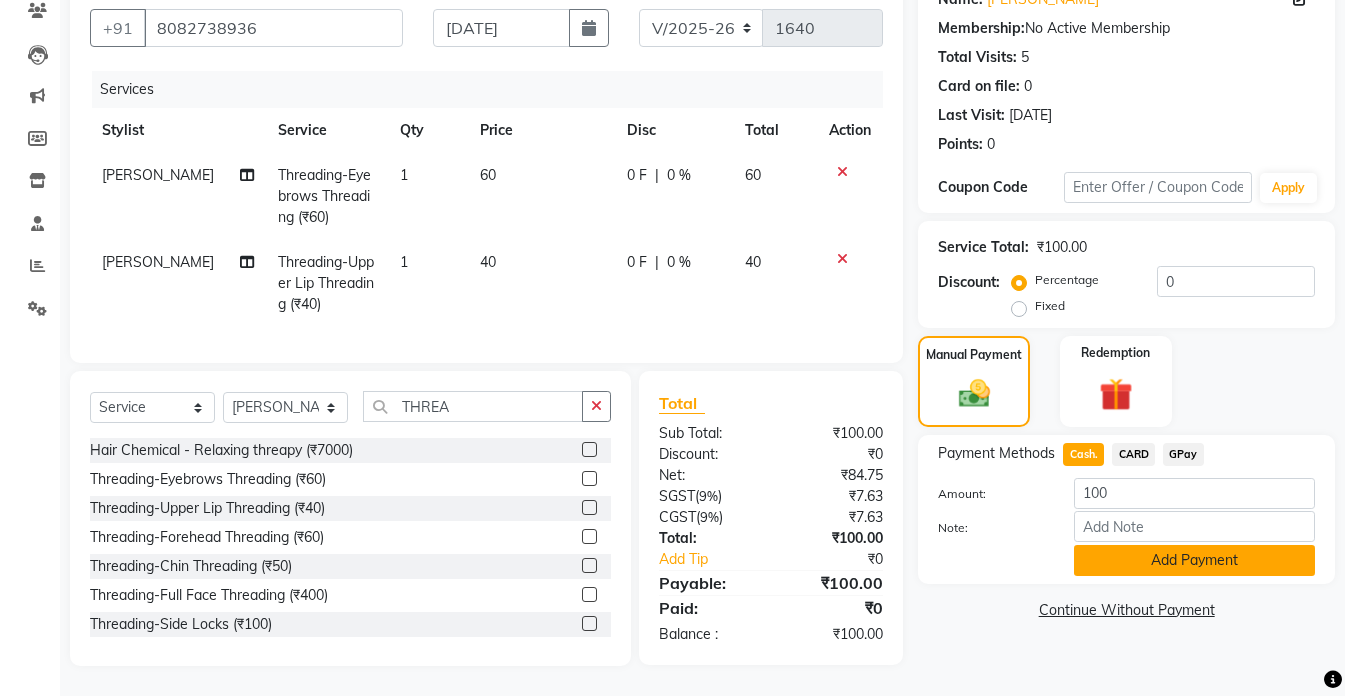 click on "Add Payment" 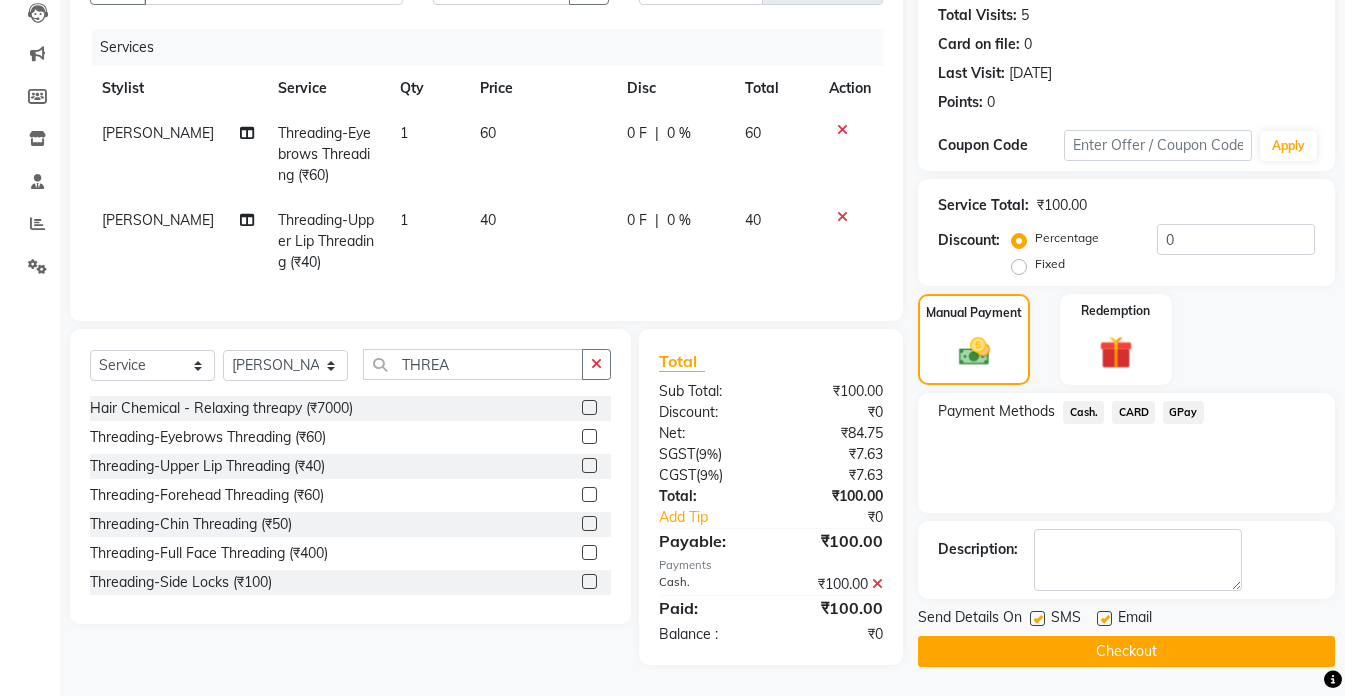 scroll, scrollTop: 233, scrollLeft: 0, axis: vertical 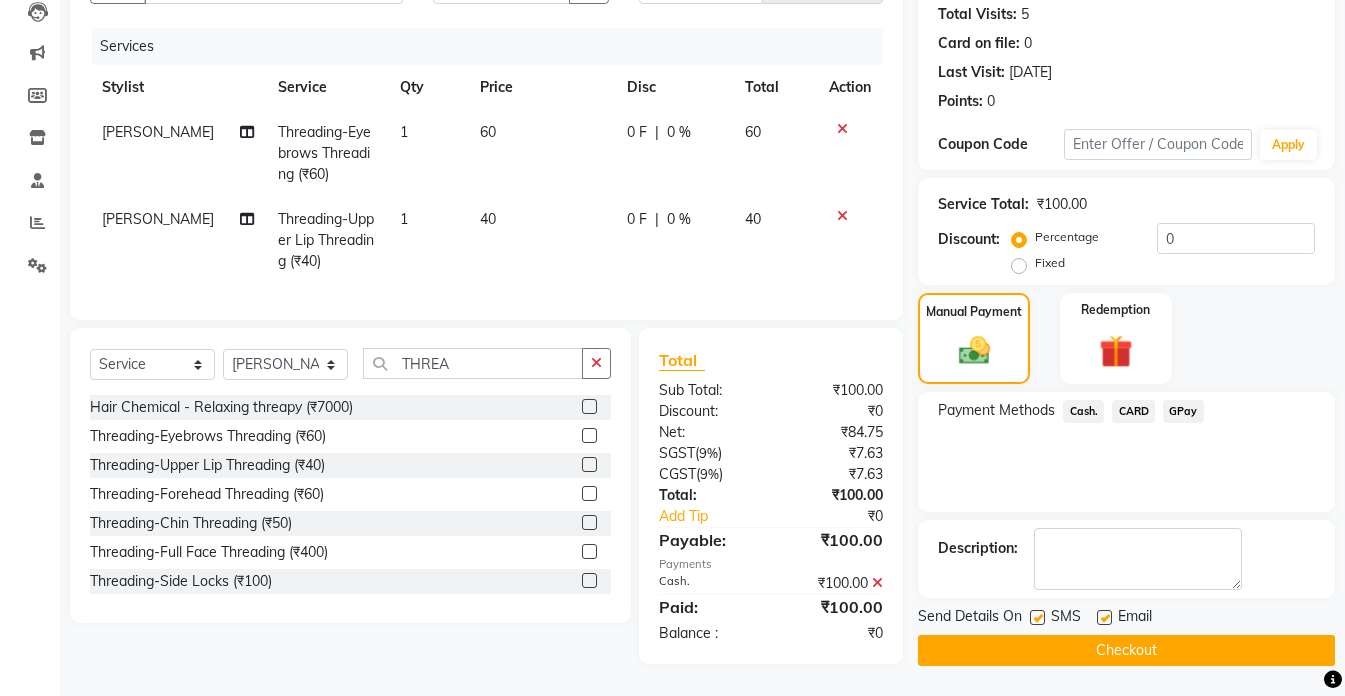 click on "Checkout" 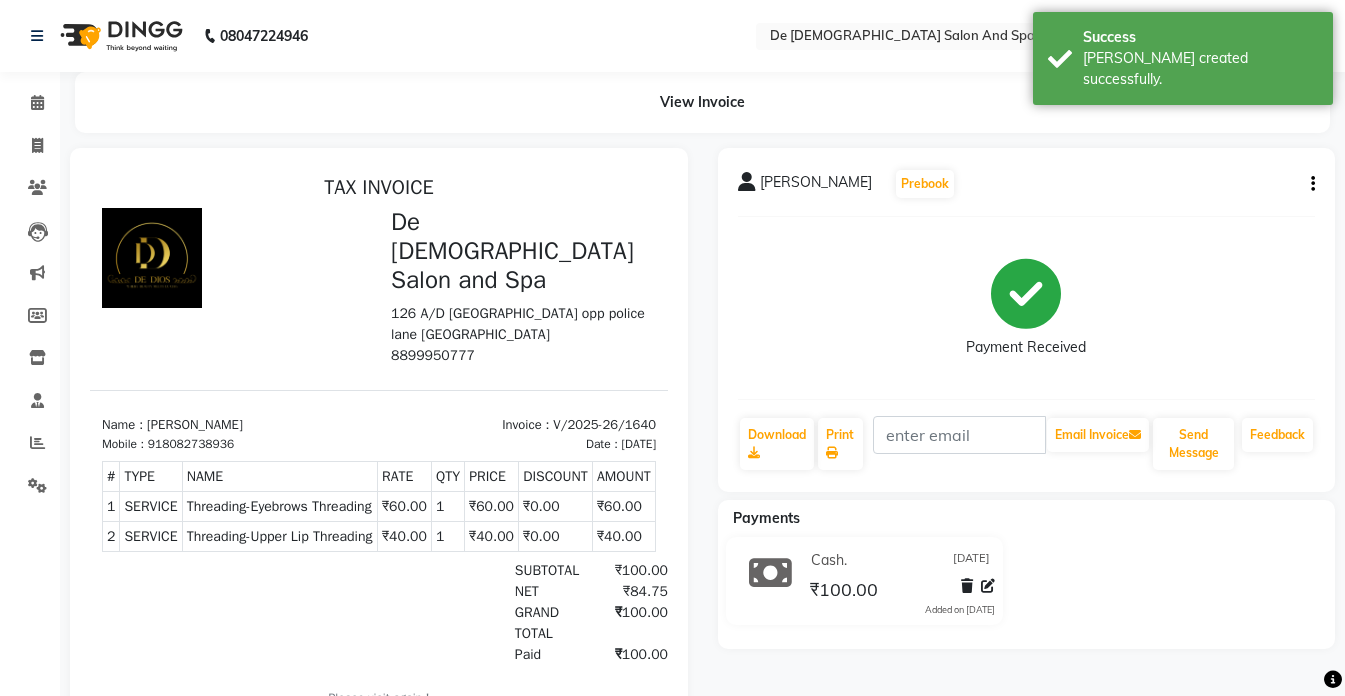 scroll, scrollTop: 0, scrollLeft: 0, axis: both 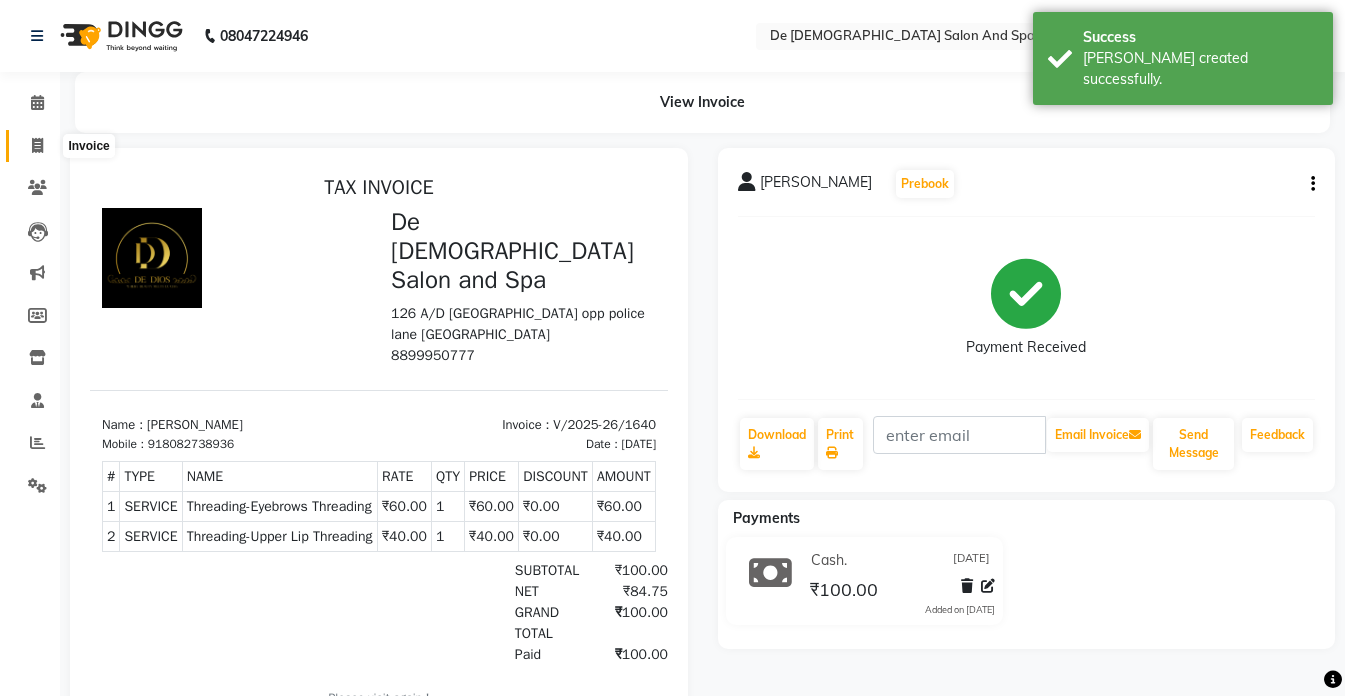 click 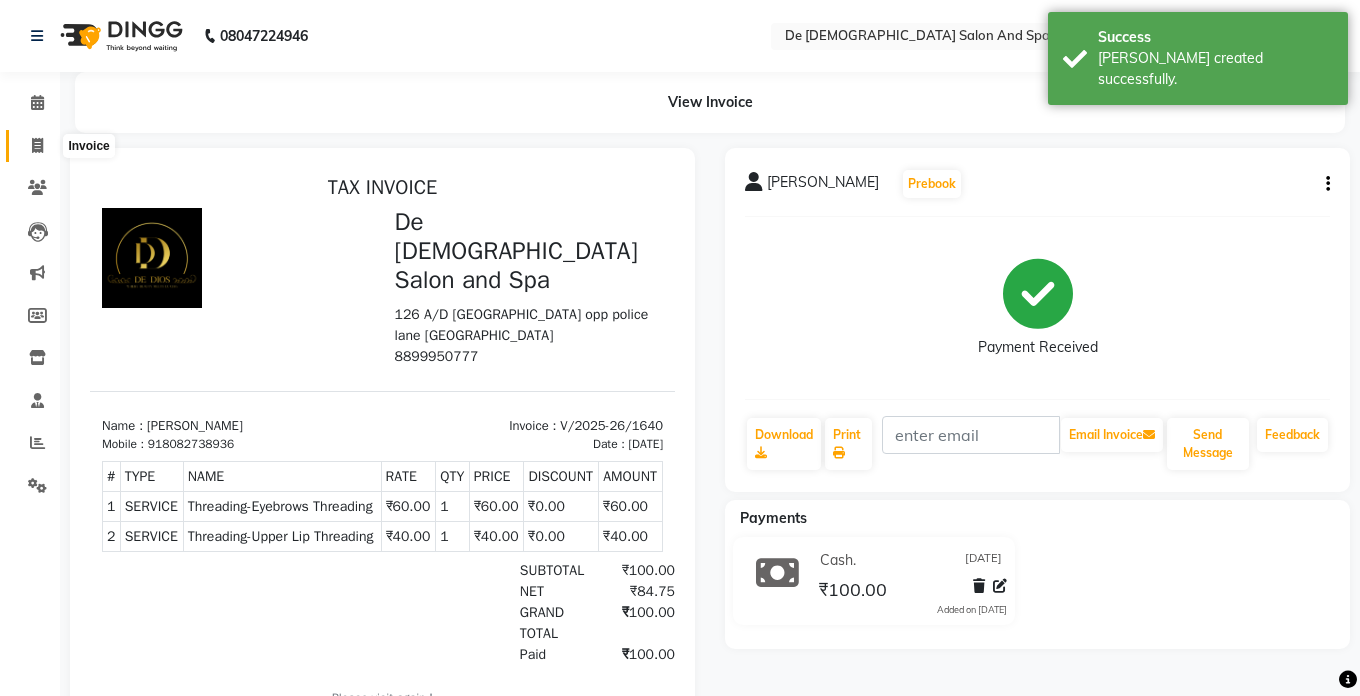 select on "6431" 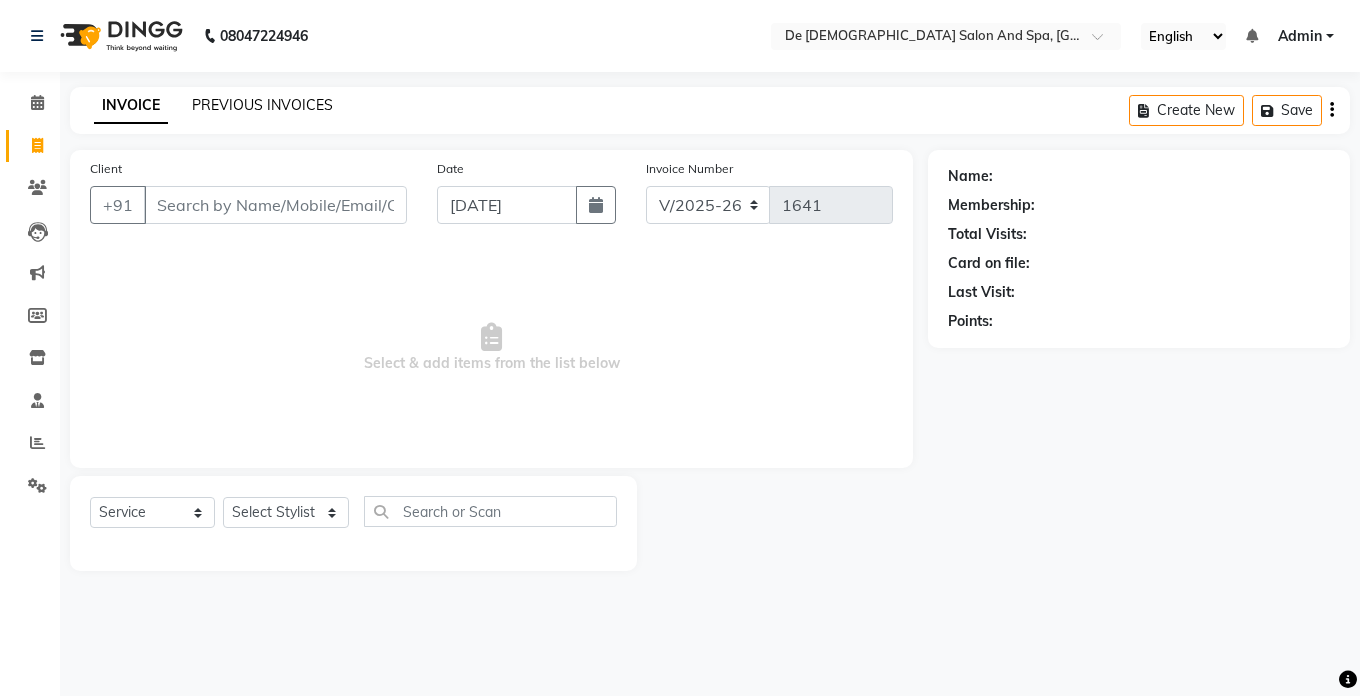 click on "PREVIOUS INVOICES" 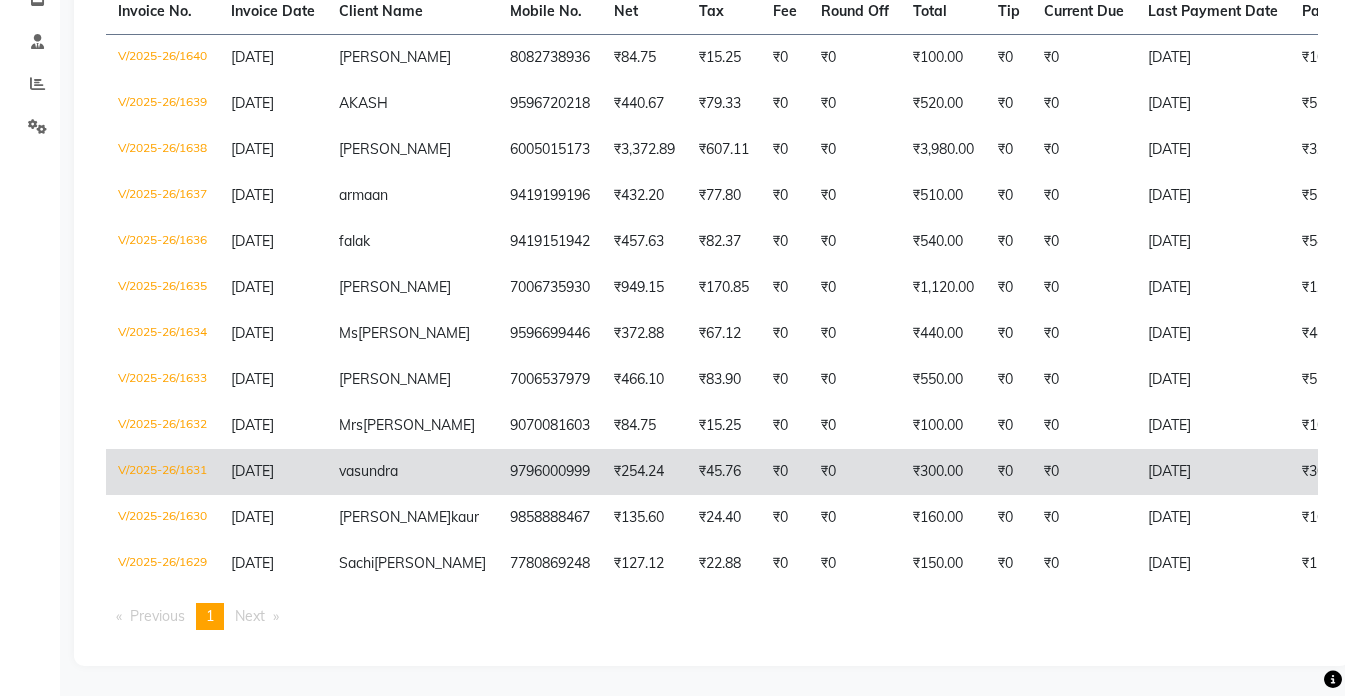 scroll, scrollTop: 434, scrollLeft: 0, axis: vertical 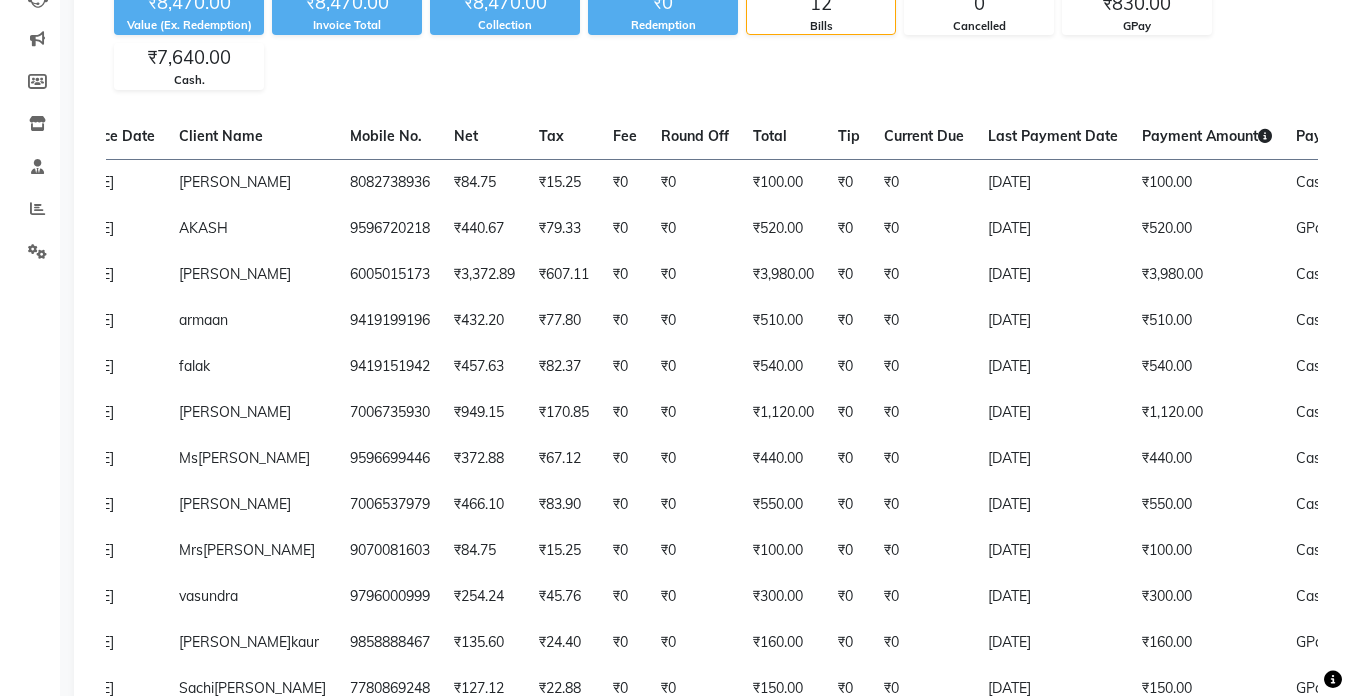 click on "₹8,470.00 Value (Ex. Redemption) ₹8,470.00 Invoice Total  ₹8,470.00 Collection ₹0 Redemption 12 Bills 0 Cancelled ₹830.00 GPay ₹7,640.00 Cash." 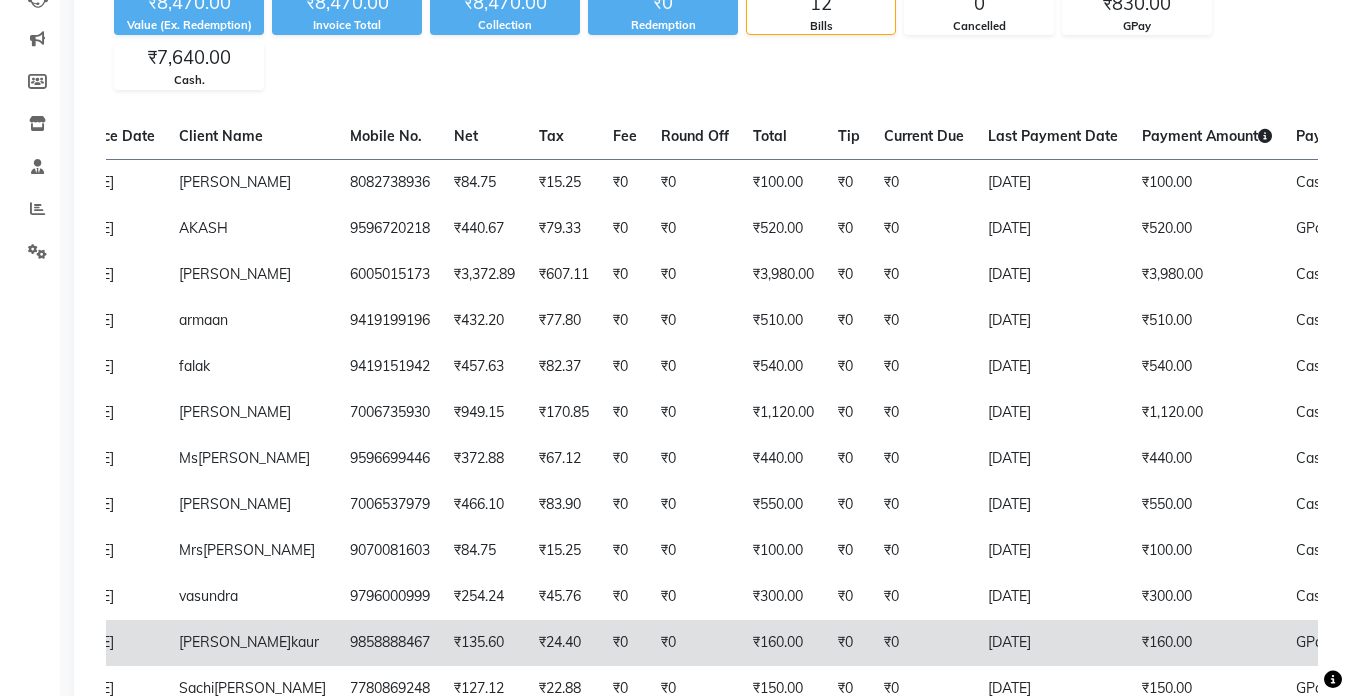 click on "₹0" 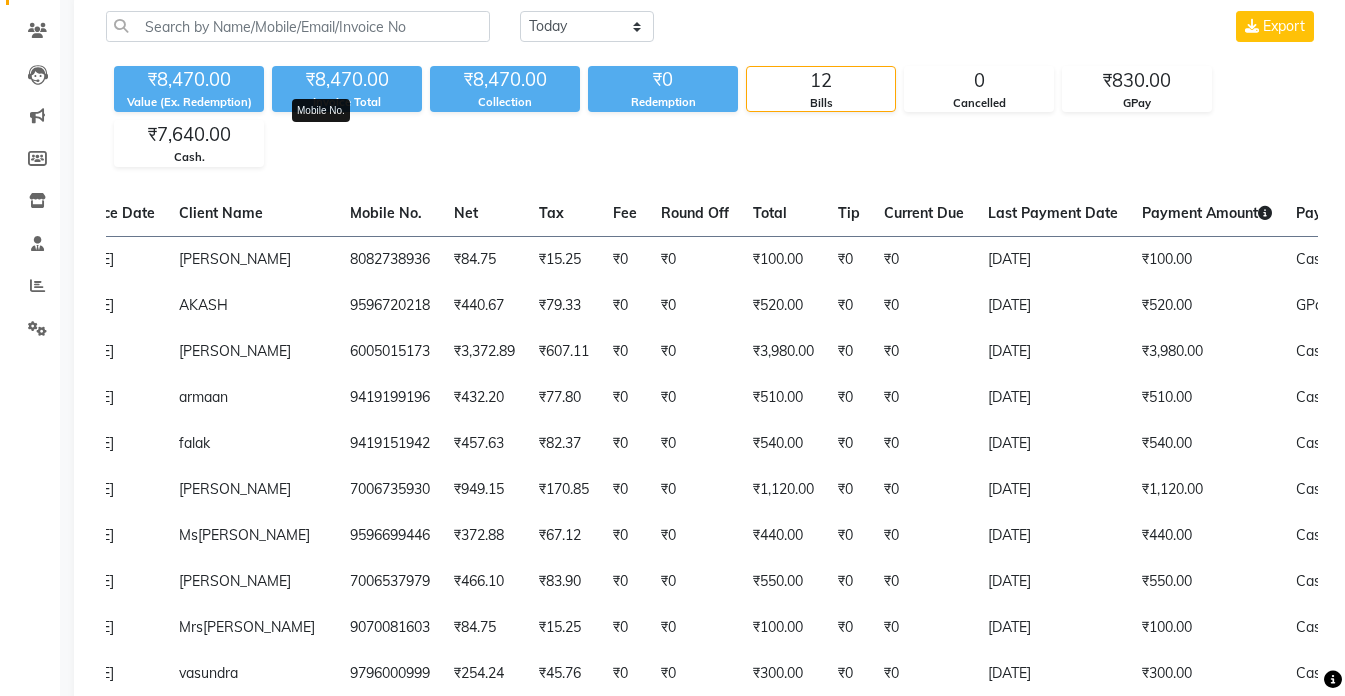 scroll, scrollTop: 134, scrollLeft: 0, axis: vertical 